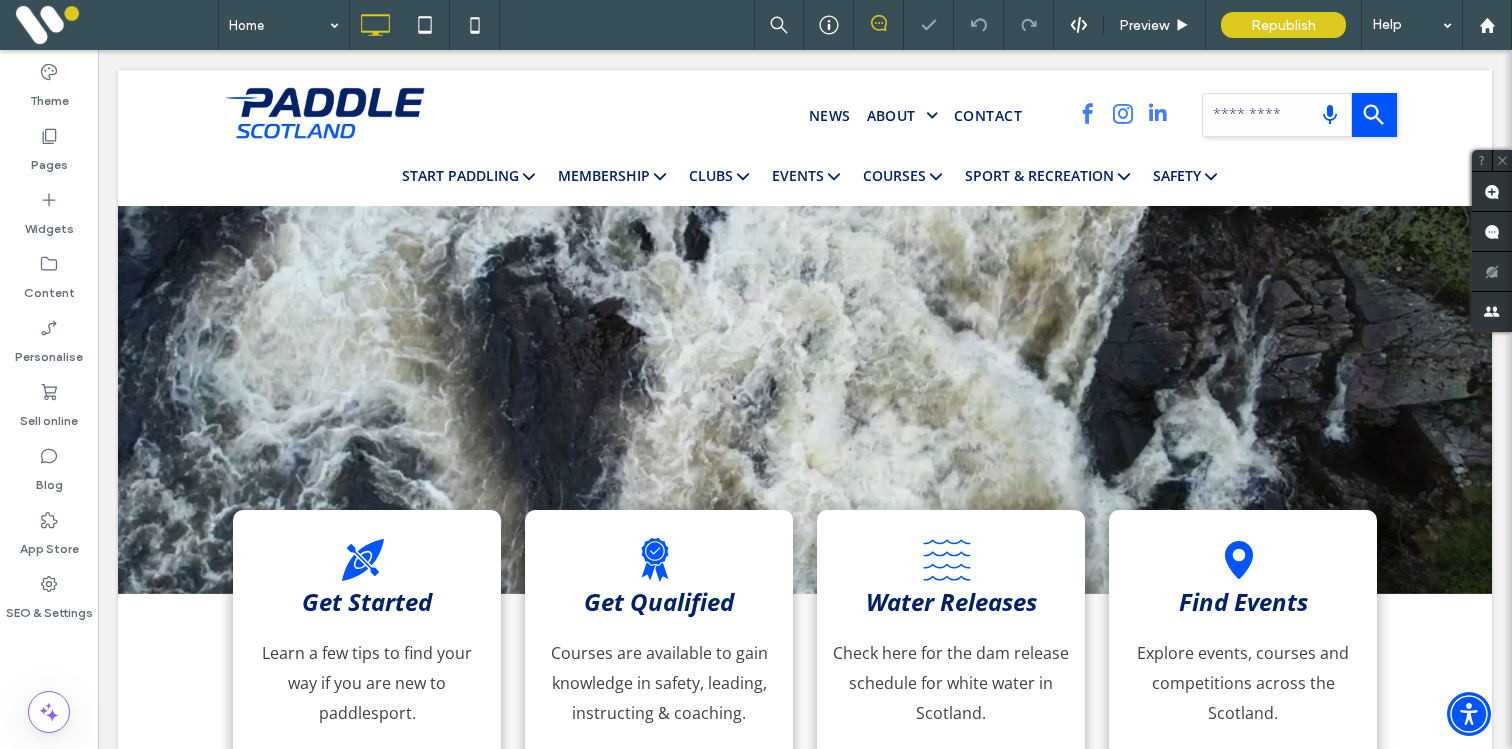 scroll, scrollTop: 0, scrollLeft: 0, axis: both 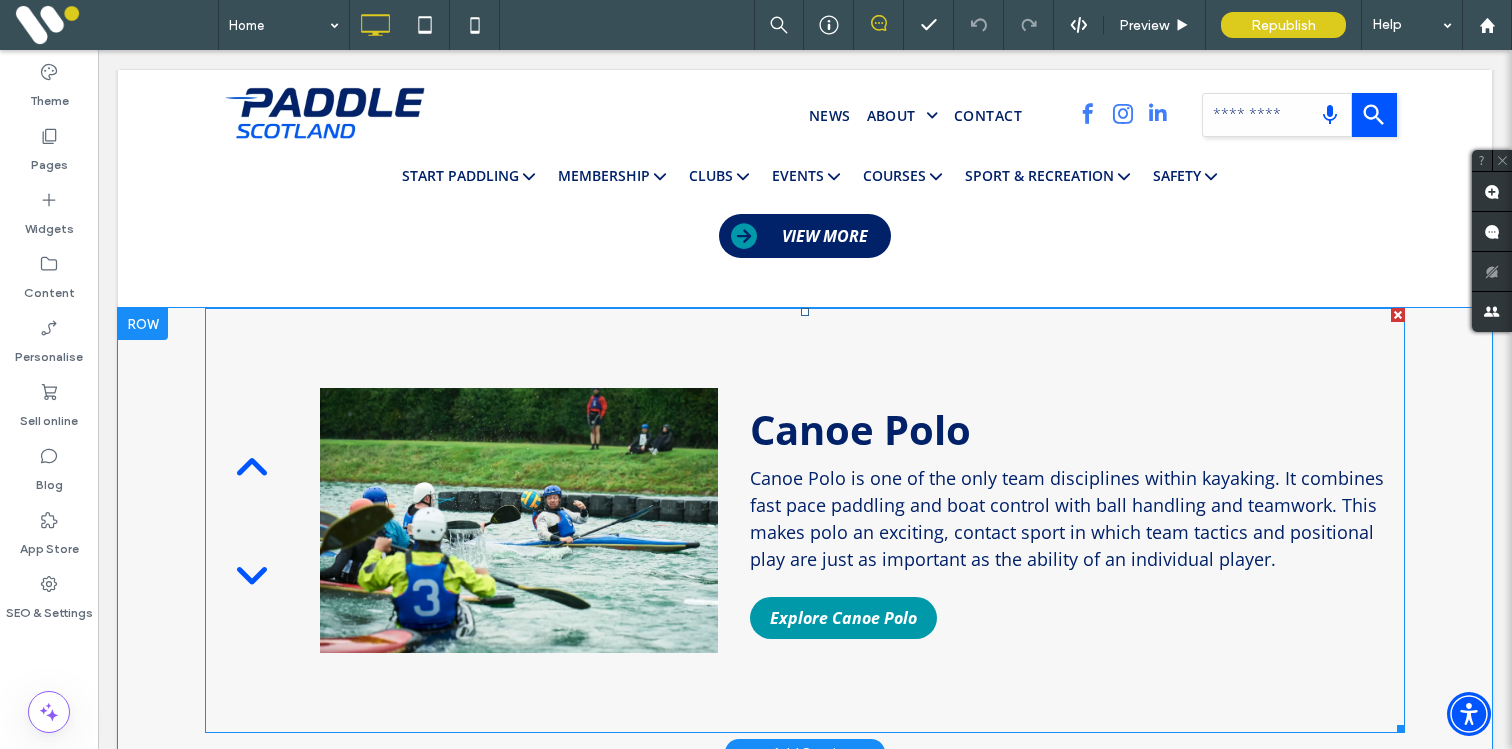 click on "Canoe Polo is one of the only team disciplines within kayaking. It combines fast pace paddling and boat control with ball handling and teamwork. This makes polo an exciting, contact sport in which team tactics and positional play are just as important as the ability of an individual player." at bounding box center [1077, 519] 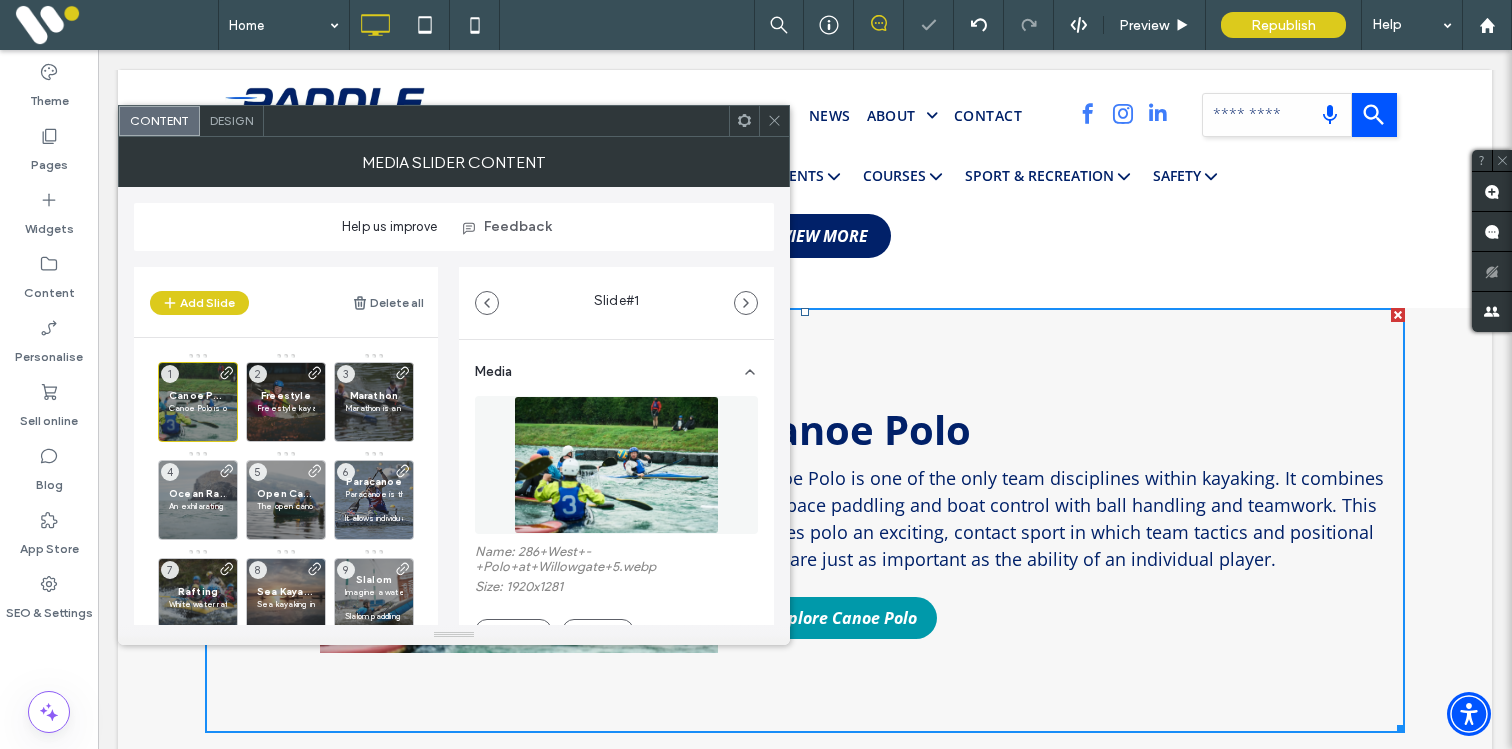 click on "Design" at bounding box center (231, 120) 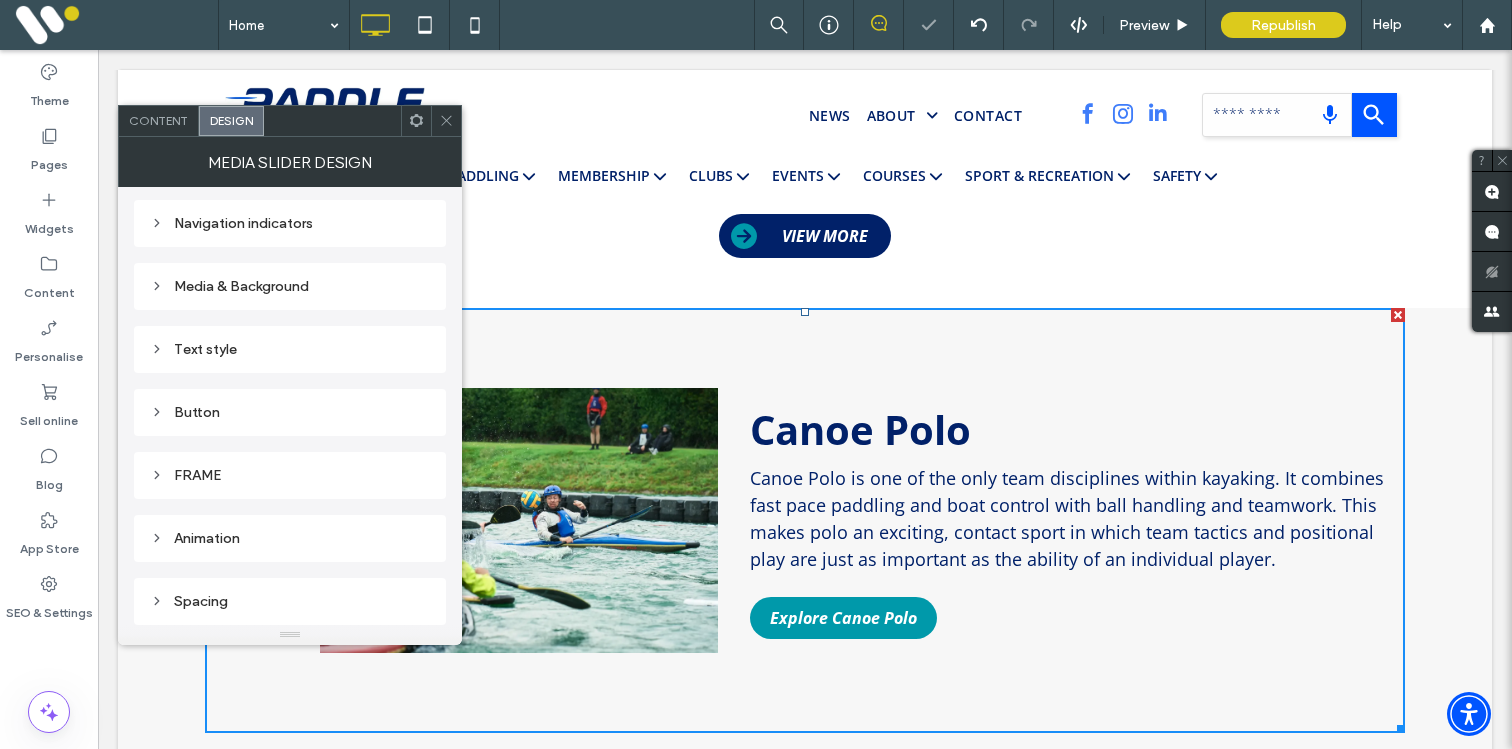 scroll, scrollTop: 239, scrollLeft: 0, axis: vertical 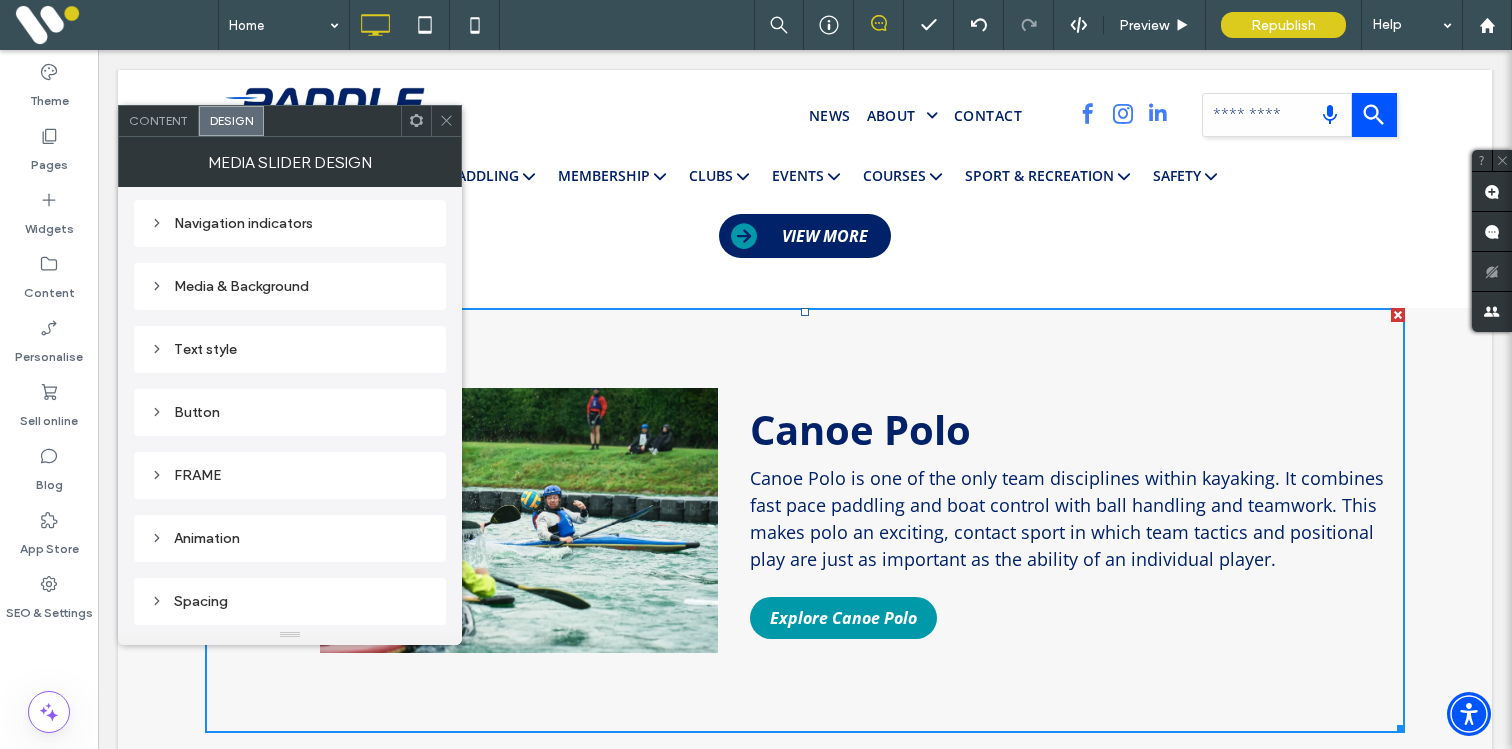 click on "Text style" at bounding box center [290, 349] 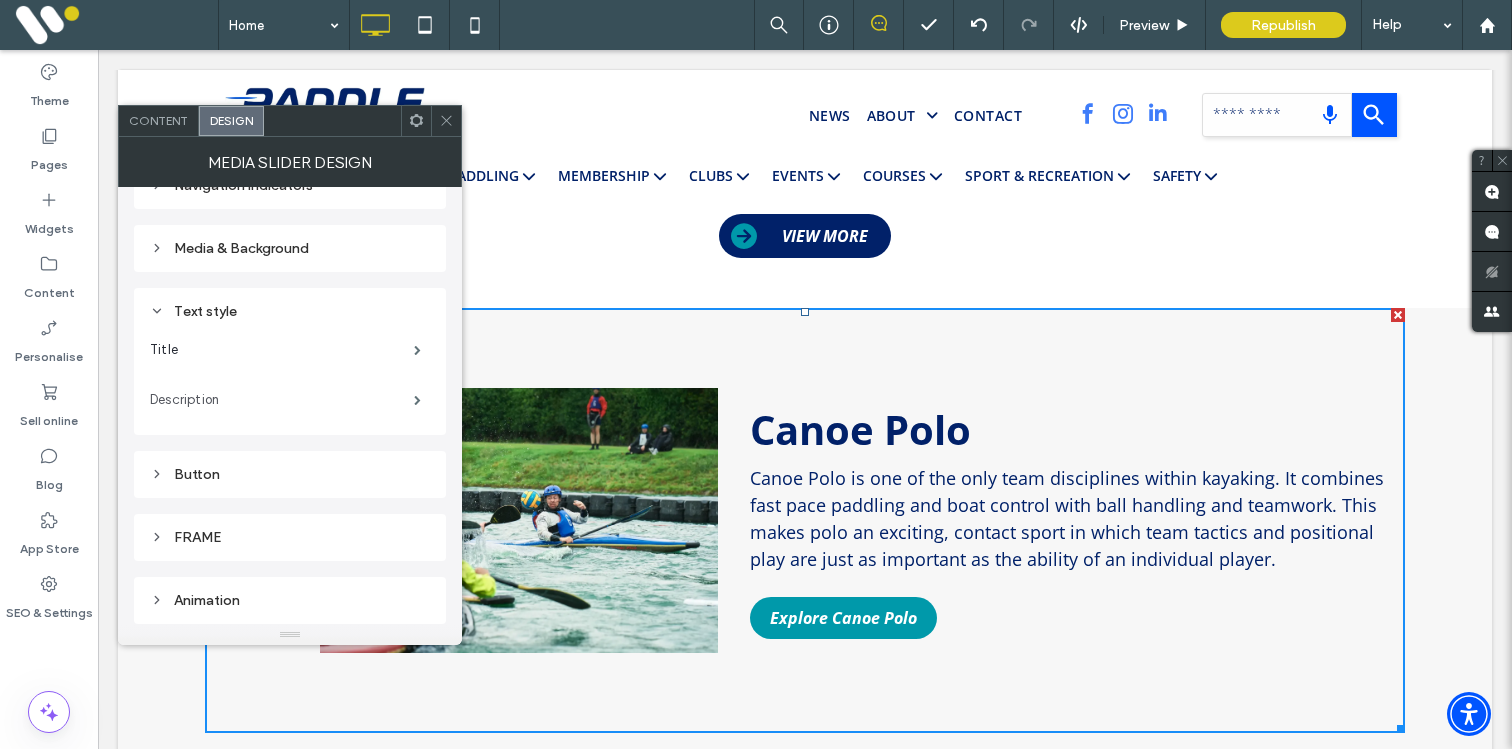 scroll, scrollTop: 278, scrollLeft: 0, axis: vertical 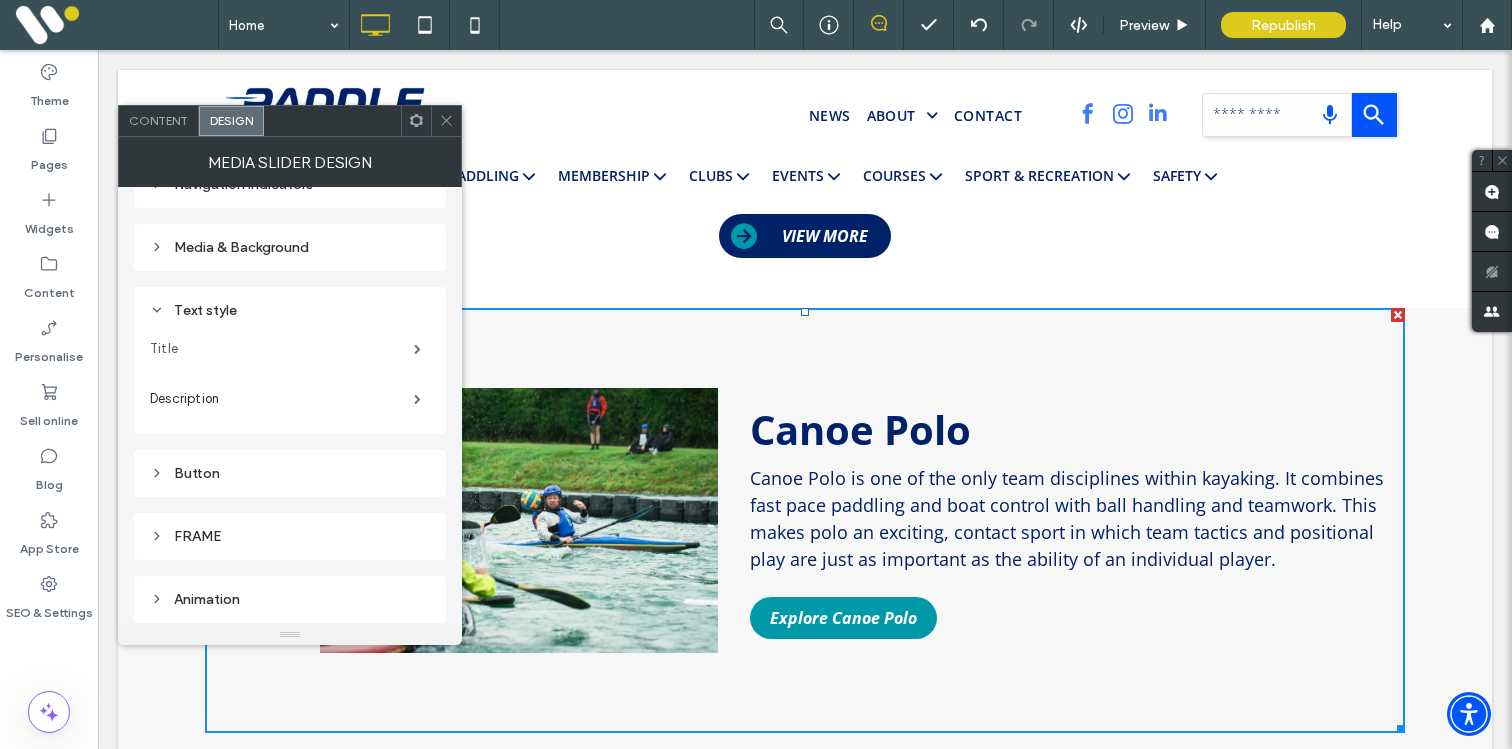 click on "Title" at bounding box center [282, 349] 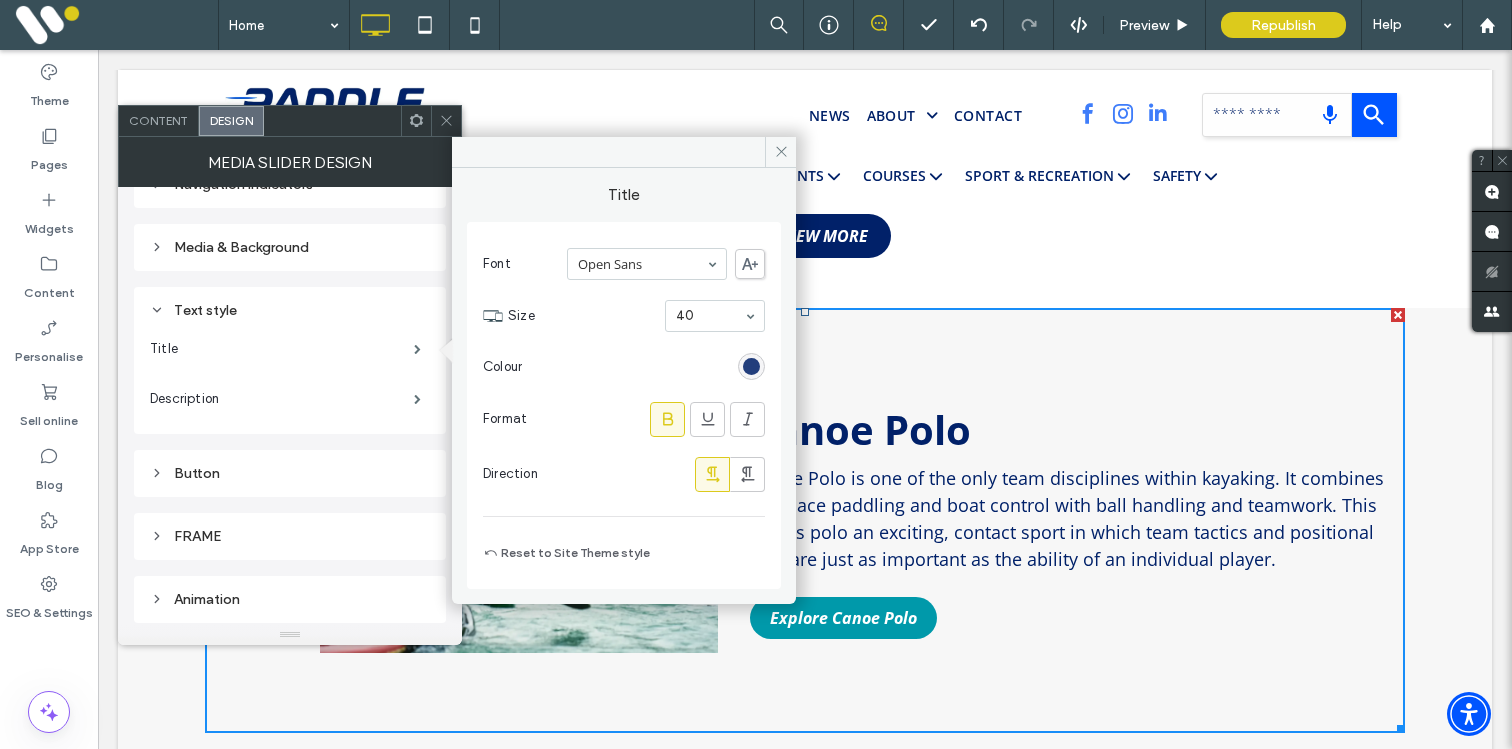 click at bounding box center [751, 366] 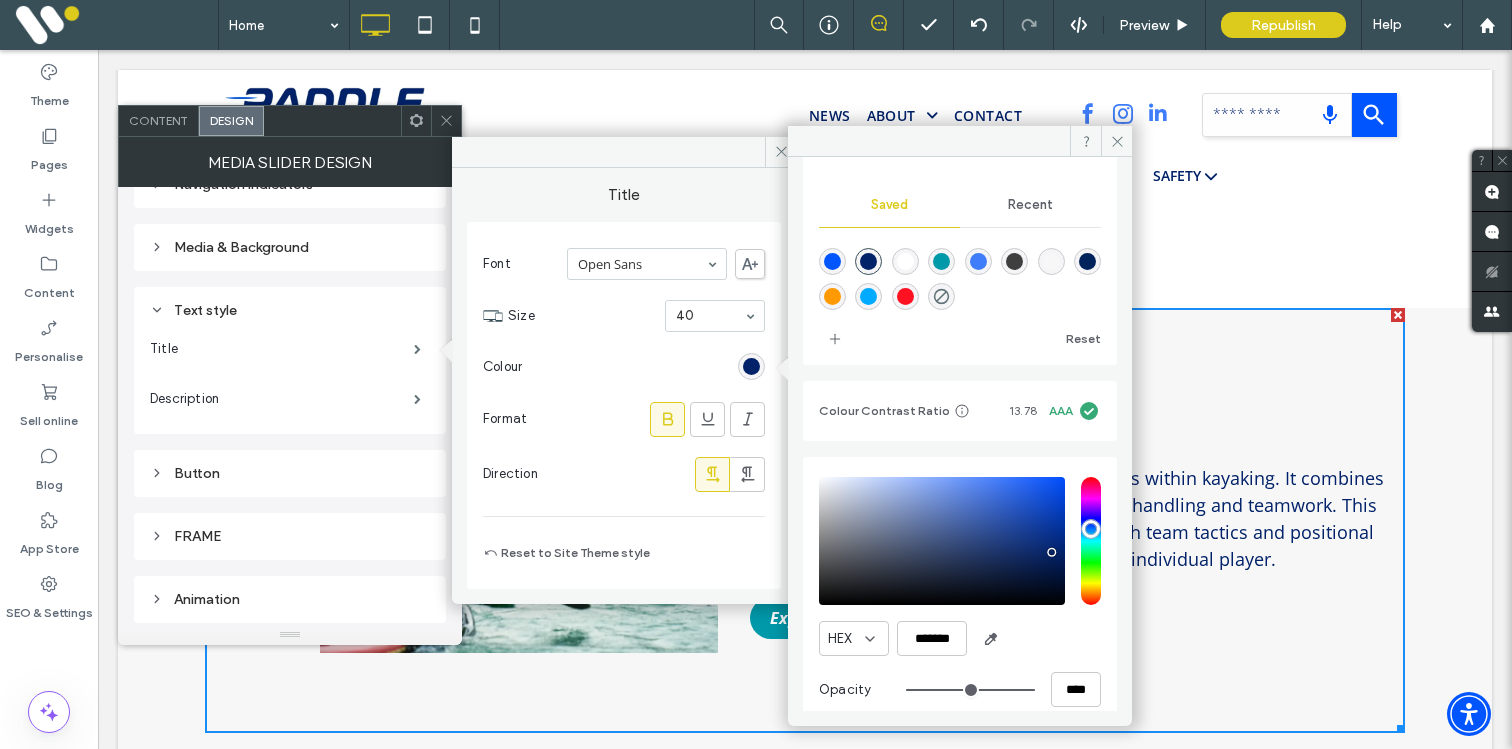 scroll, scrollTop: 185, scrollLeft: 0, axis: vertical 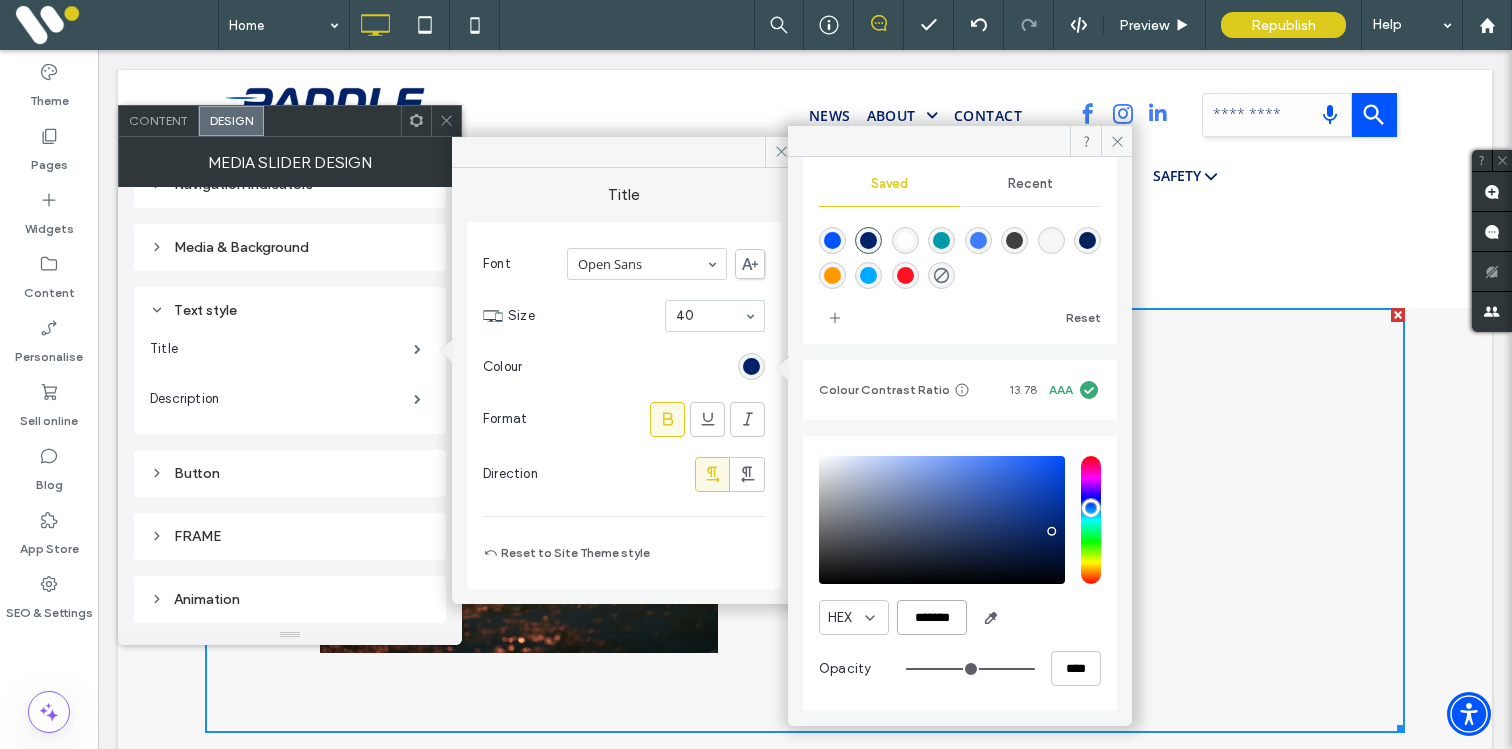 click on "*******" at bounding box center [932, 617] 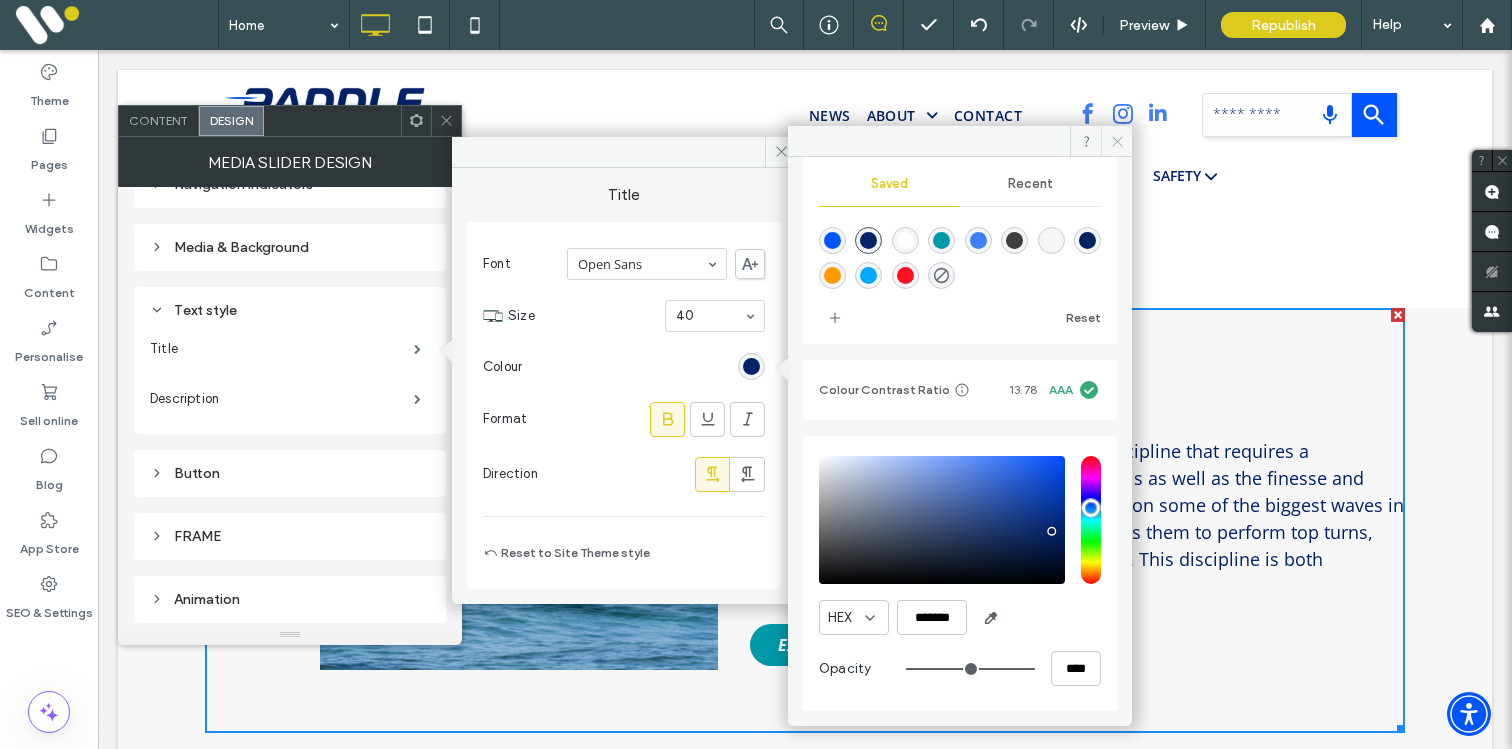 click at bounding box center [1116, 141] 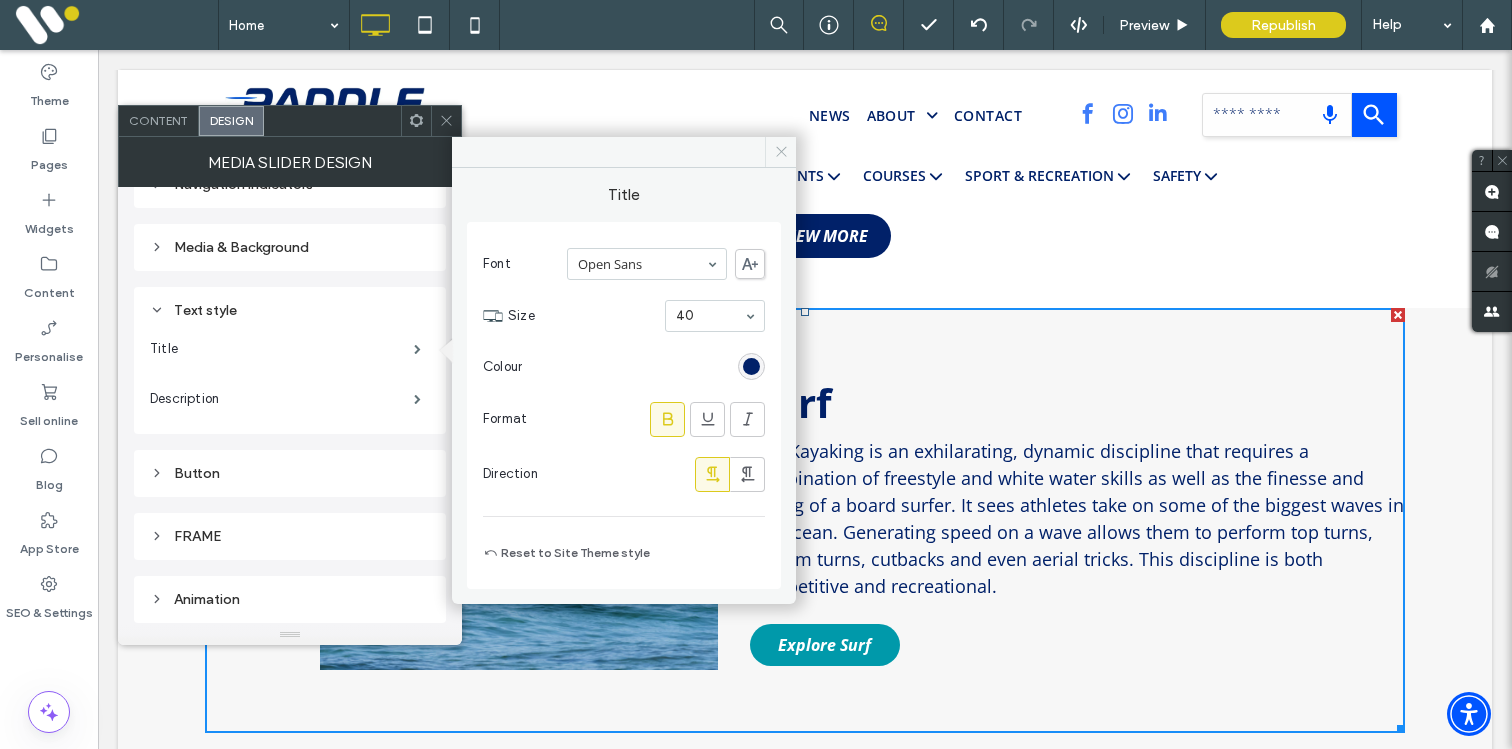 click 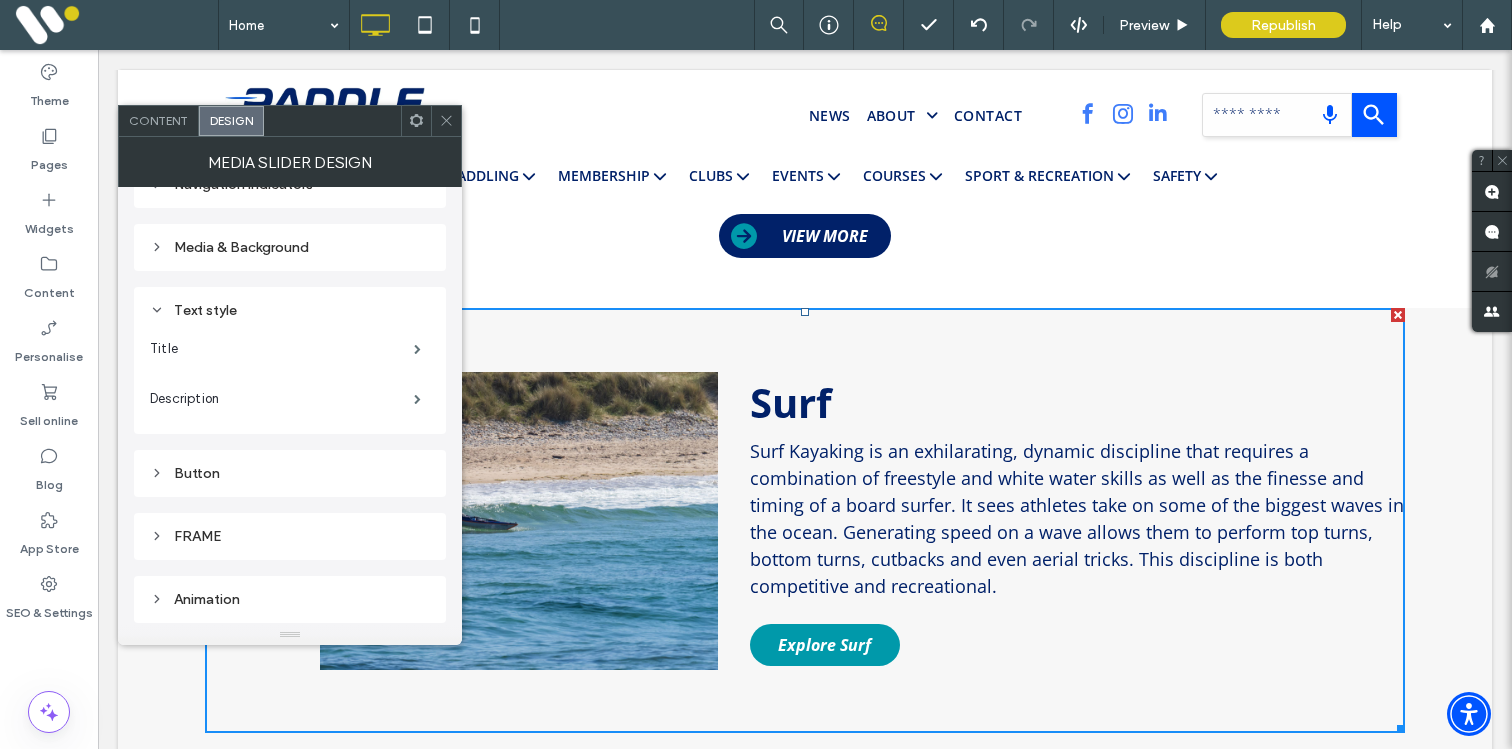 click at bounding box center (446, 121) 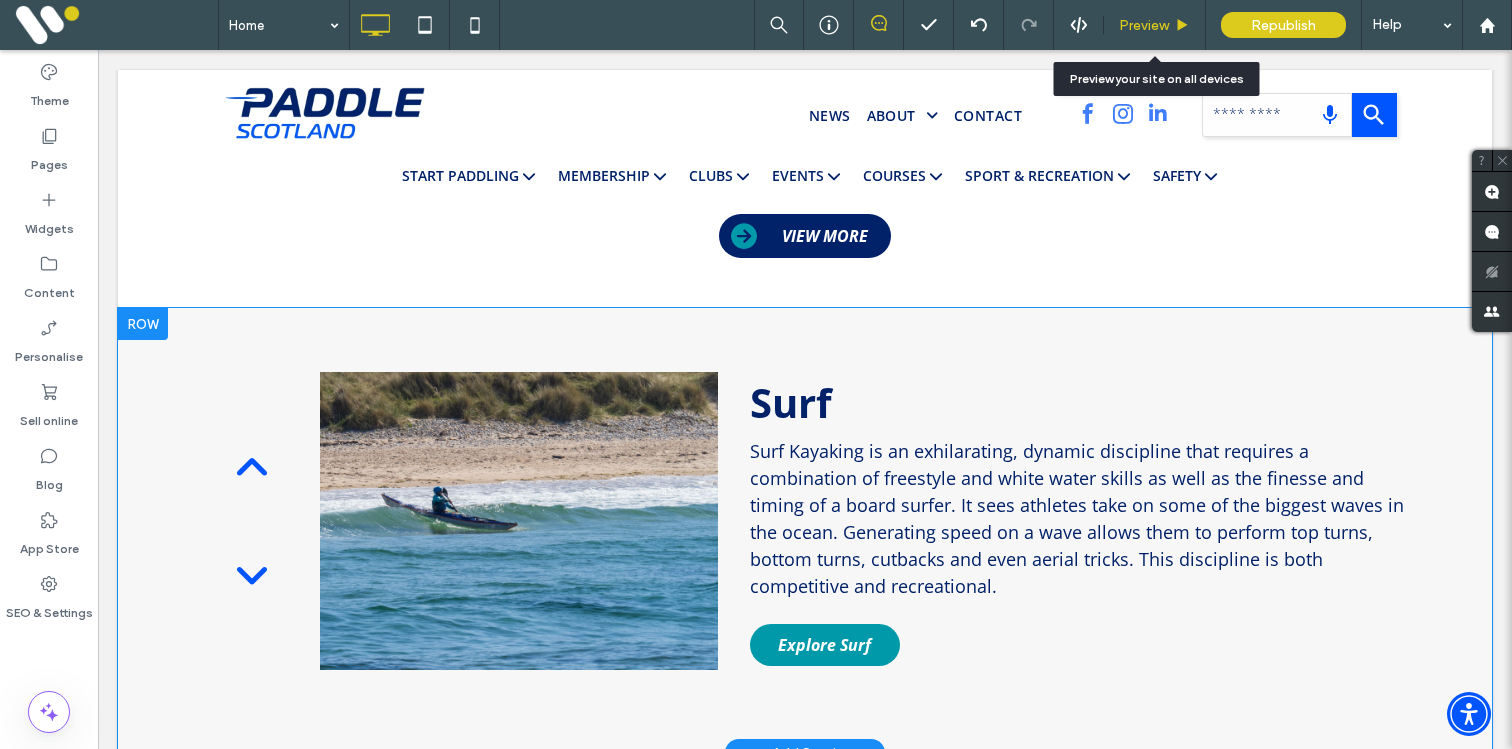 click on "Preview" at bounding box center [1144, 25] 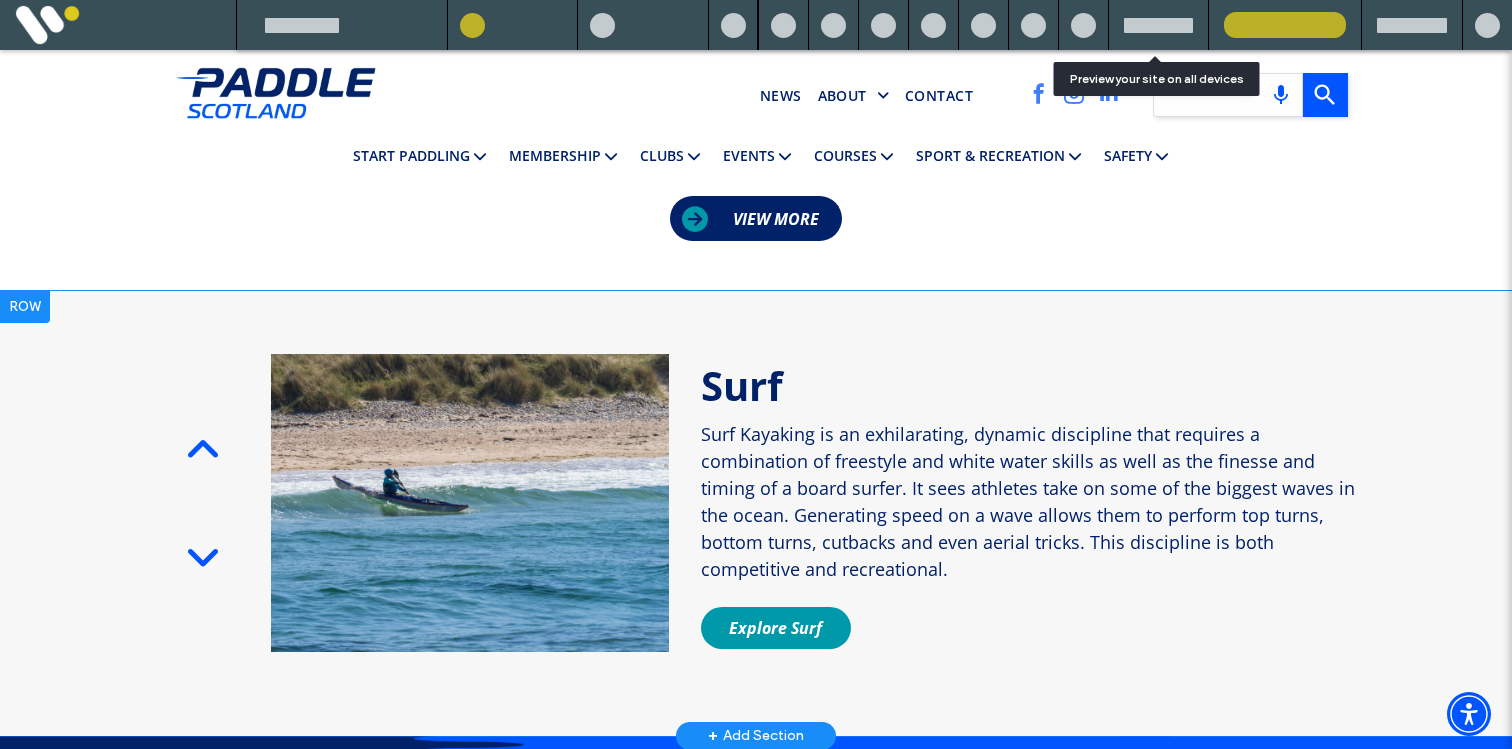 scroll, scrollTop: 2208, scrollLeft: 0, axis: vertical 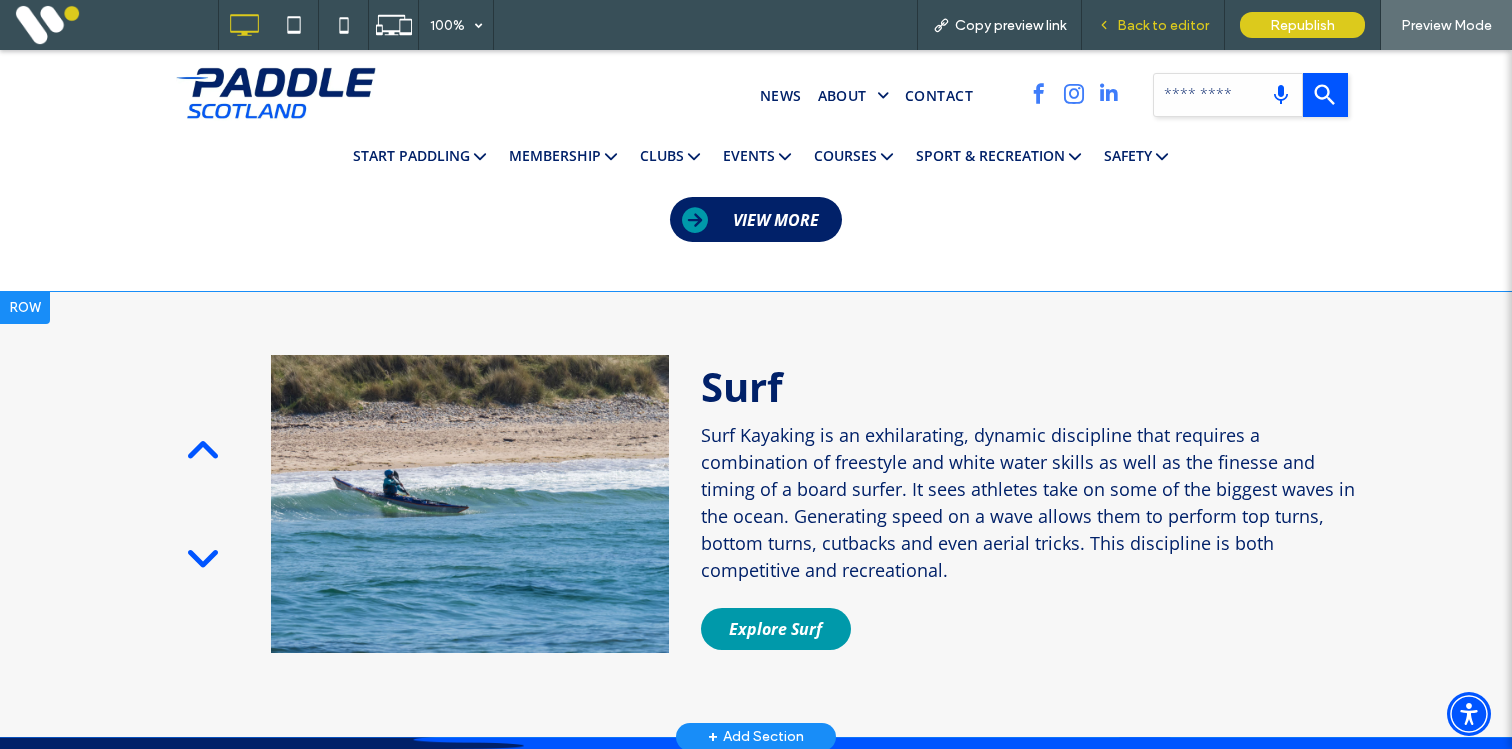 click on "Back to editor" at bounding box center (1153, 25) 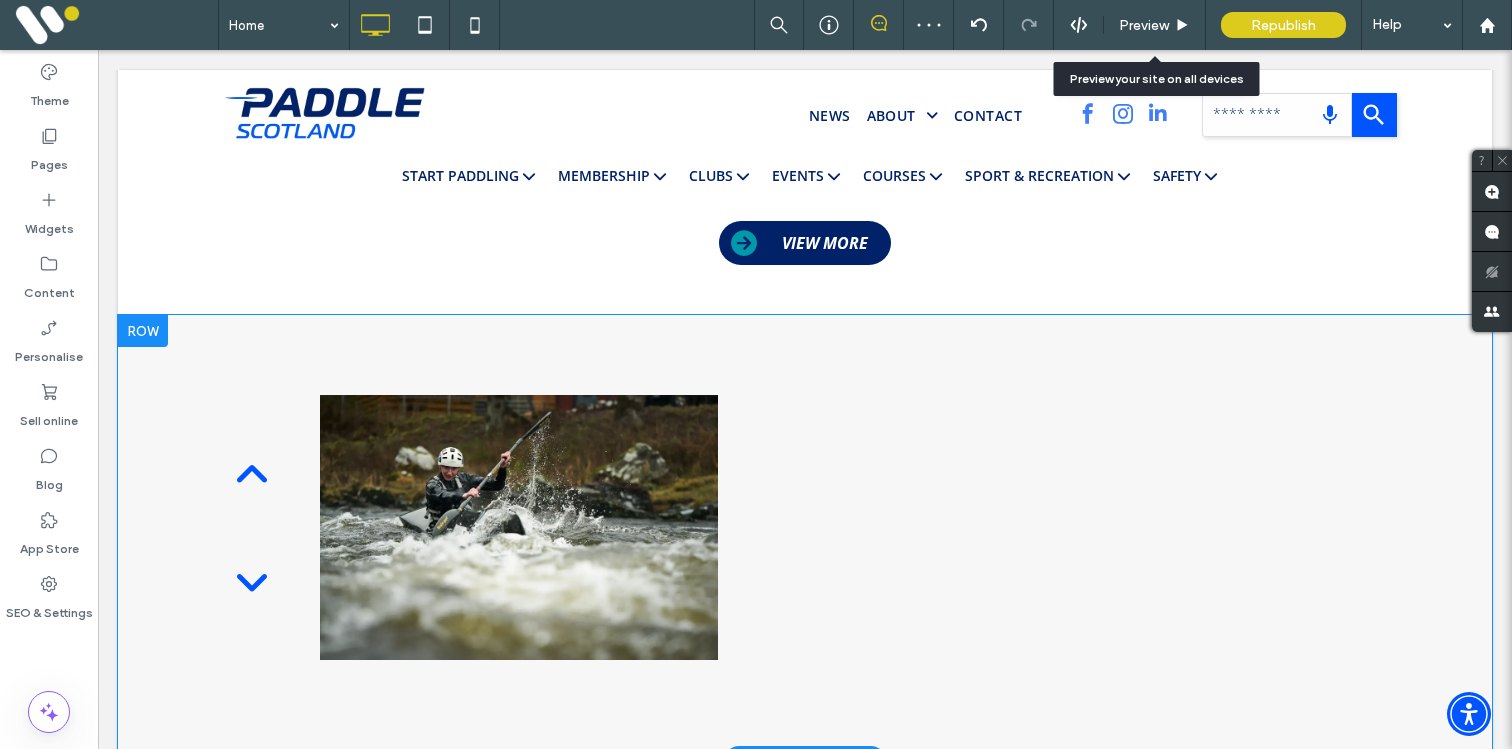 scroll, scrollTop: 2201, scrollLeft: 0, axis: vertical 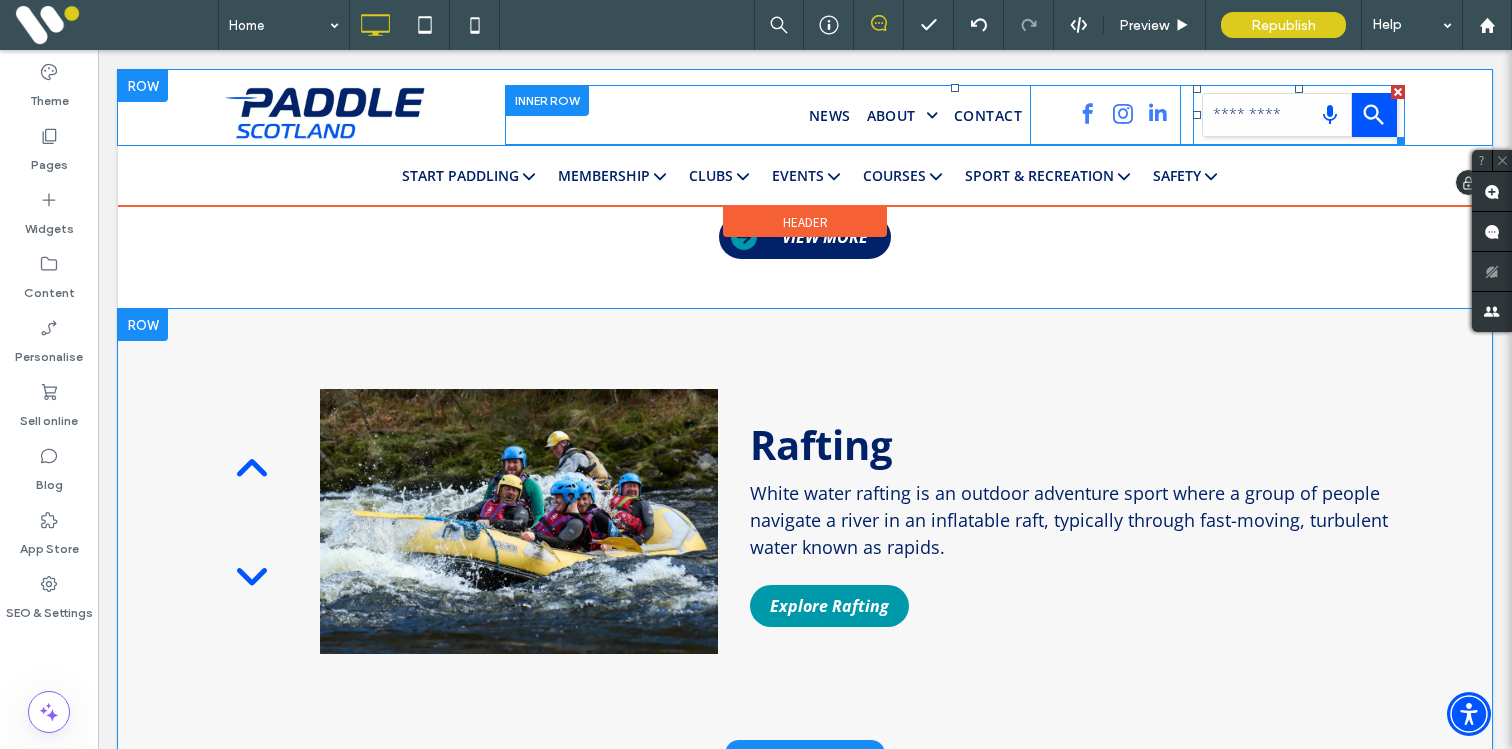 click at bounding box center [1299, 115] 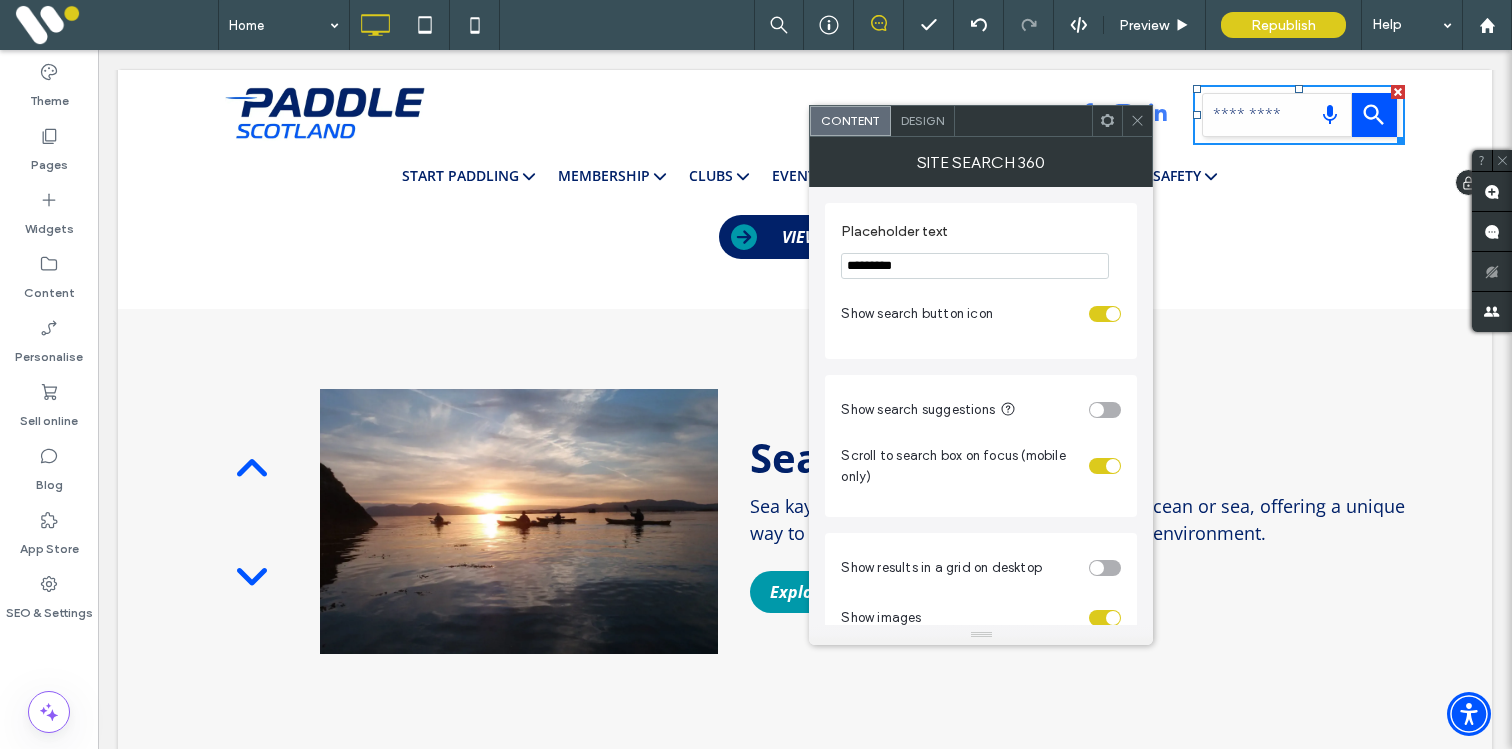 click at bounding box center [1398, 92] 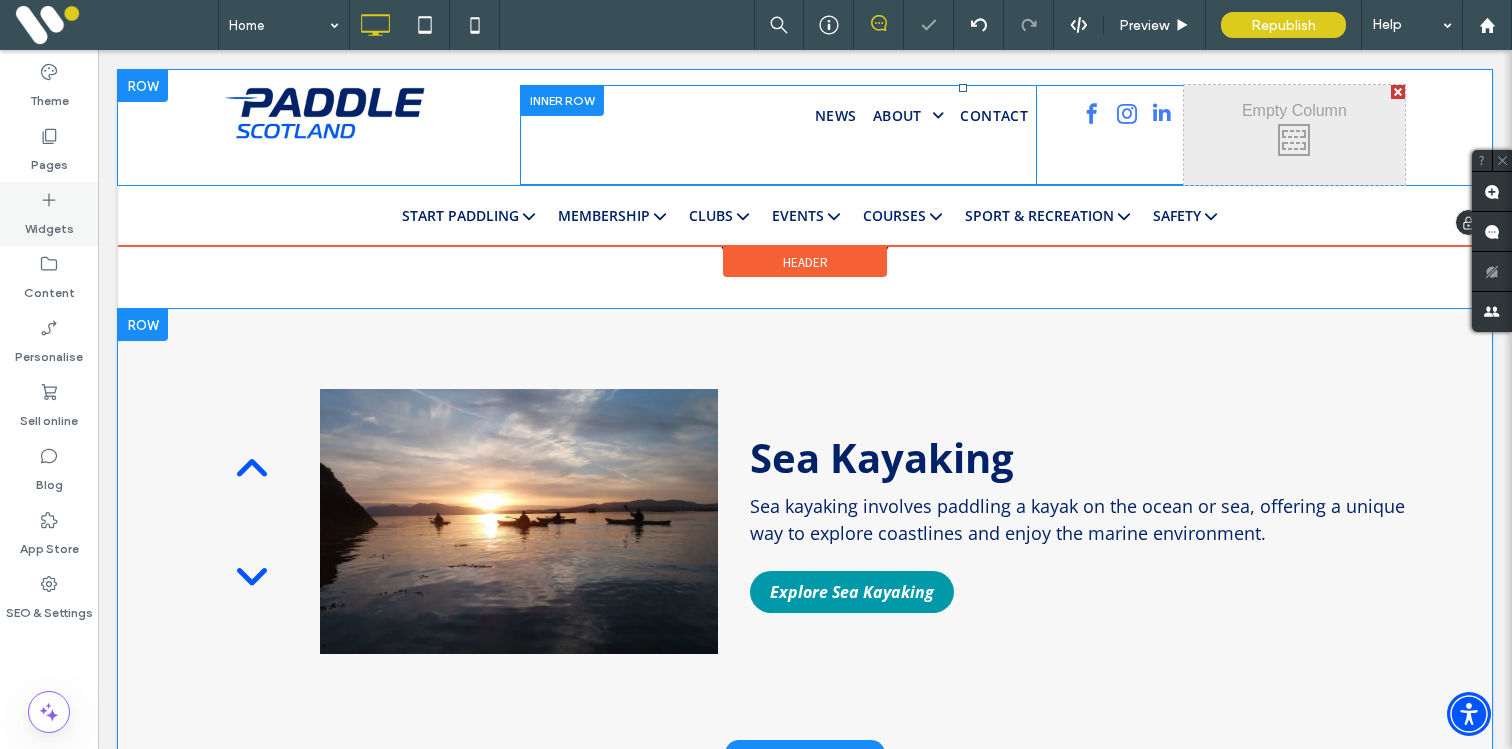 click on "Widgets" at bounding box center [49, 224] 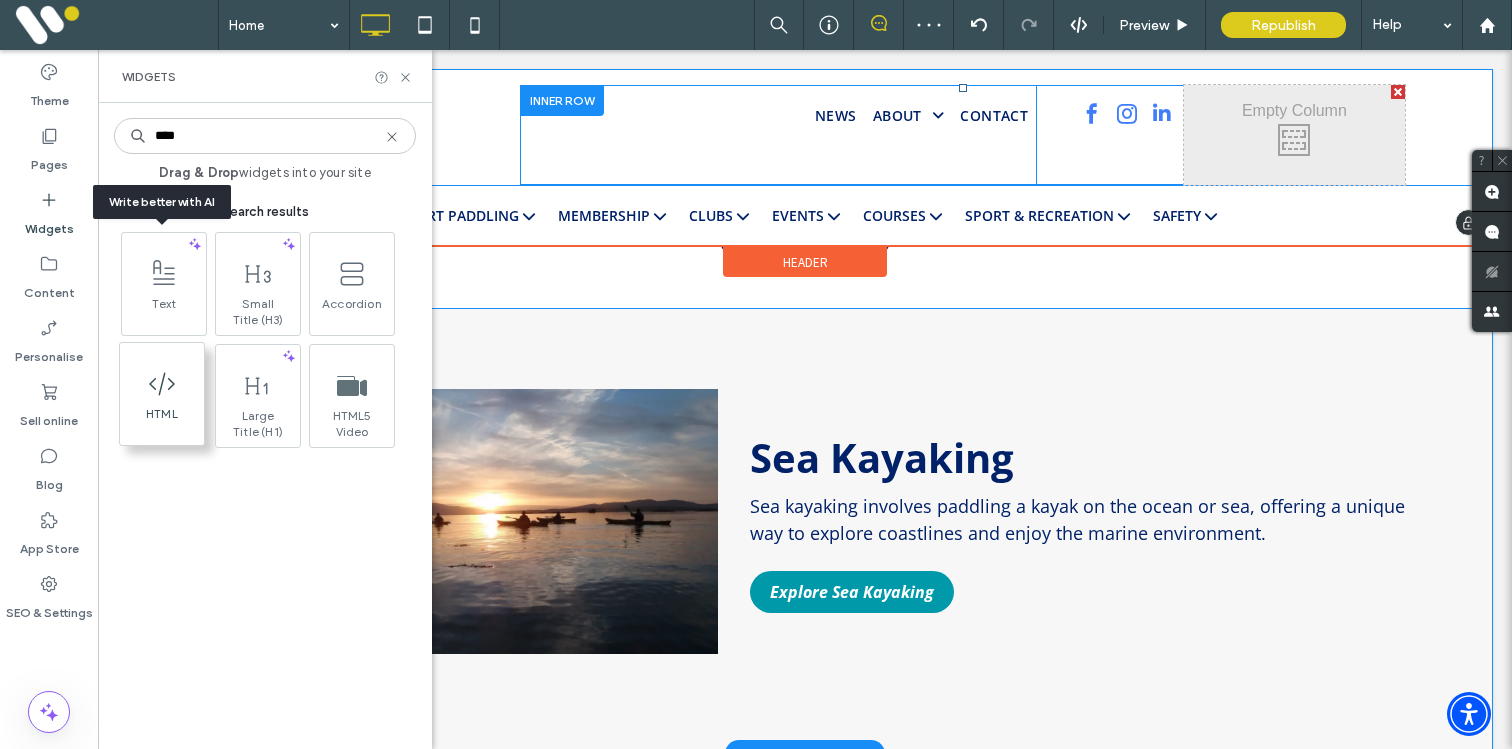 type on "****" 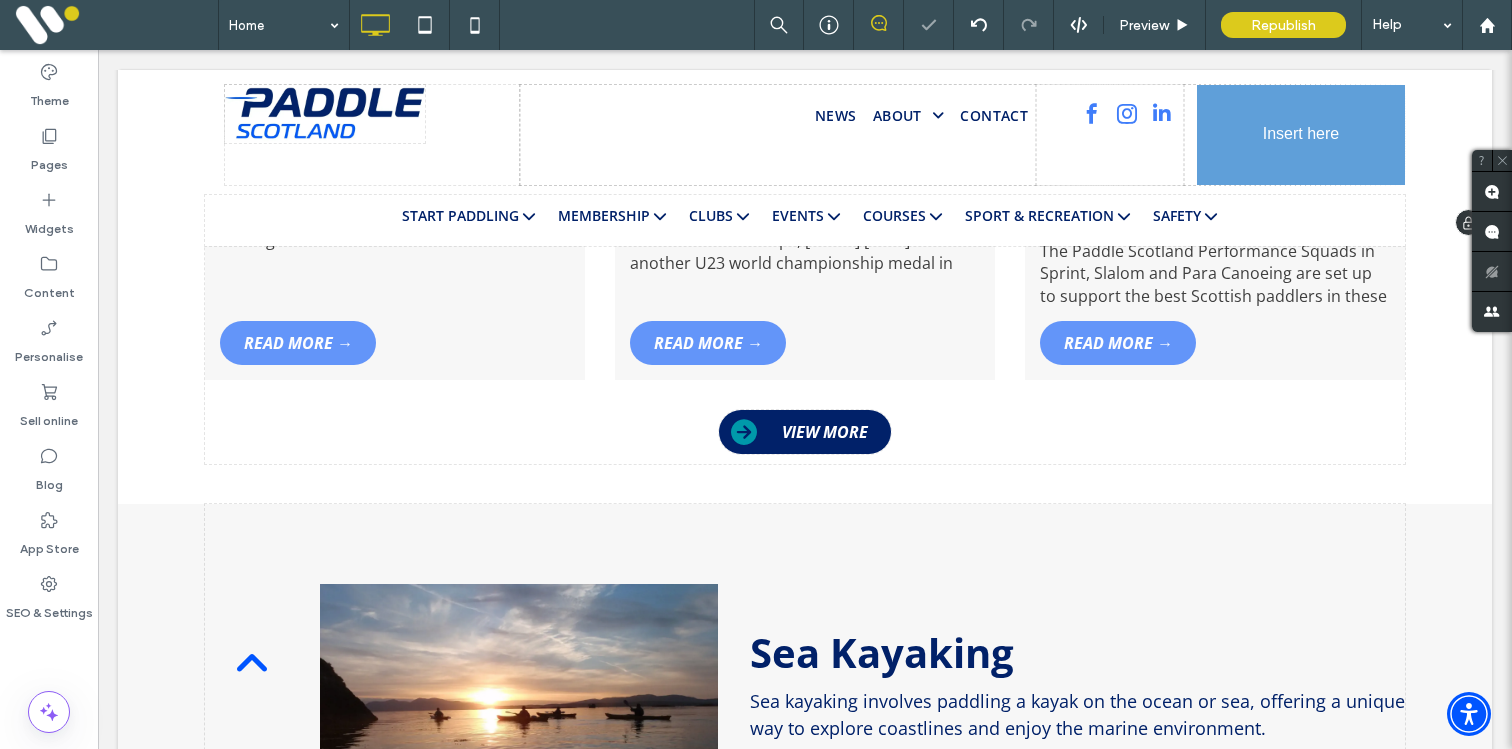 scroll, scrollTop: 1981, scrollLeft: 0, axis: vertical 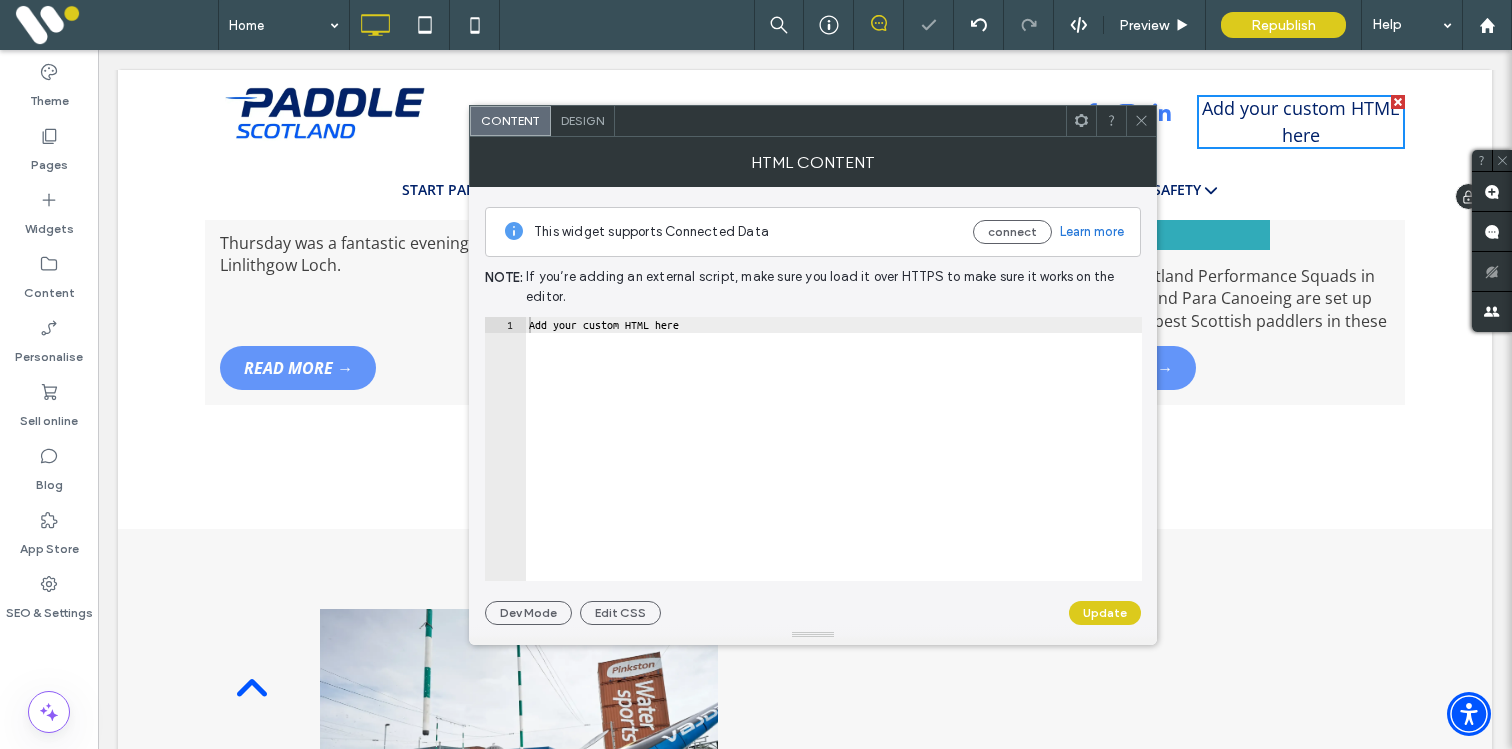 click on "Add your custom HTML here" at bounding box center (833, 465) 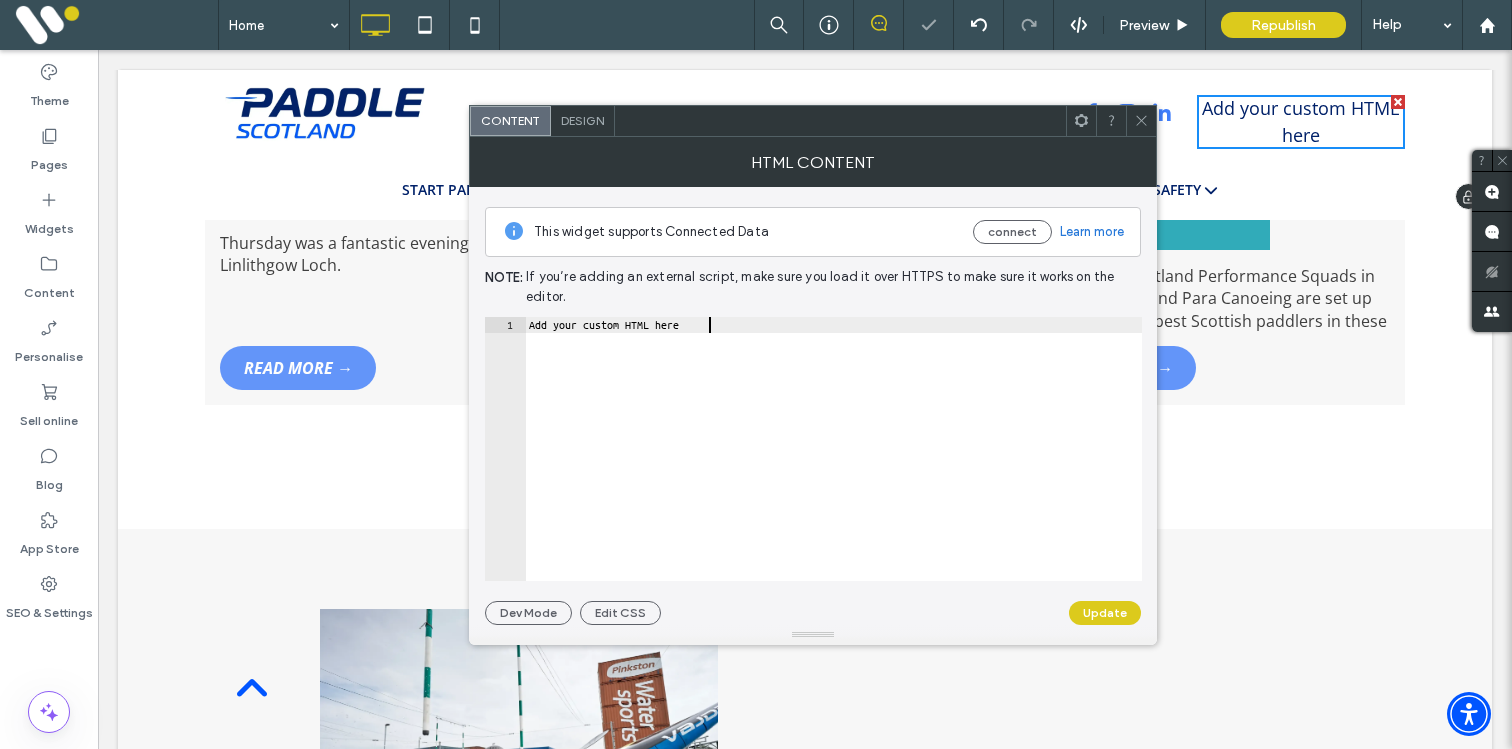 click on "Add your custom HTML here" at bounding box center [833, 465] 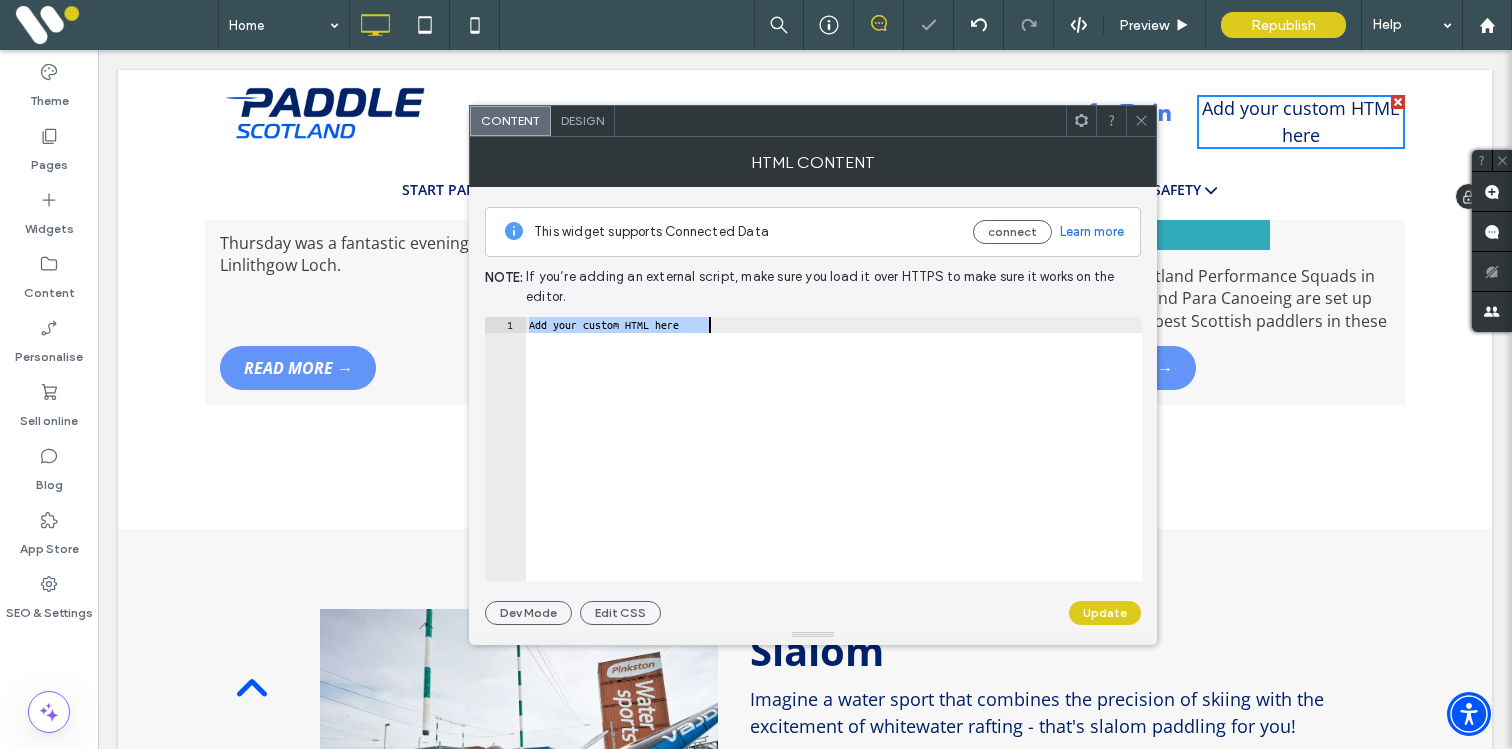 click on "Add your custom HTML here" at bounding box center [833, 465] 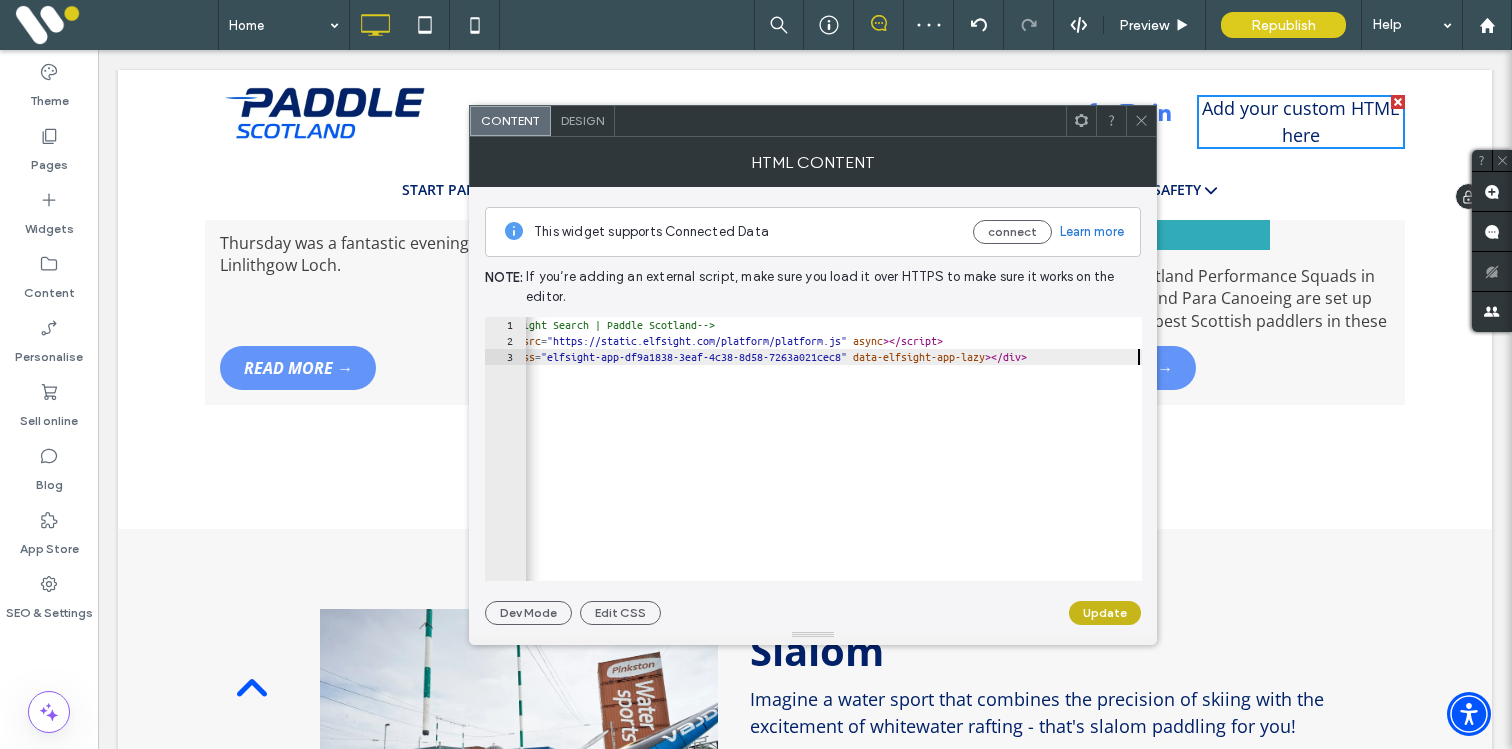click on "Update" 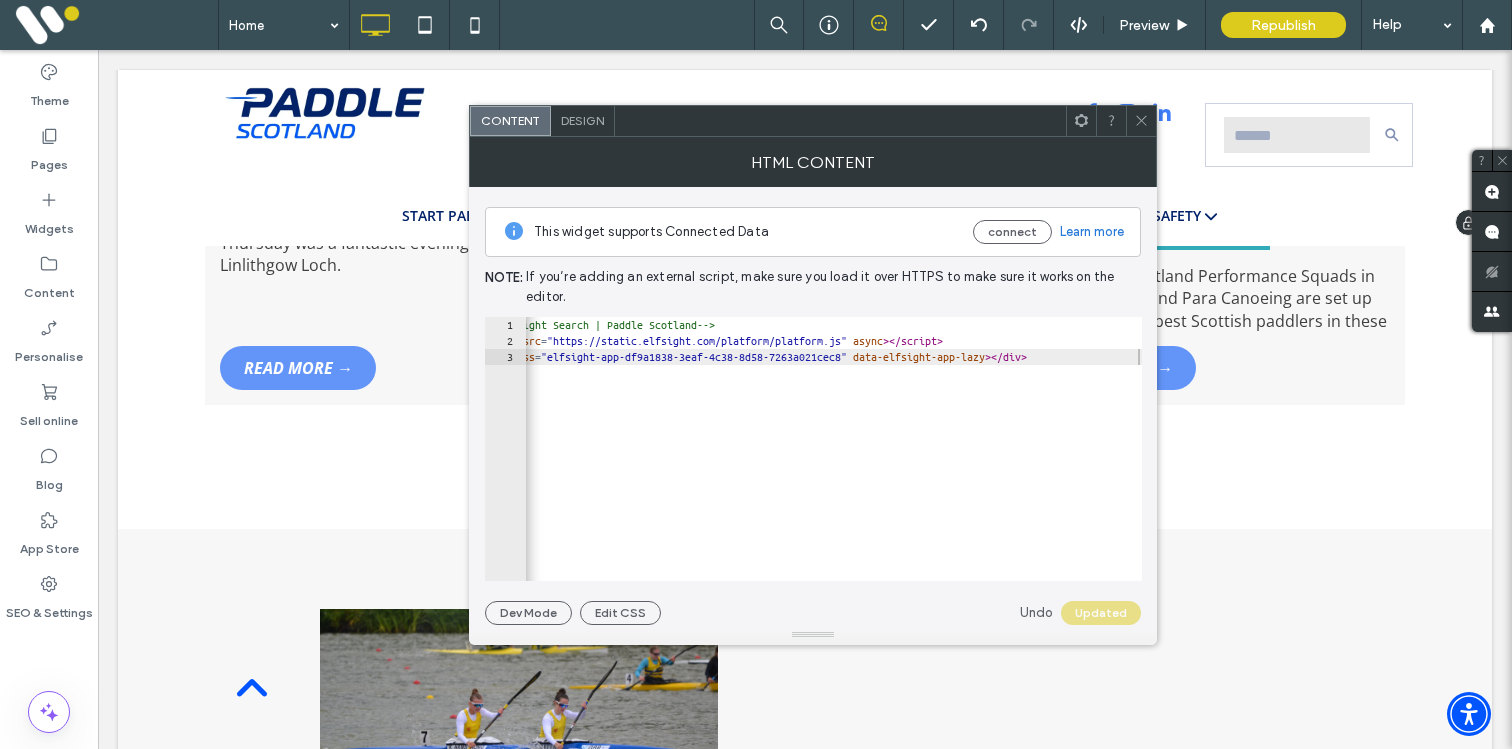 click 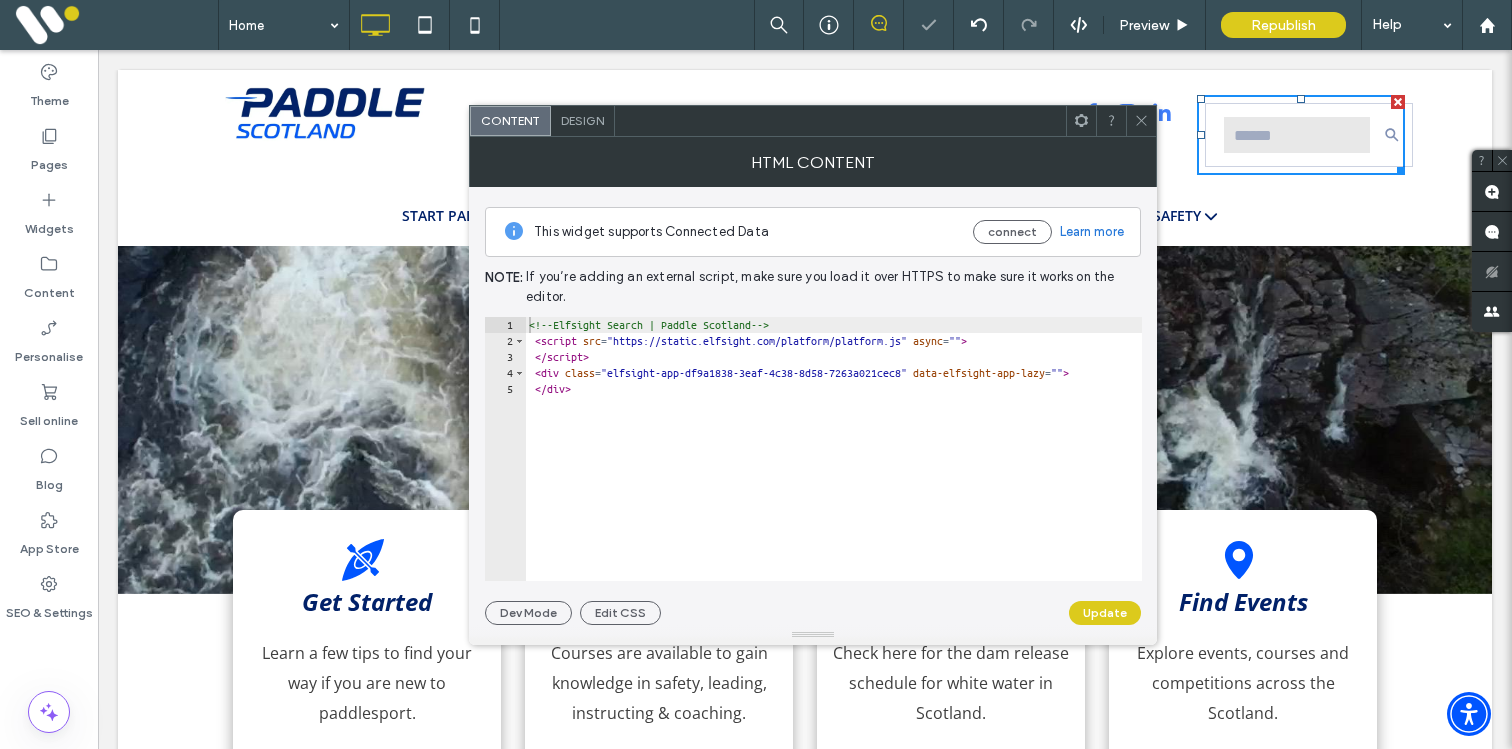 scroll, scrollTop: 0, scrollLeft: 0, axis: both 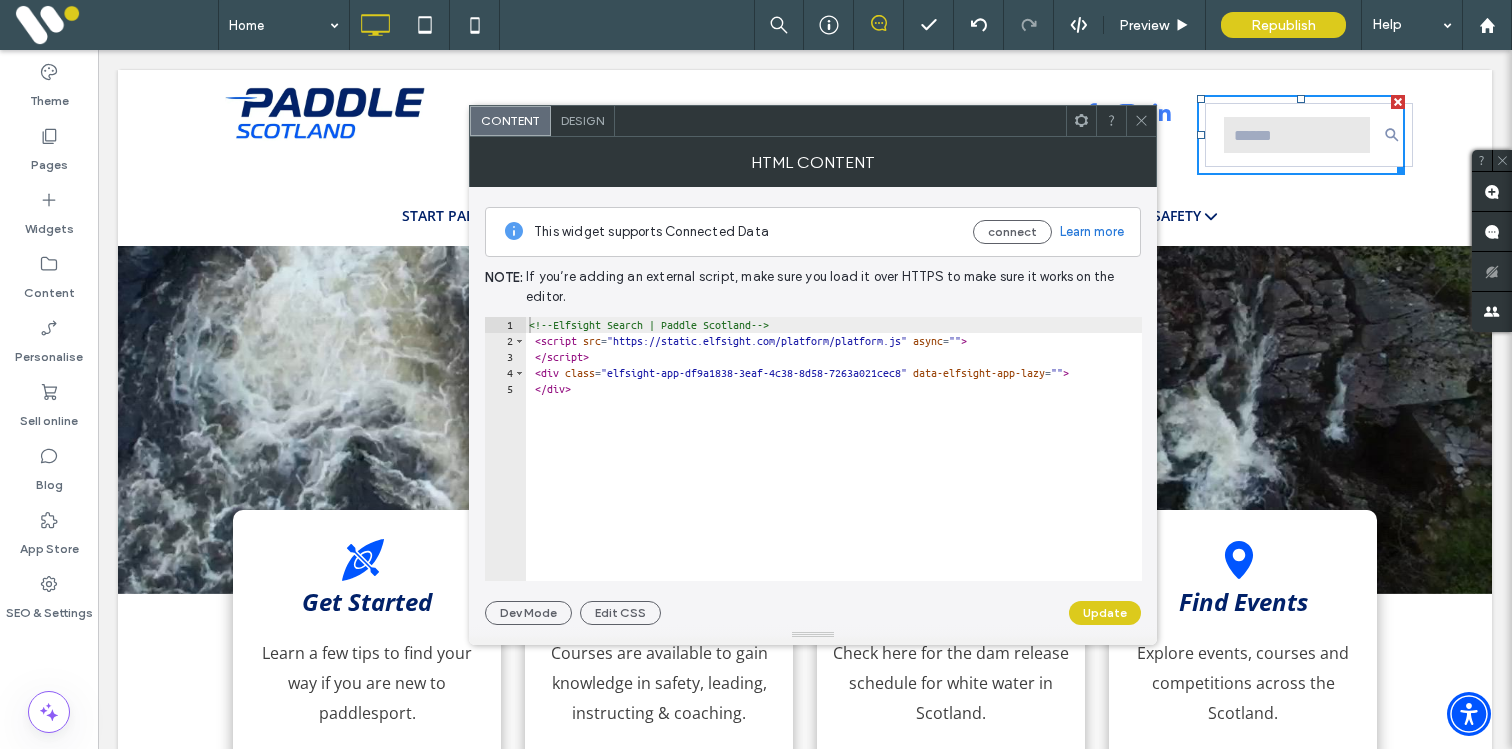 click 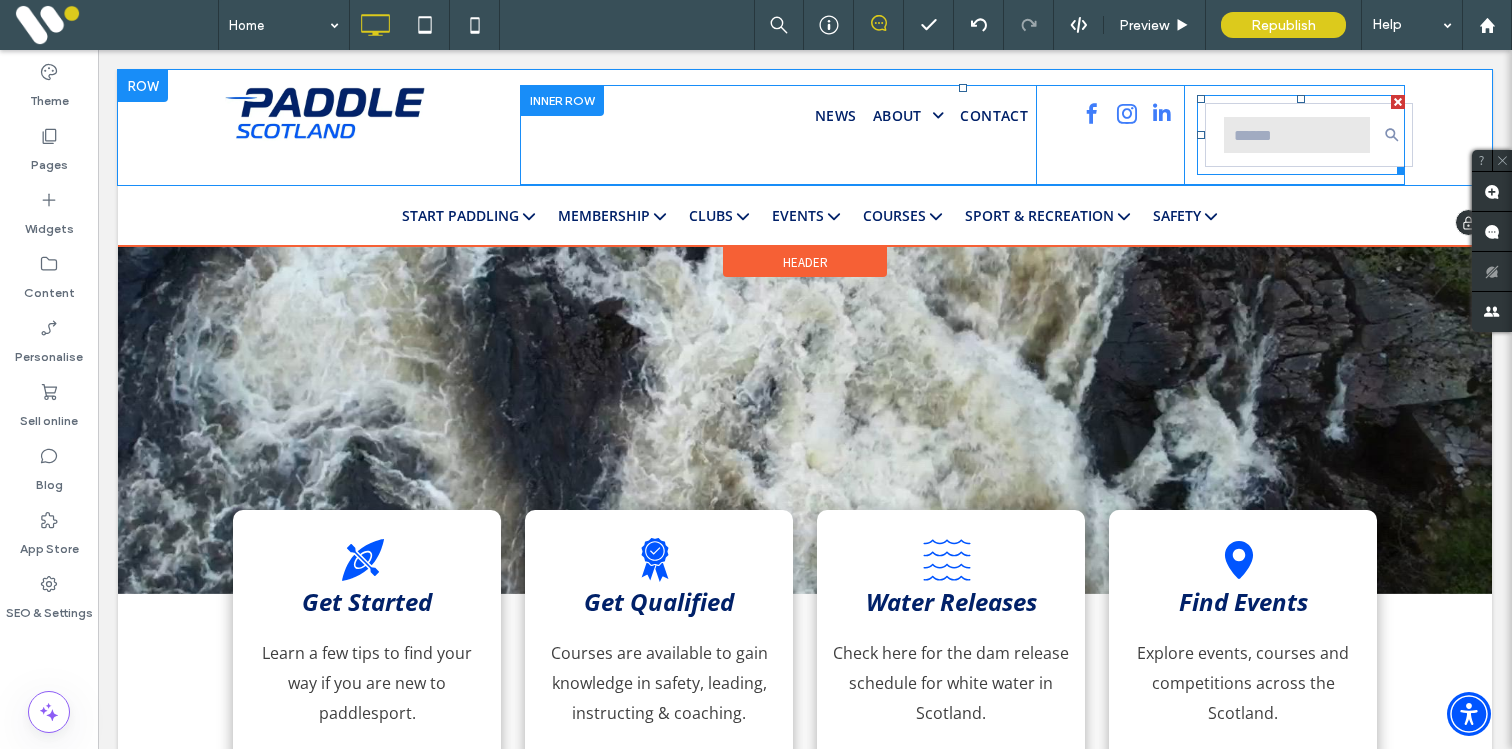 click at bounding box center [1301, 135] 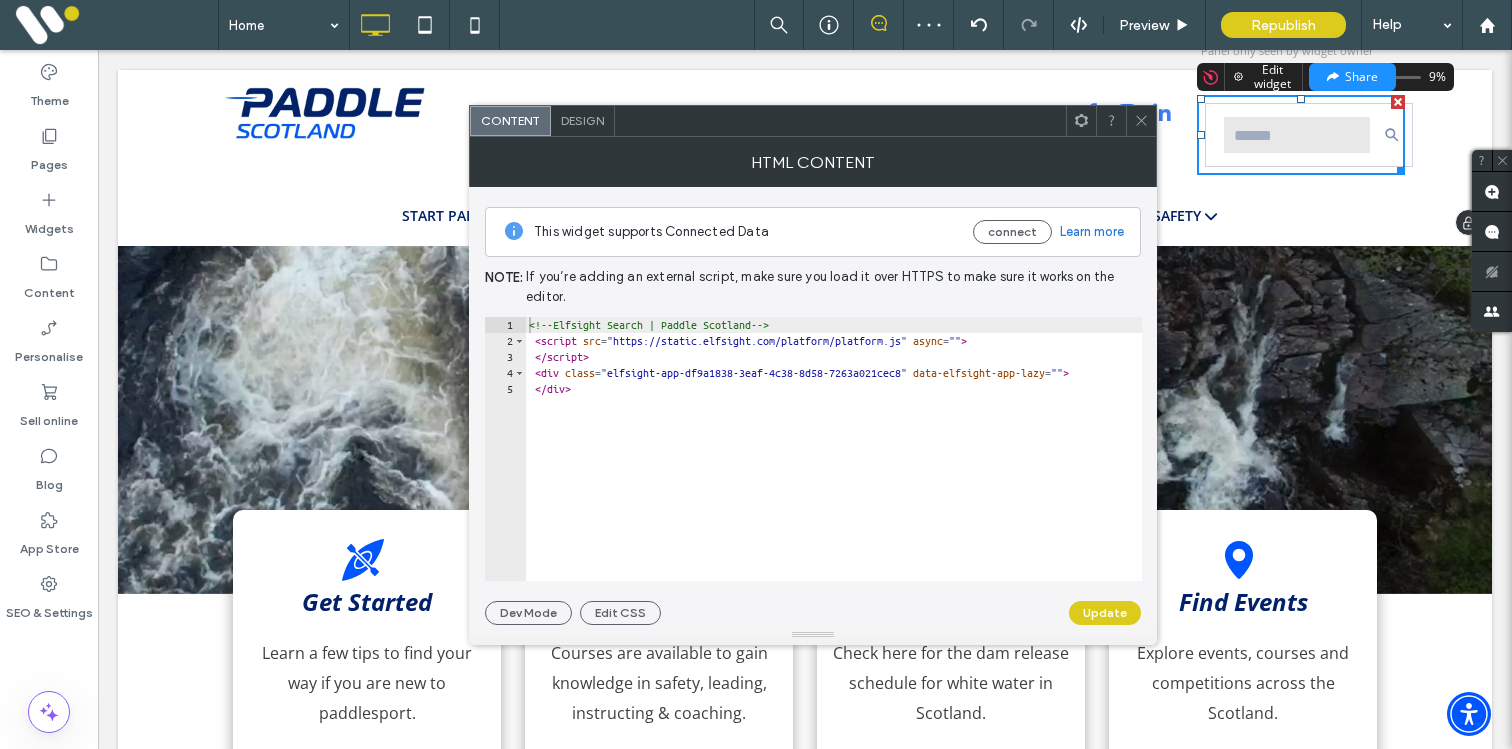 click on "Edit widget" at bounding box center [1272, 77] 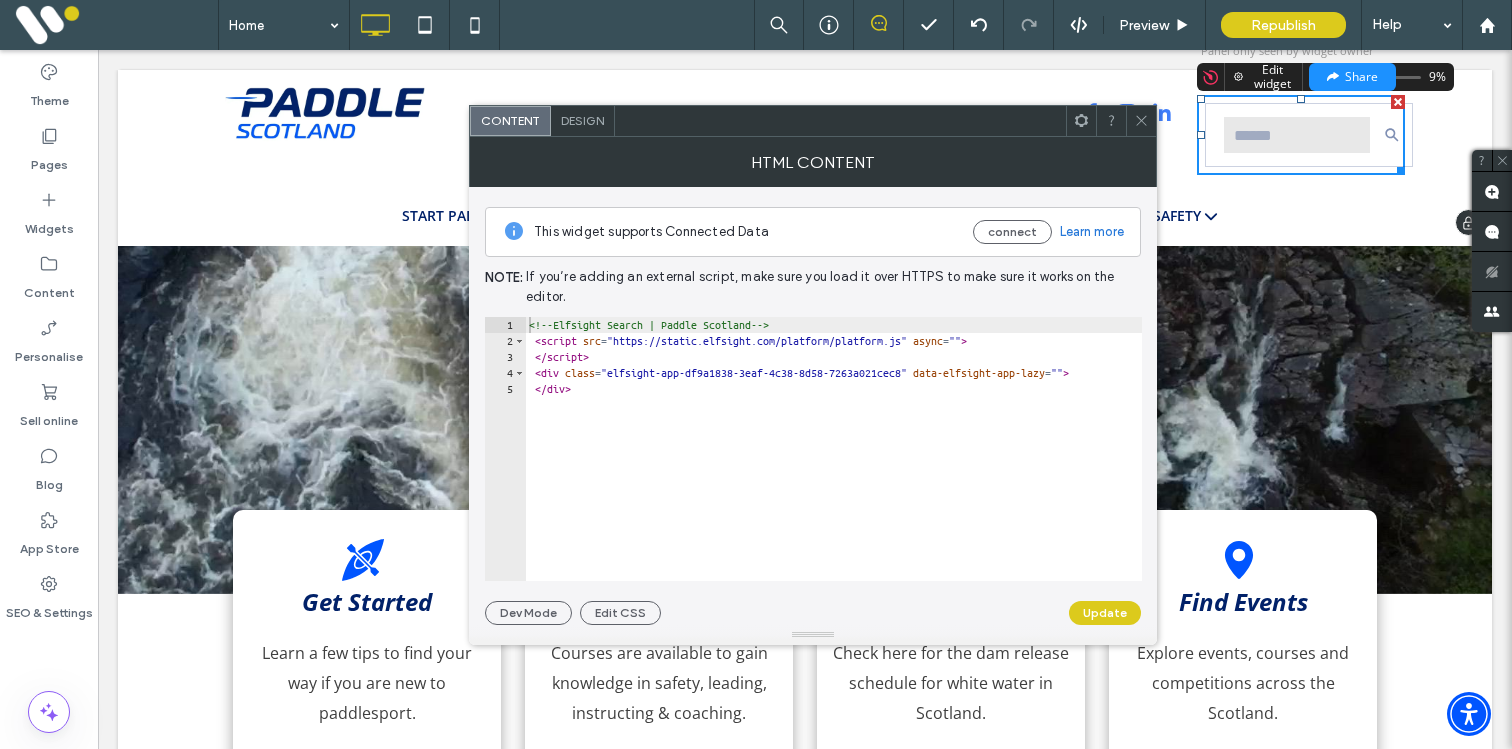 click 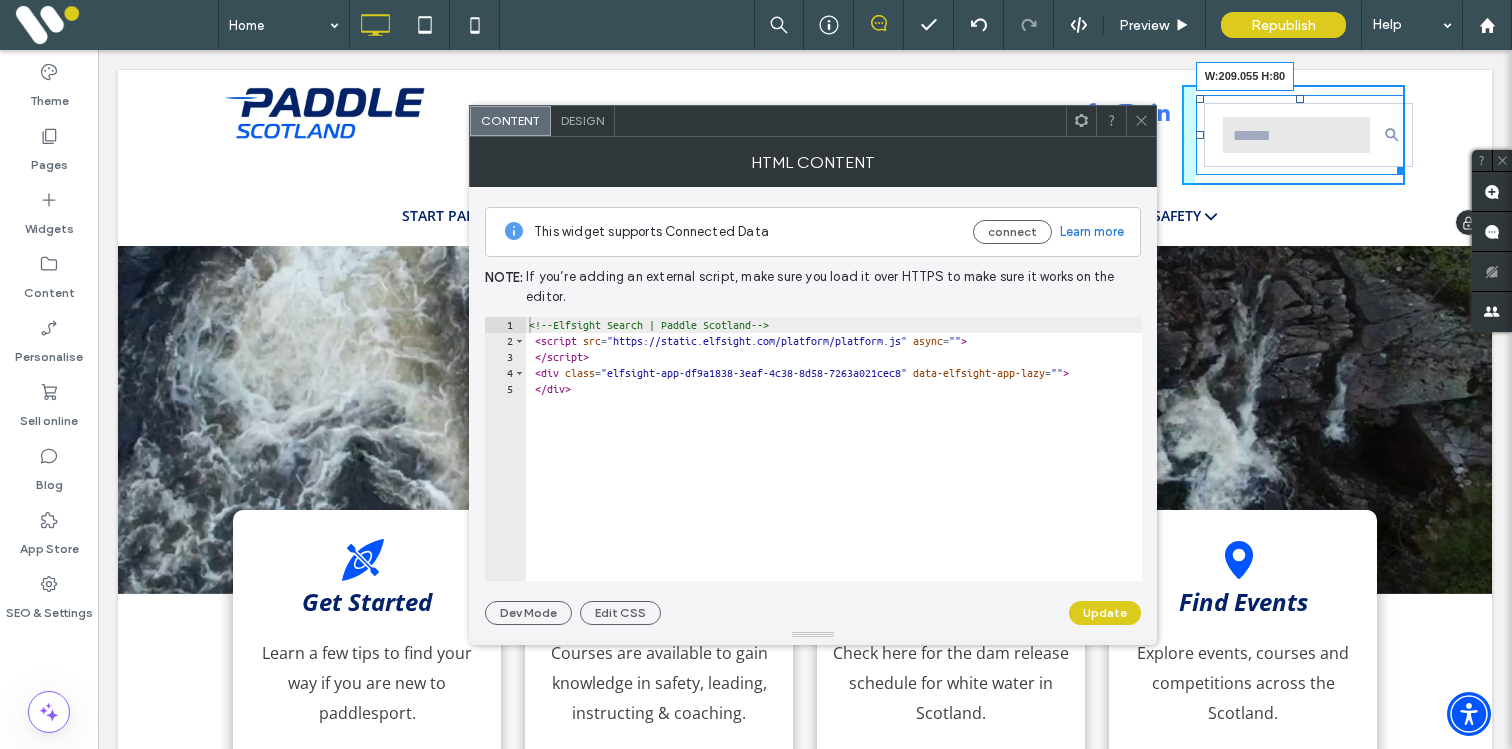 drag, startPoint x: 1400, startPoint y: 168, endPoint x: 1427, endPoint y: 168, distance: 27 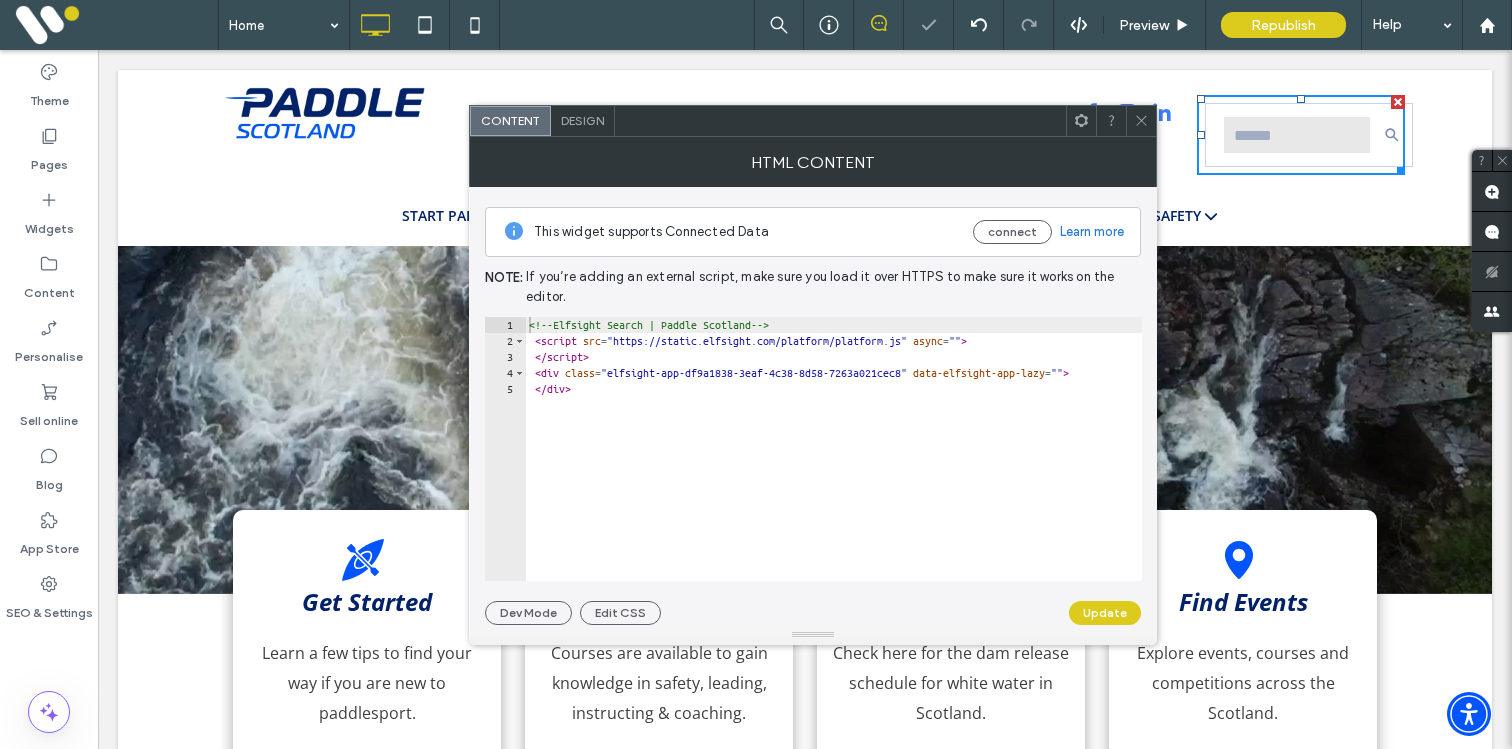 click 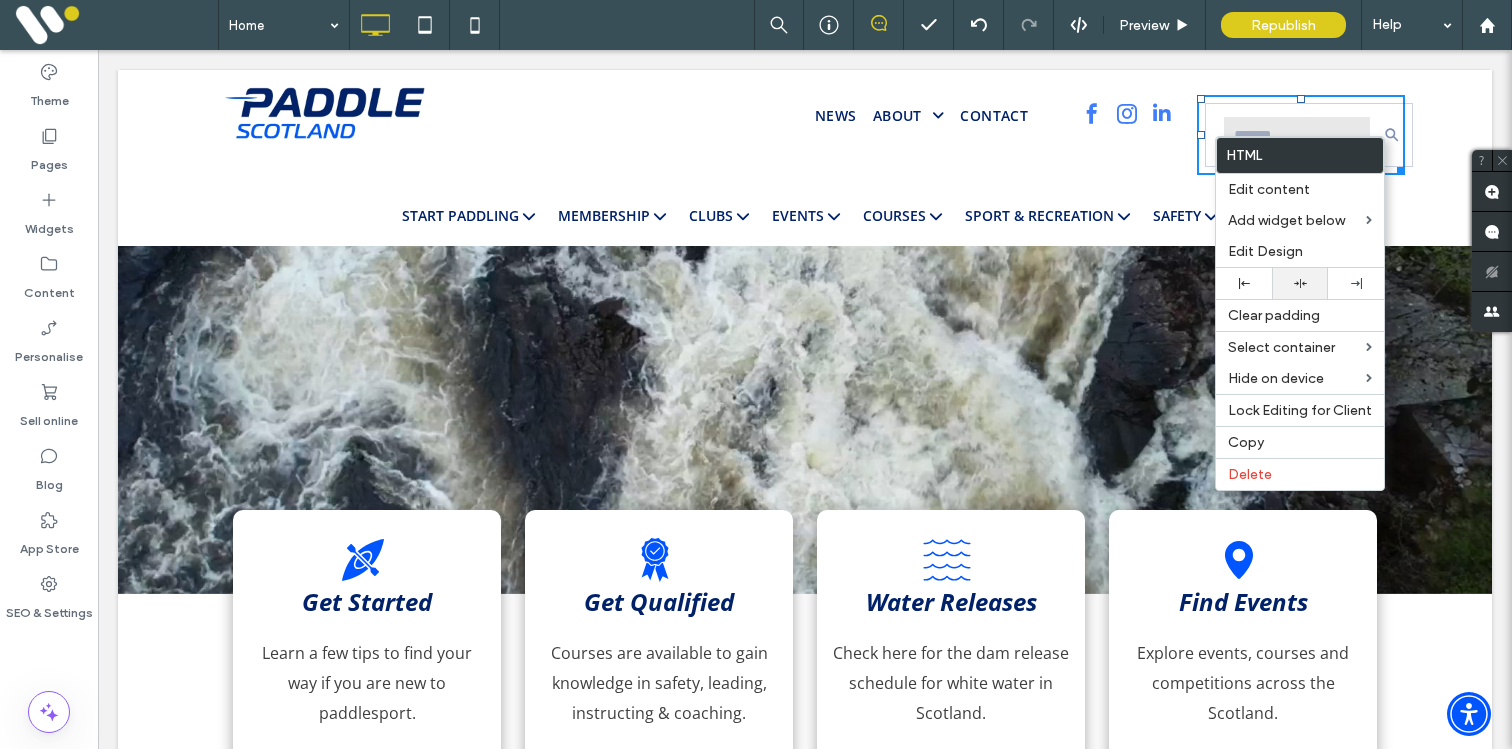 click at bounding box center [1300, 283] 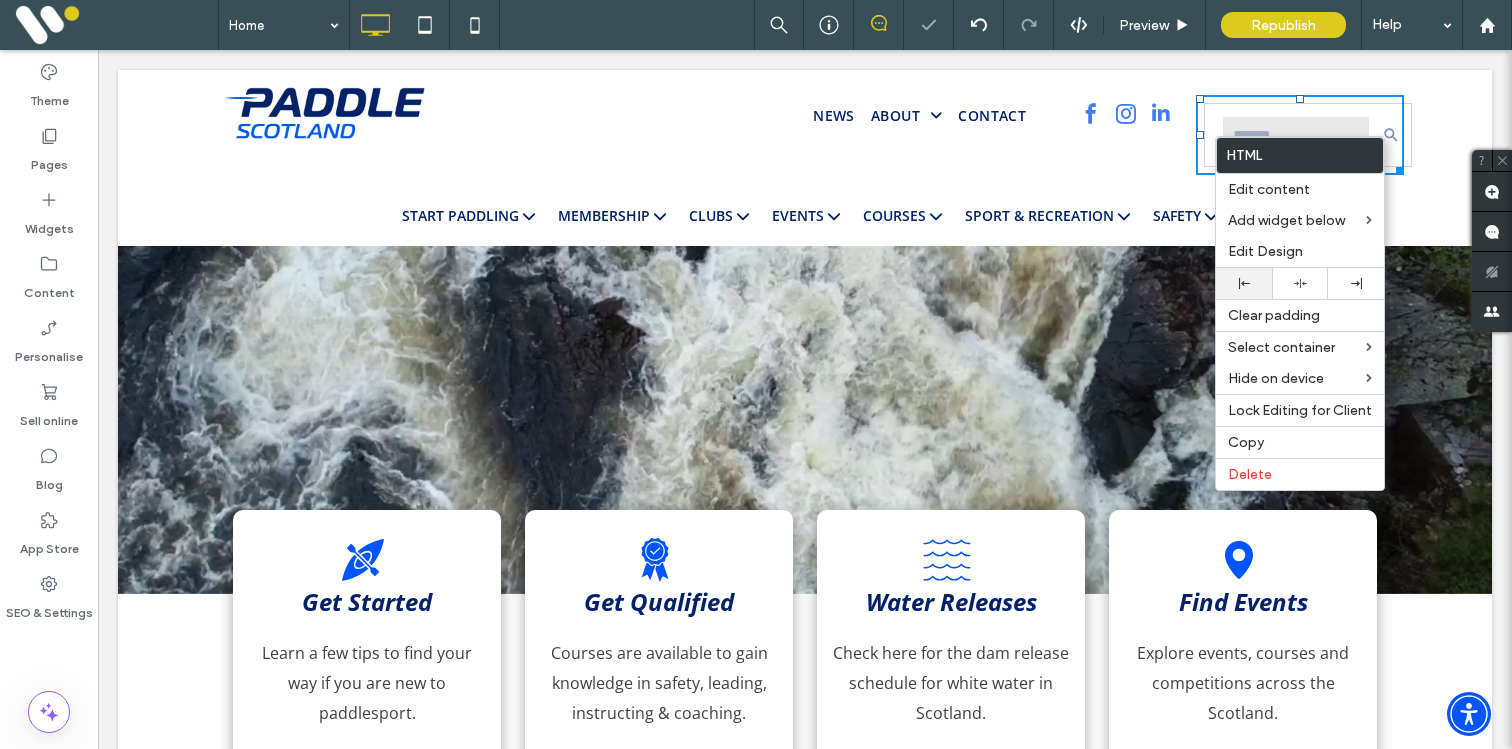 click at bounding box center [1244, 283] 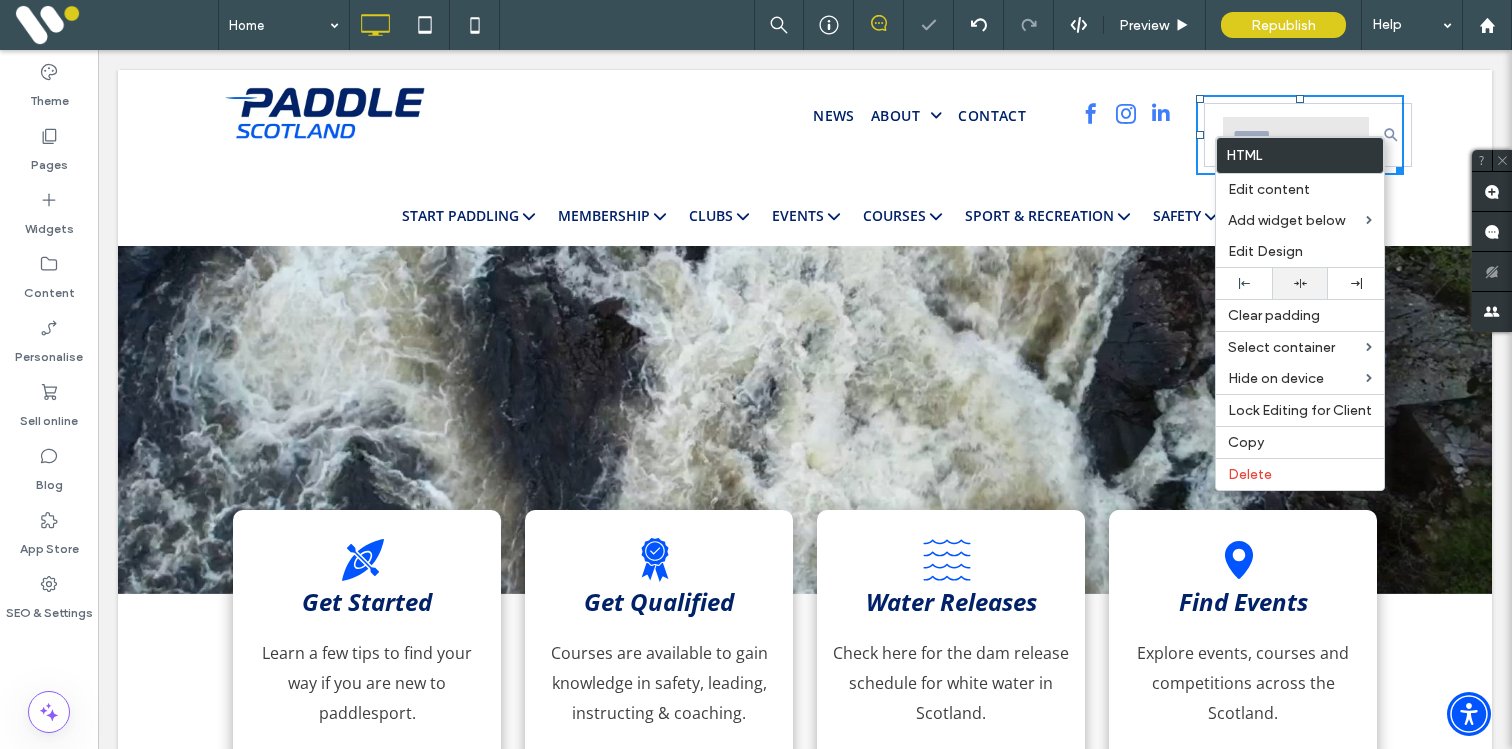 click at bounding box center (1300, 283) 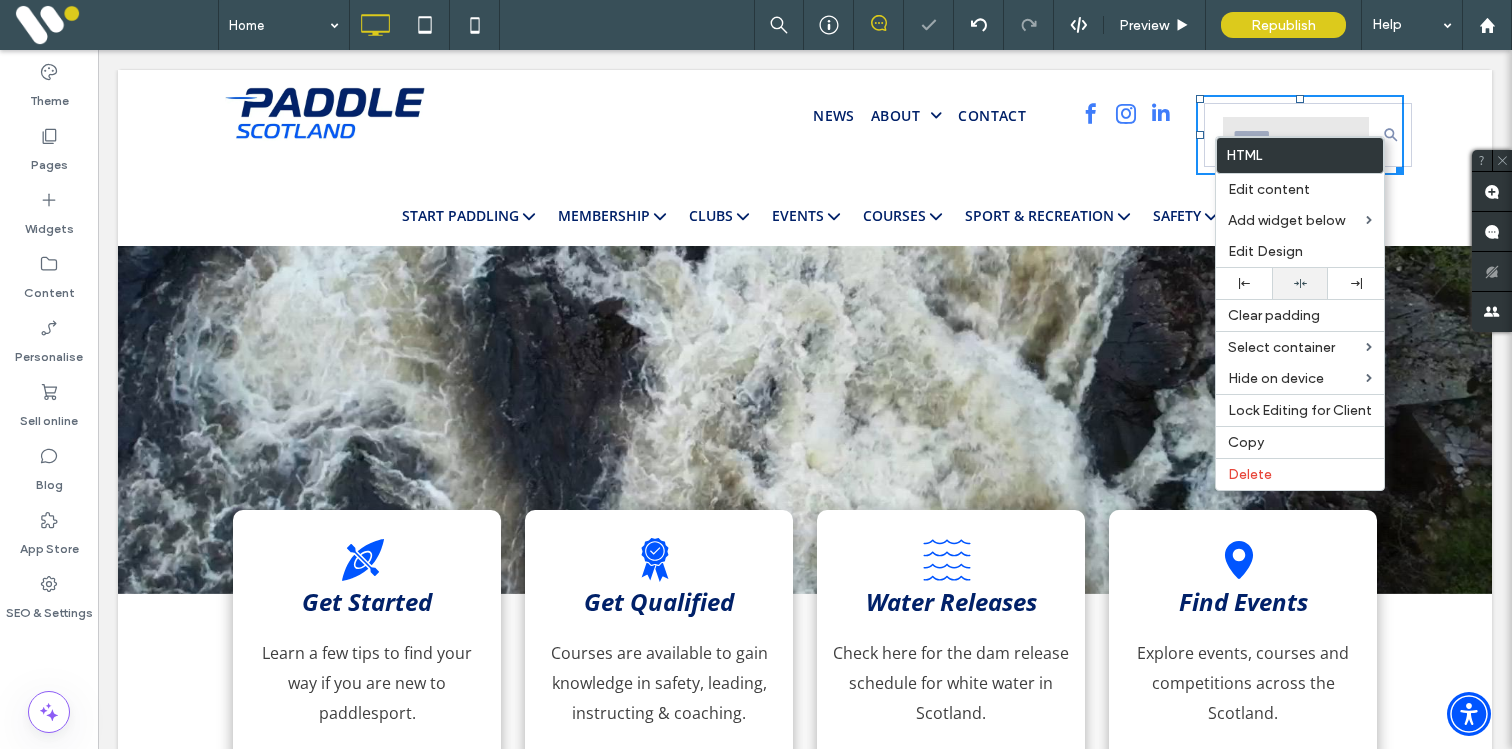 click at bounding box center [1300, 283] 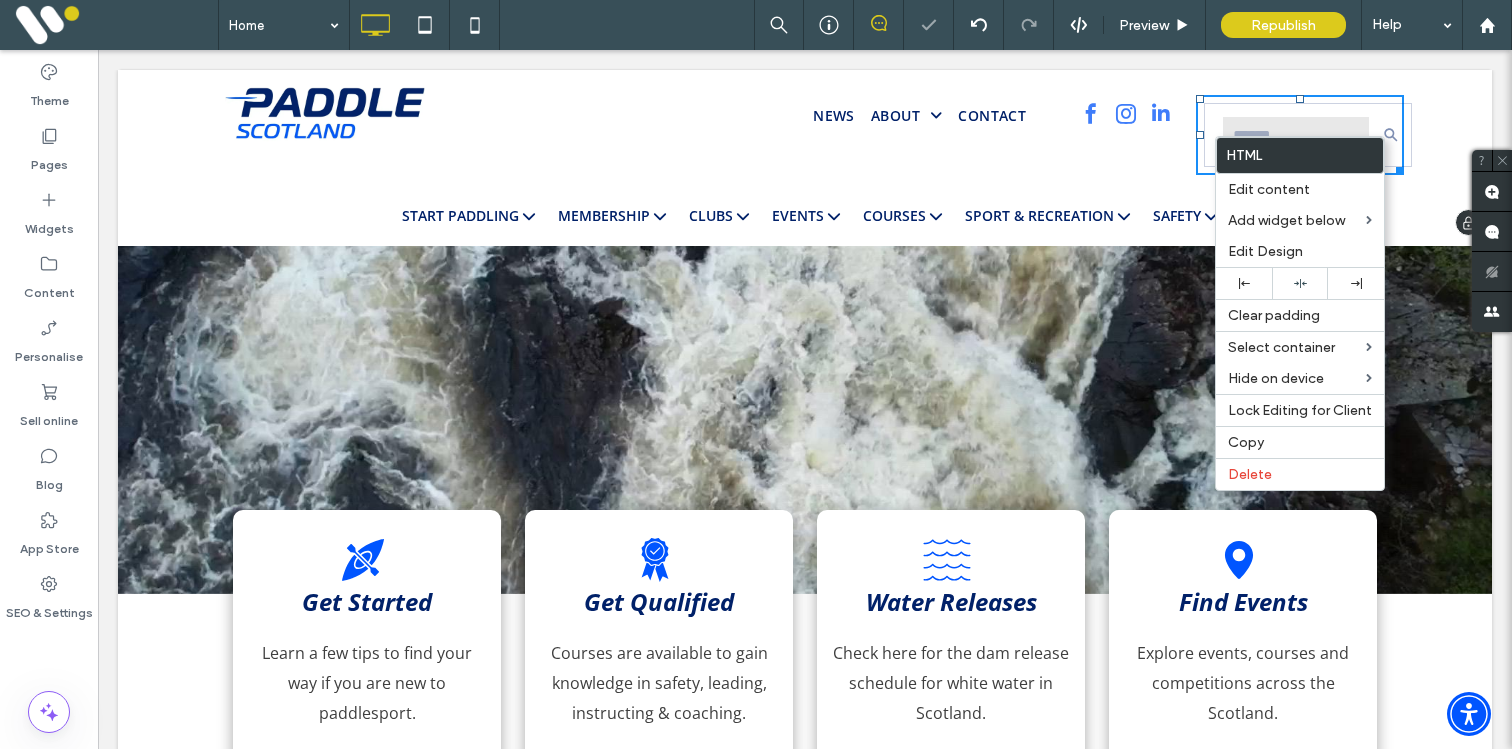 click on "Click To Paste" at bounding box center [1108, 135] 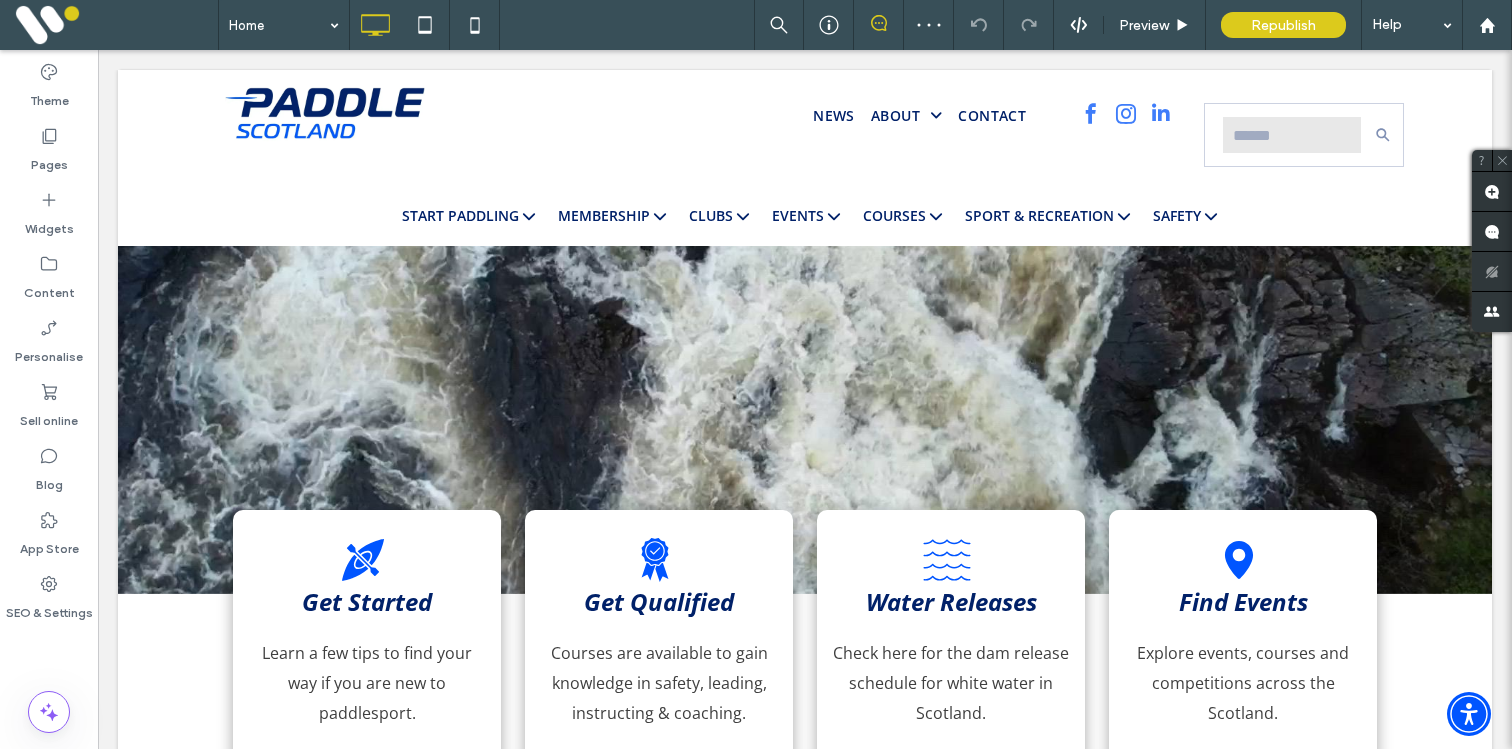 scroll, scrollTop: 0, scrollLeft: 0, axis: both 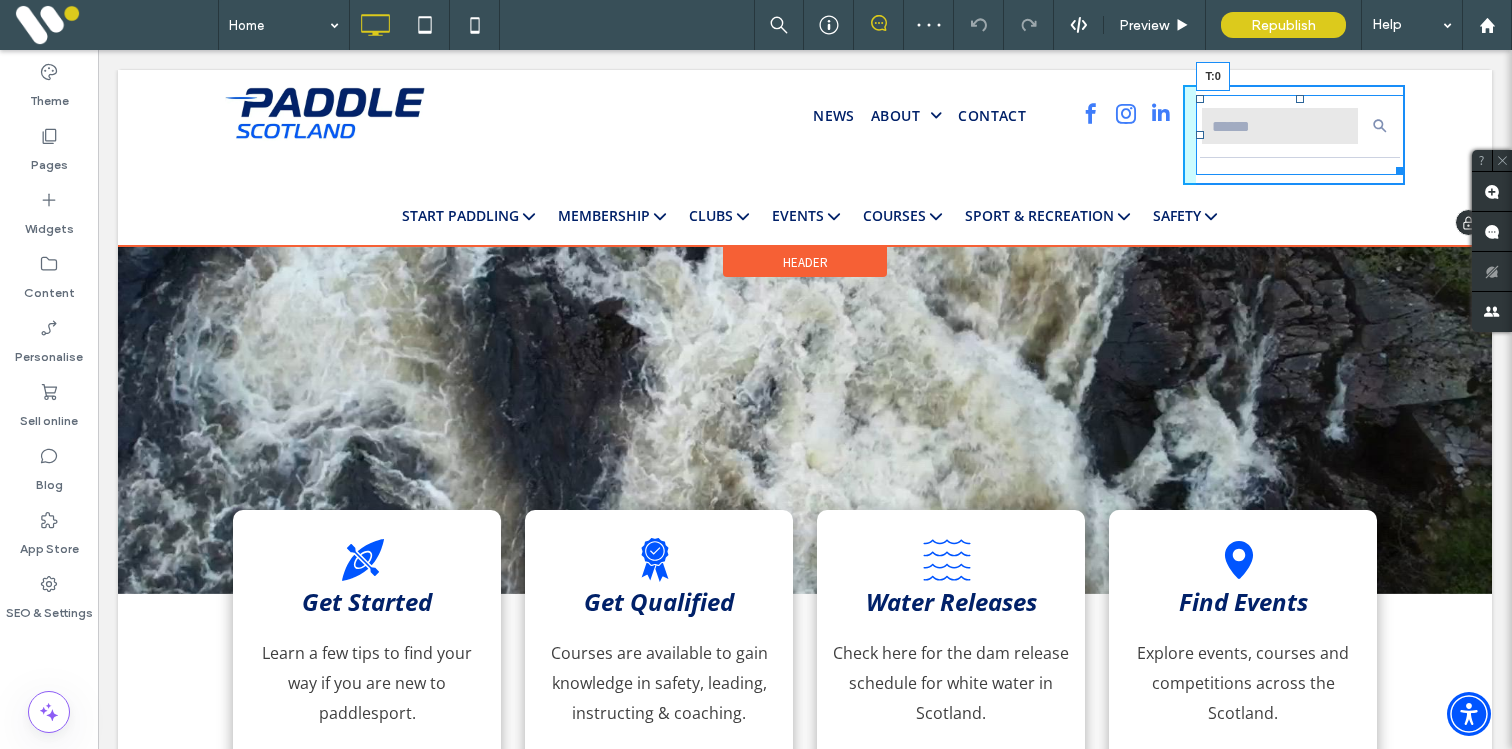 click at bounding box center (1300, 99) 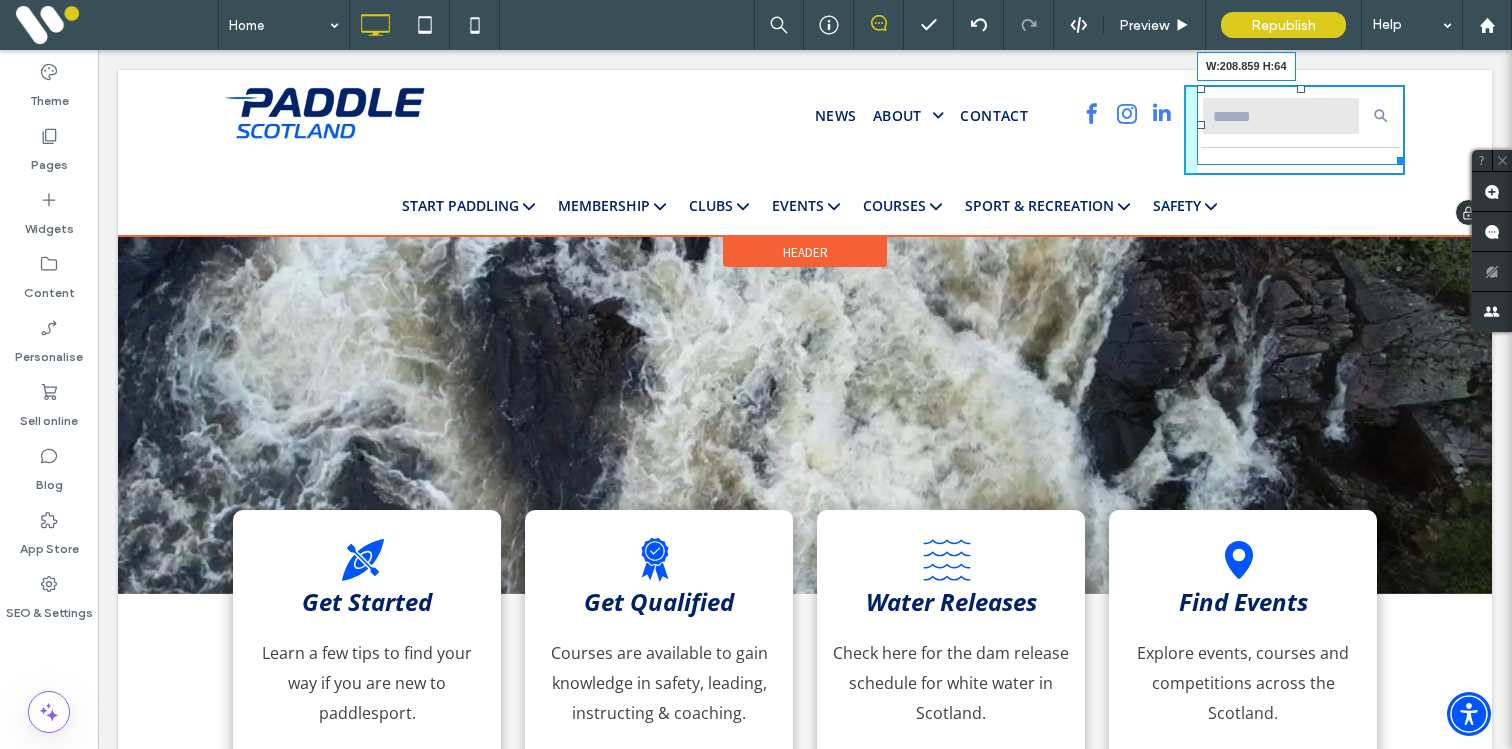 drag, startPoint x: 1395, startPoint y: 160, endPoint x: 1400, endPoint y: 144, distance: 16.763054 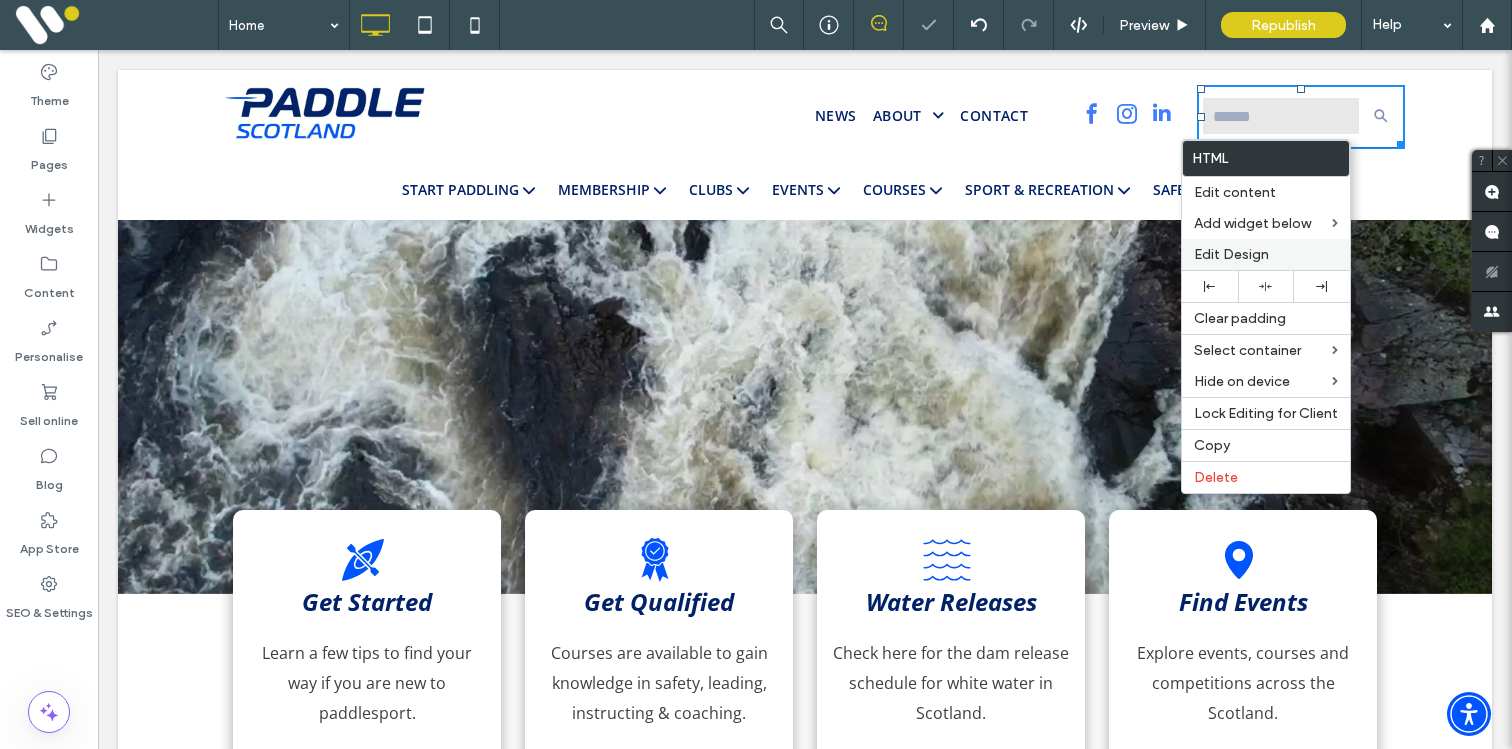click on "Edit Design" at bounding box center [1231, 254] 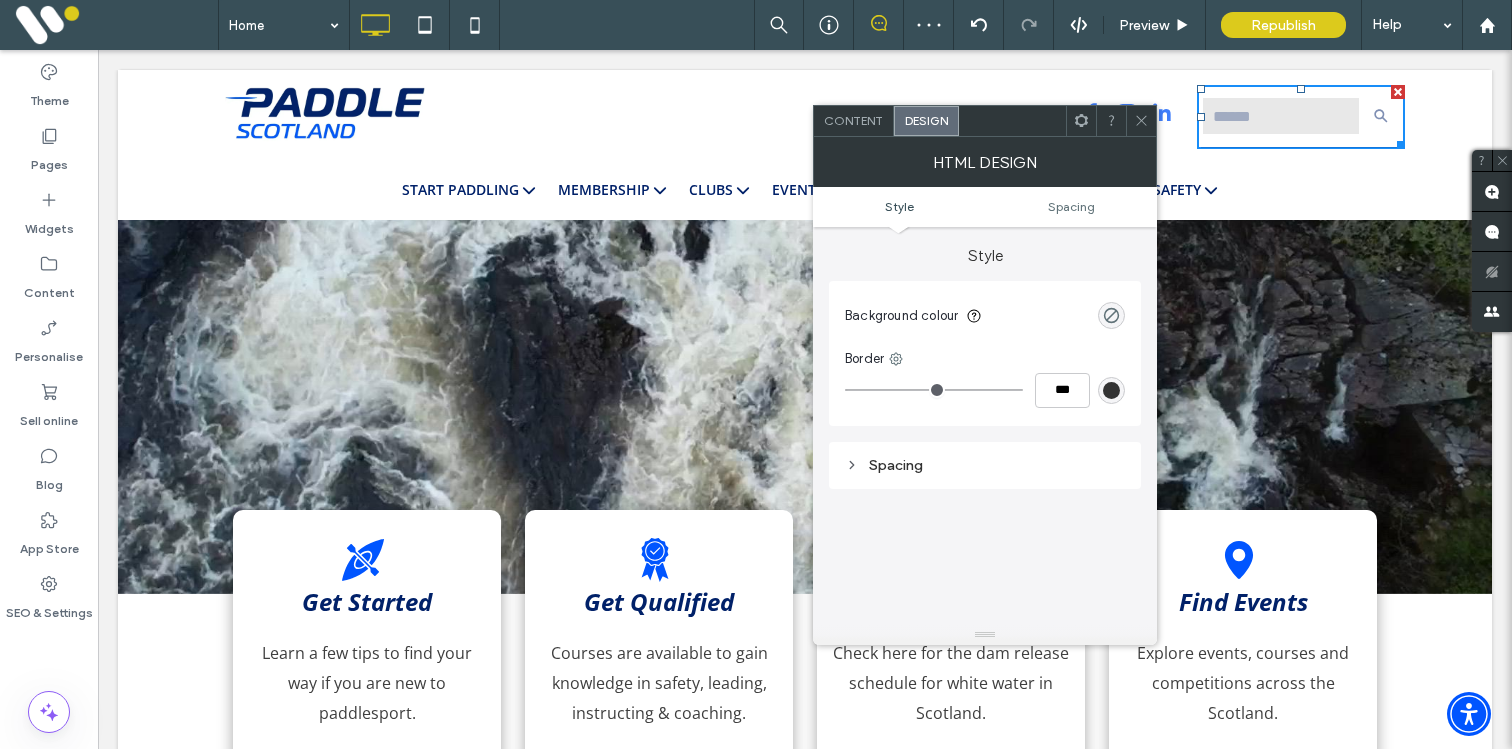 click on "Style Spacing" at bounding box center [985, 207] 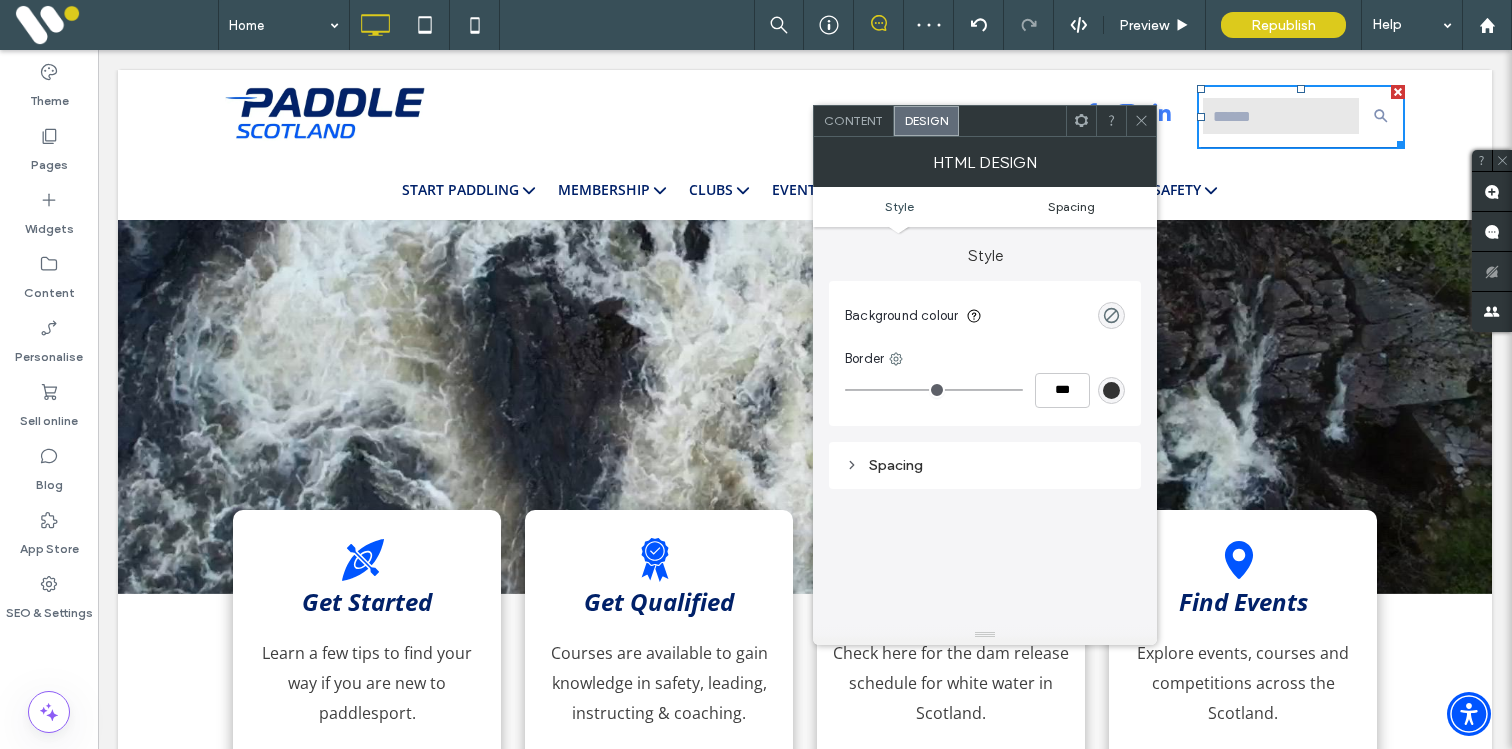 click on "Spacing" at bounding box center (1071, 206) 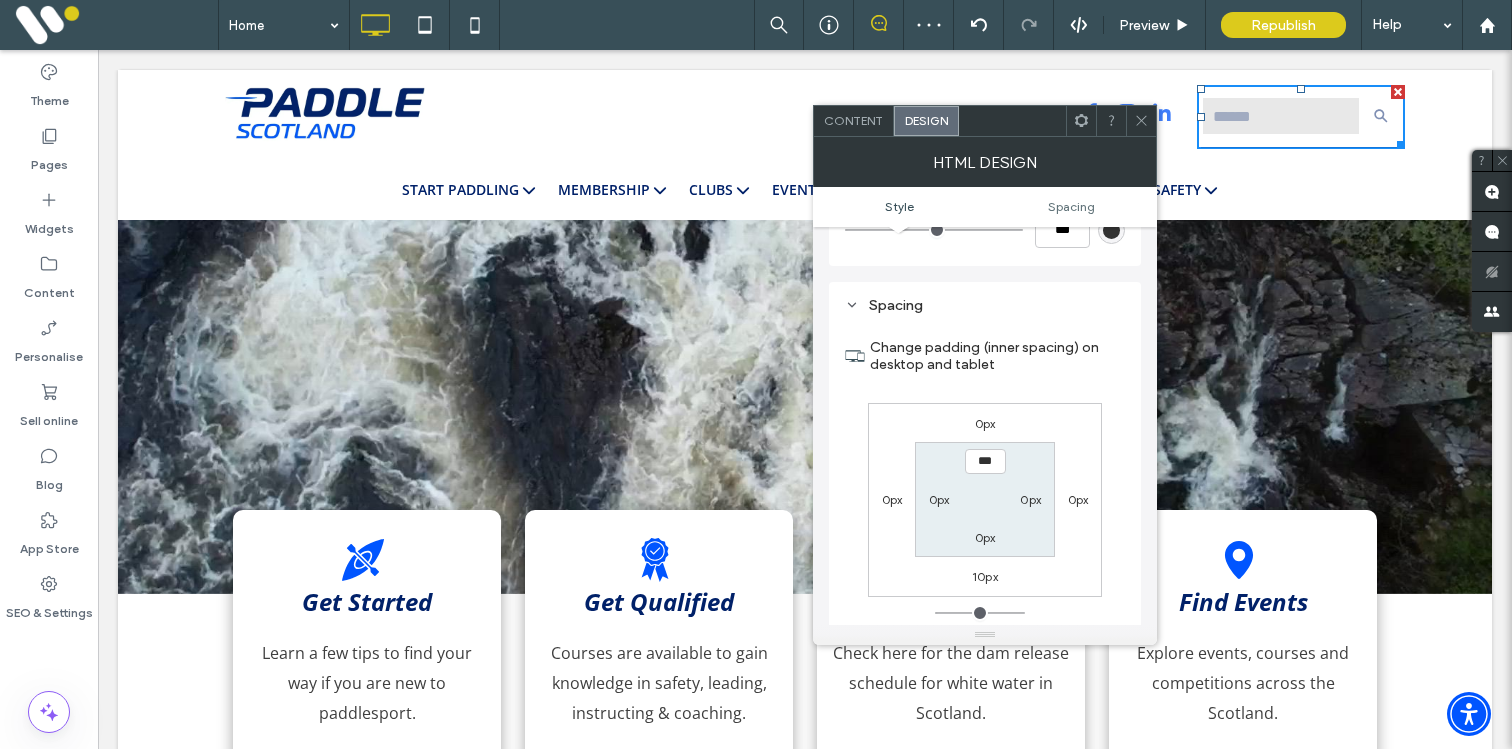 scroll, scrollTop: 200, scrollLeft: 0, axis: vertical 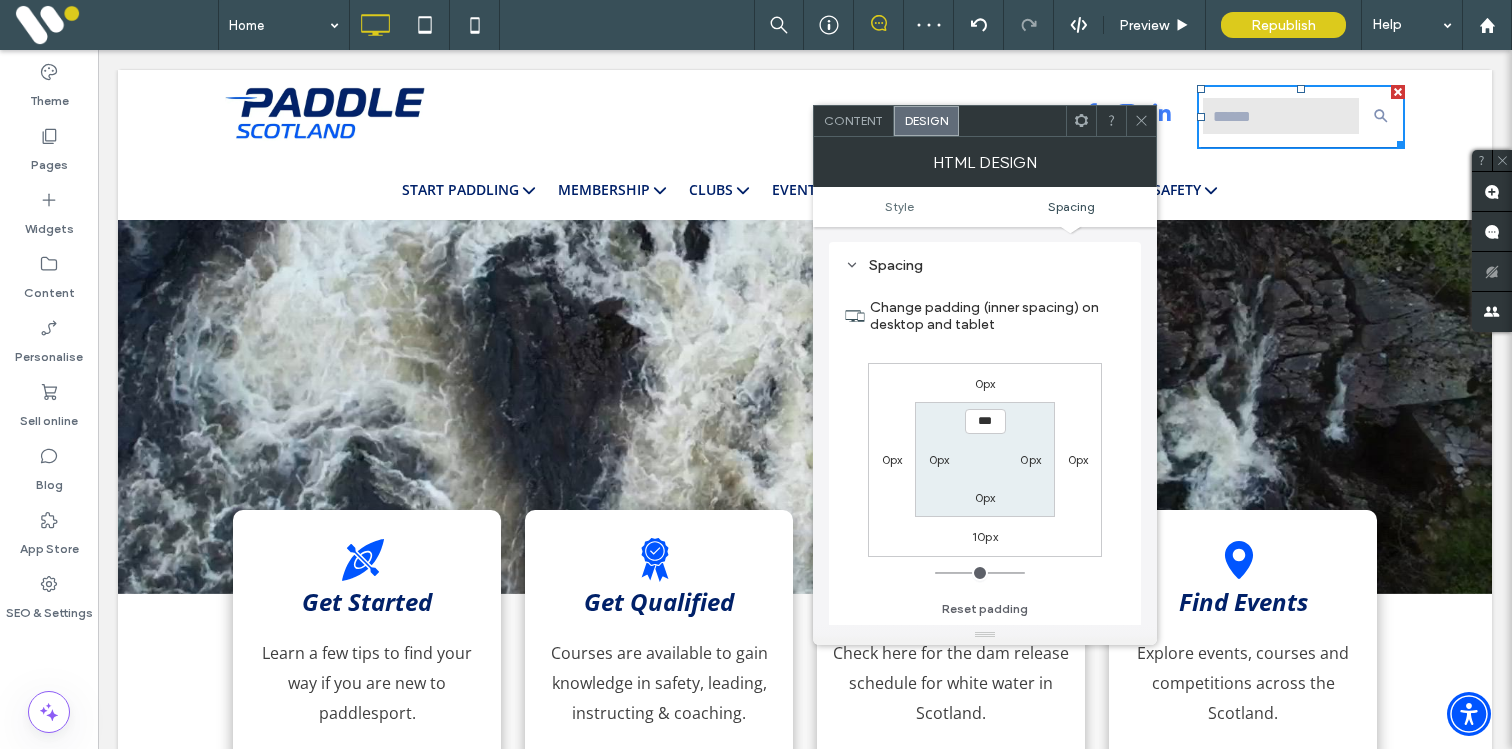 click on "10px" at bounding box center [985, 536] 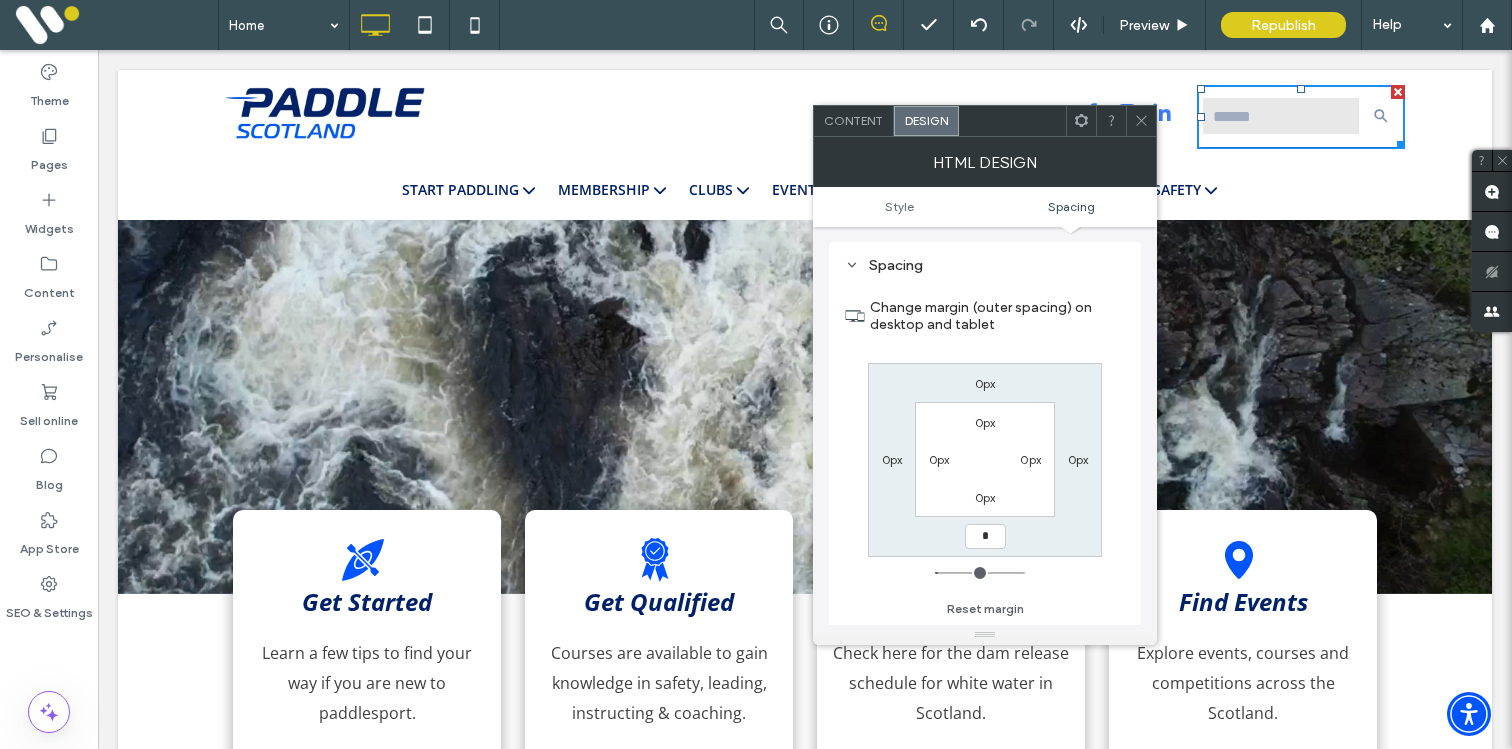 type on "*" 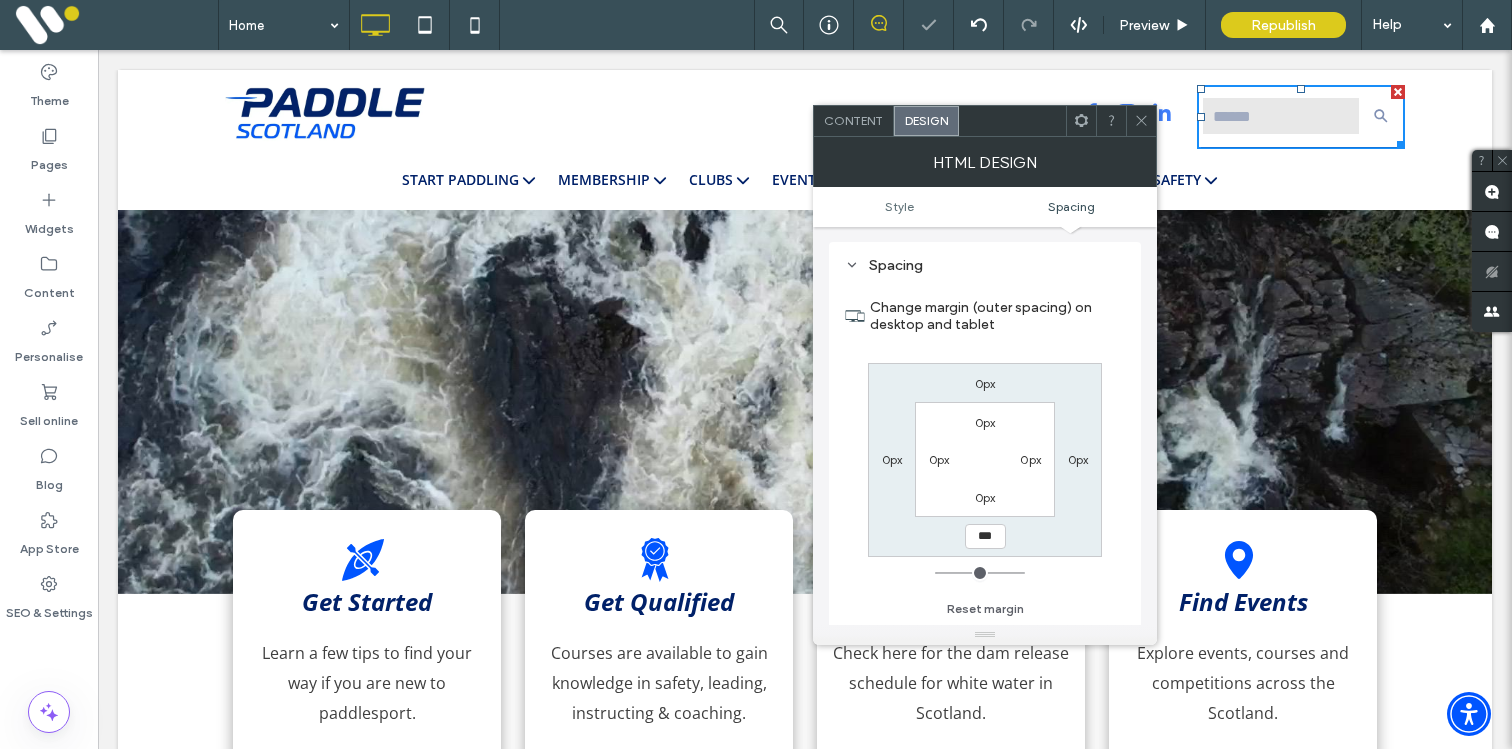 click 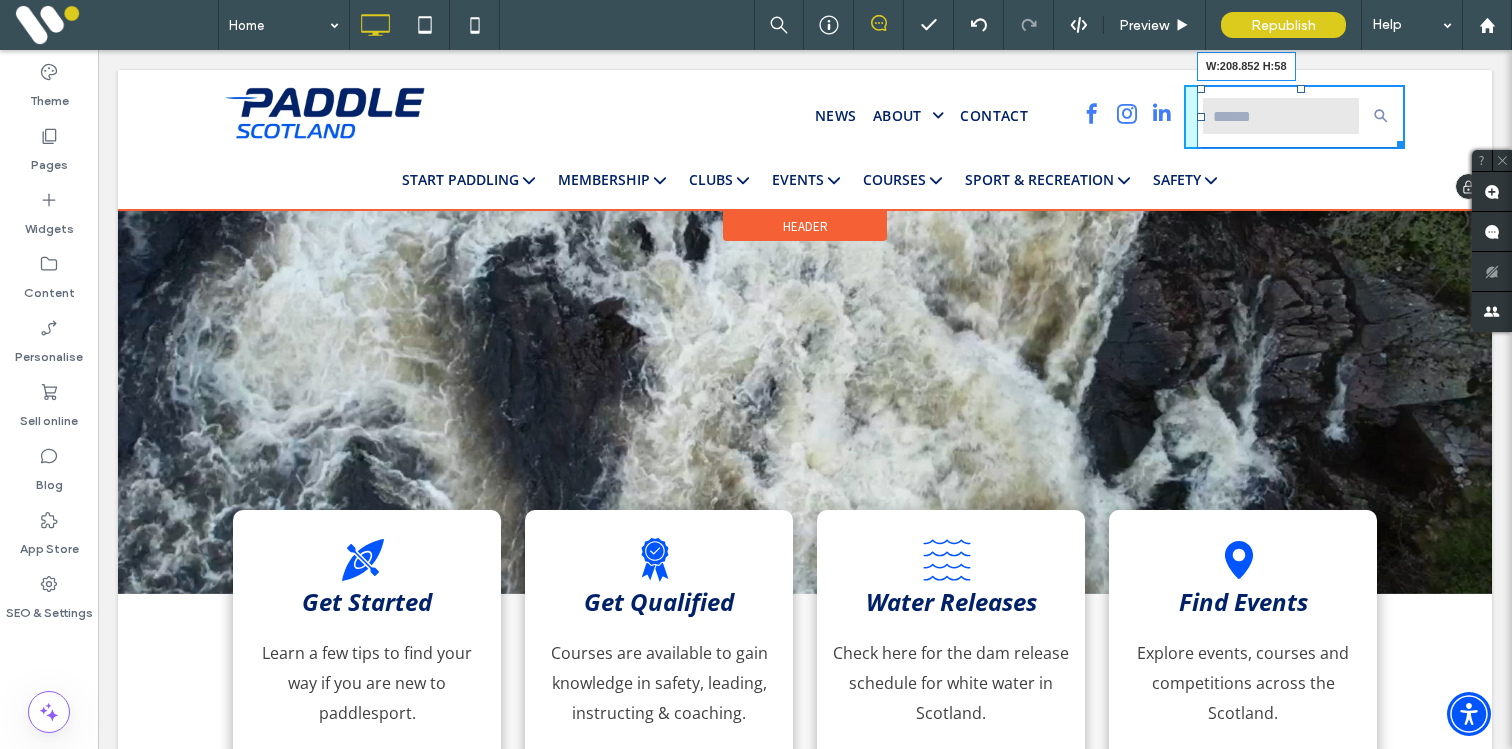 click at bounding box center [1397, 141] 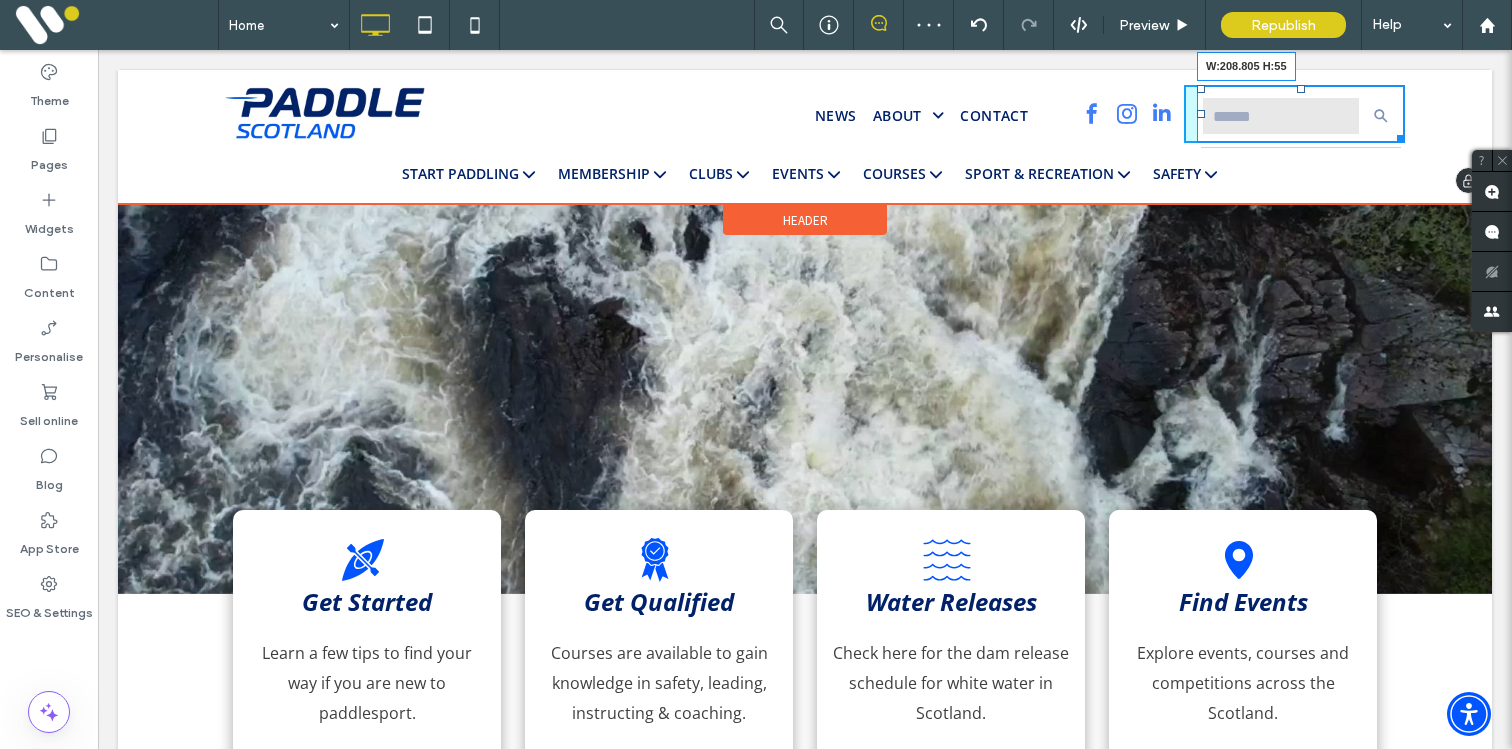 click at bounding box center [1397, 135] 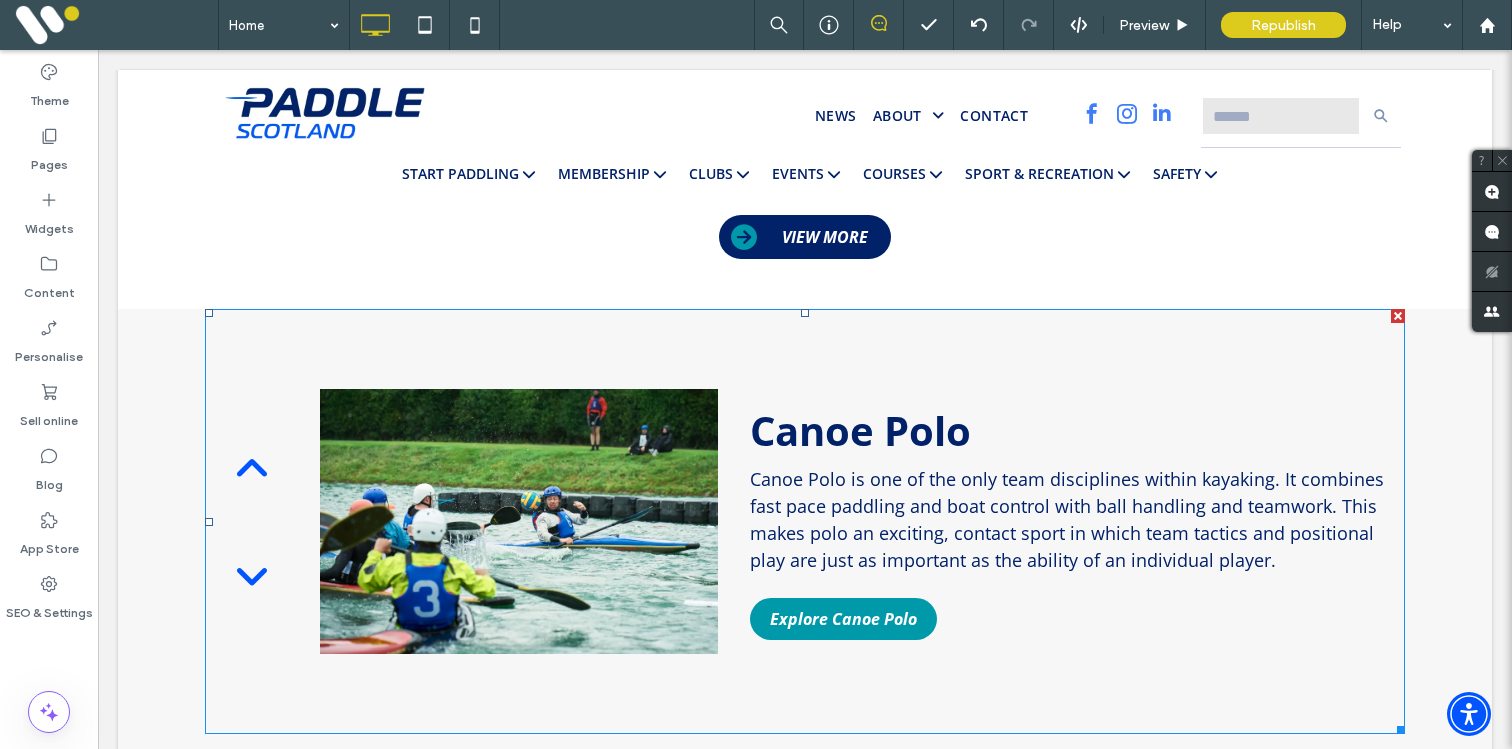 scroll, scrollTop: 2160, scrollLeft: 0, axis: vertical 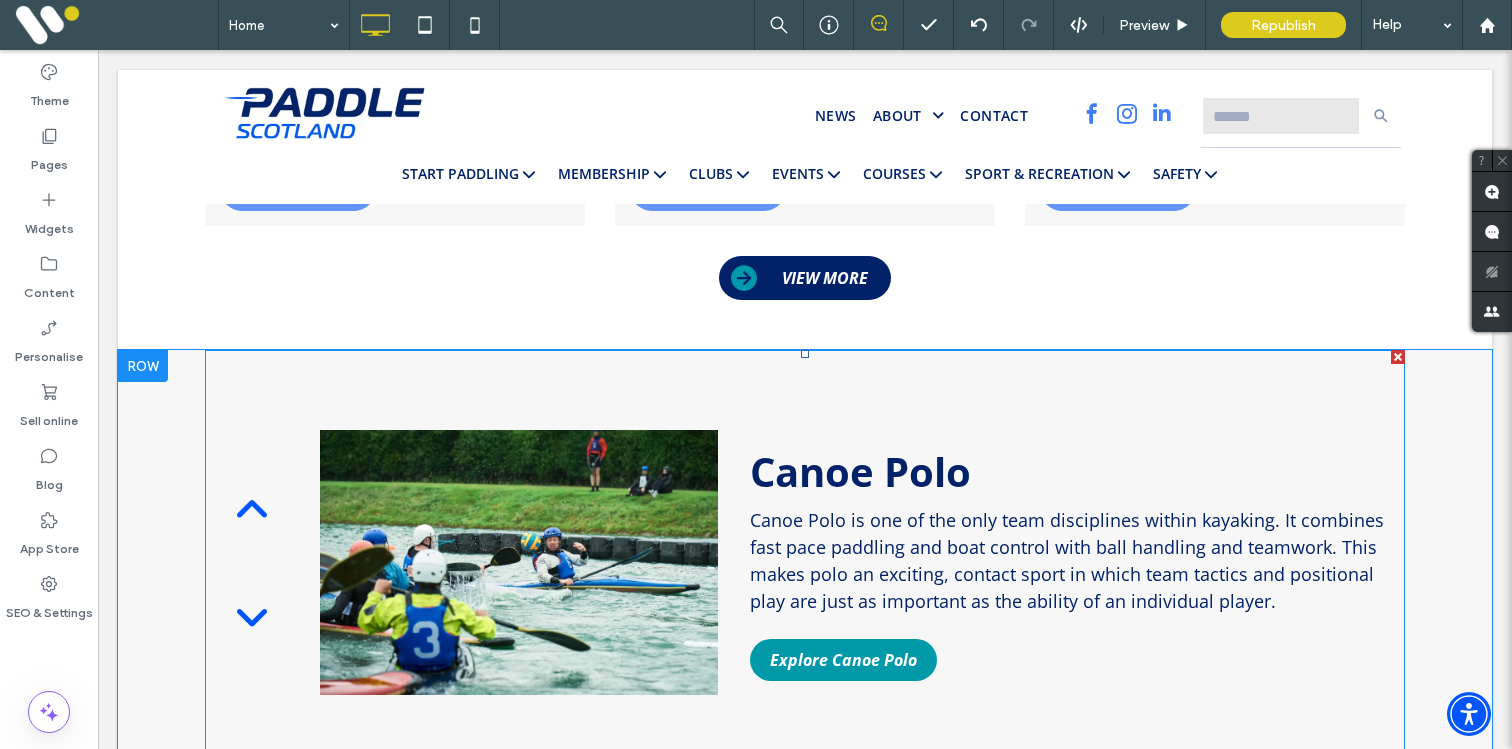click on "Canoe Polo Canoe Polo is one of the only team disciplines within kayaking. It combines fast pace paddling and boat control with ball handling and teamwork. This makes polo an exciting, contact sport in which team tactics and positional play are just as important as the ability of an individual player. Explore Canoe Polo Explore Canoe Polo" at bounding box center (1077, 562) 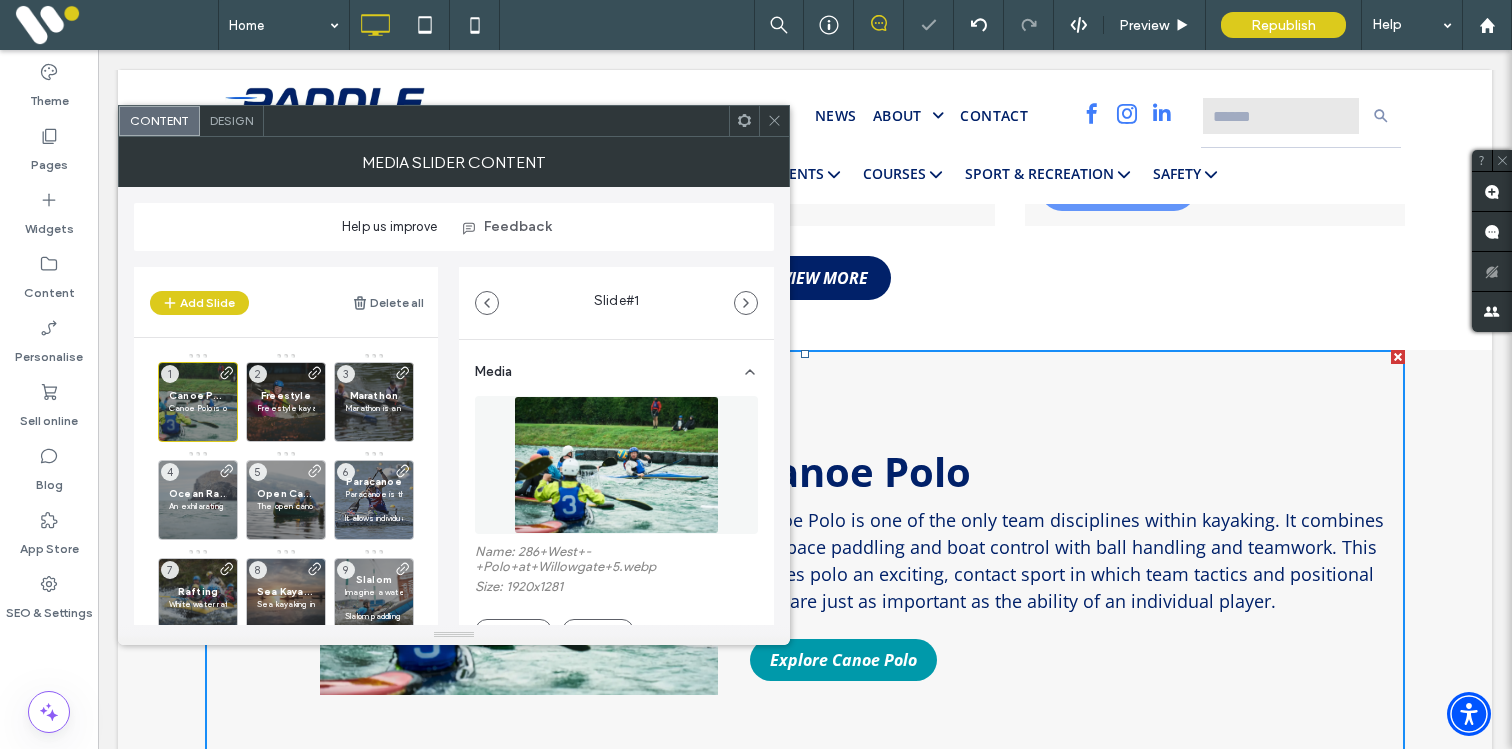 click on "Design" at bounding box center [231, 120] 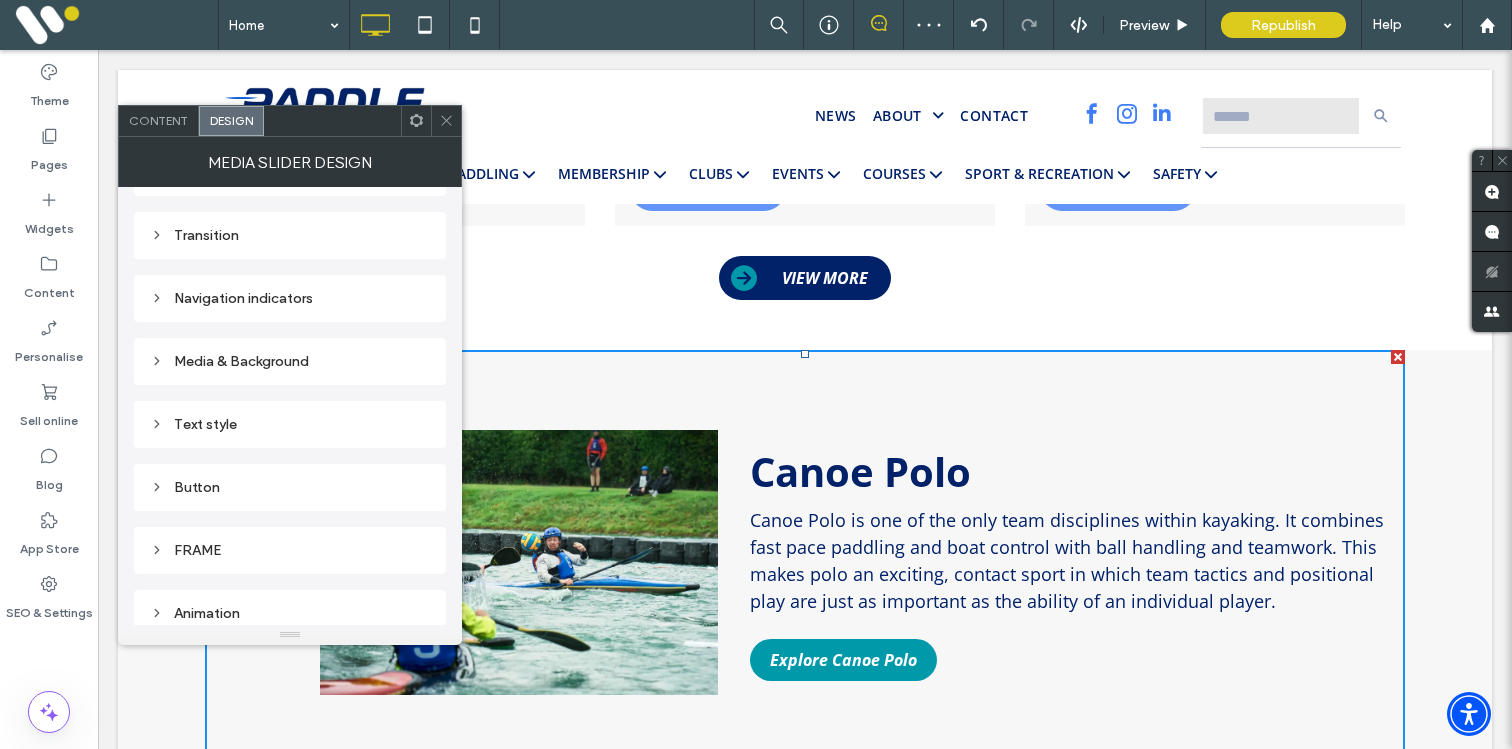 scroll, scrollTop: 138, scrollLeft: 0, axis: vertical 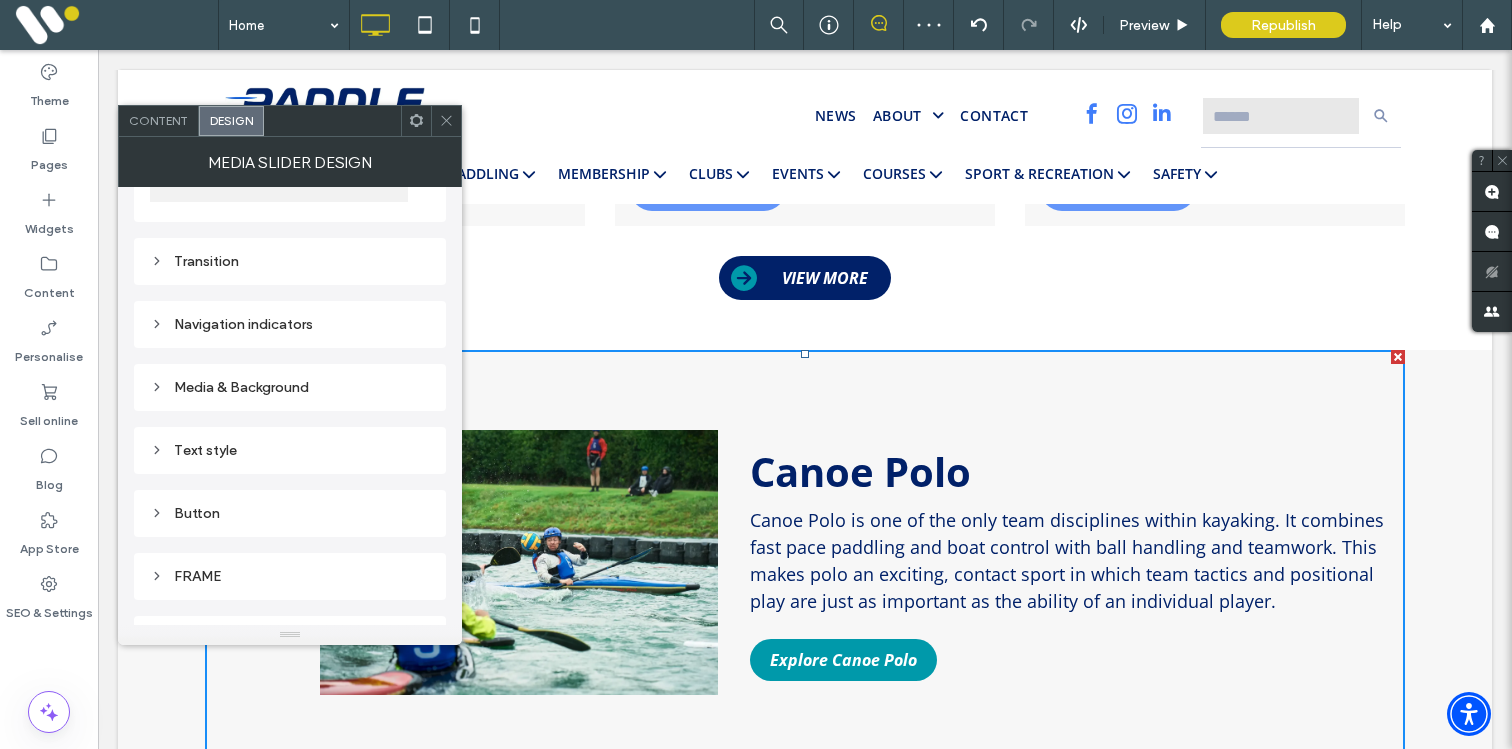 click on "Text style" at bounding box center [290, 450] 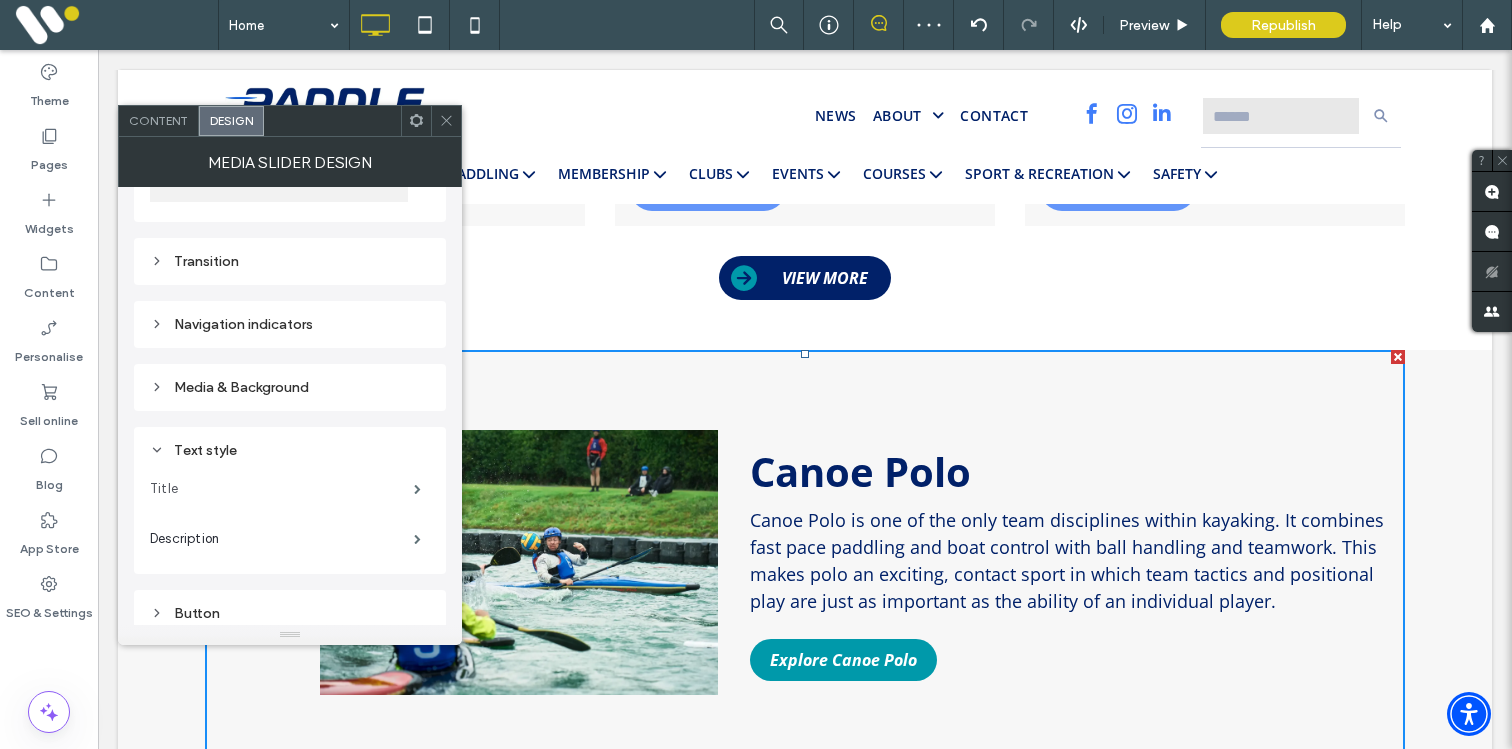 click on "Title" at bounding box center [282, 489] 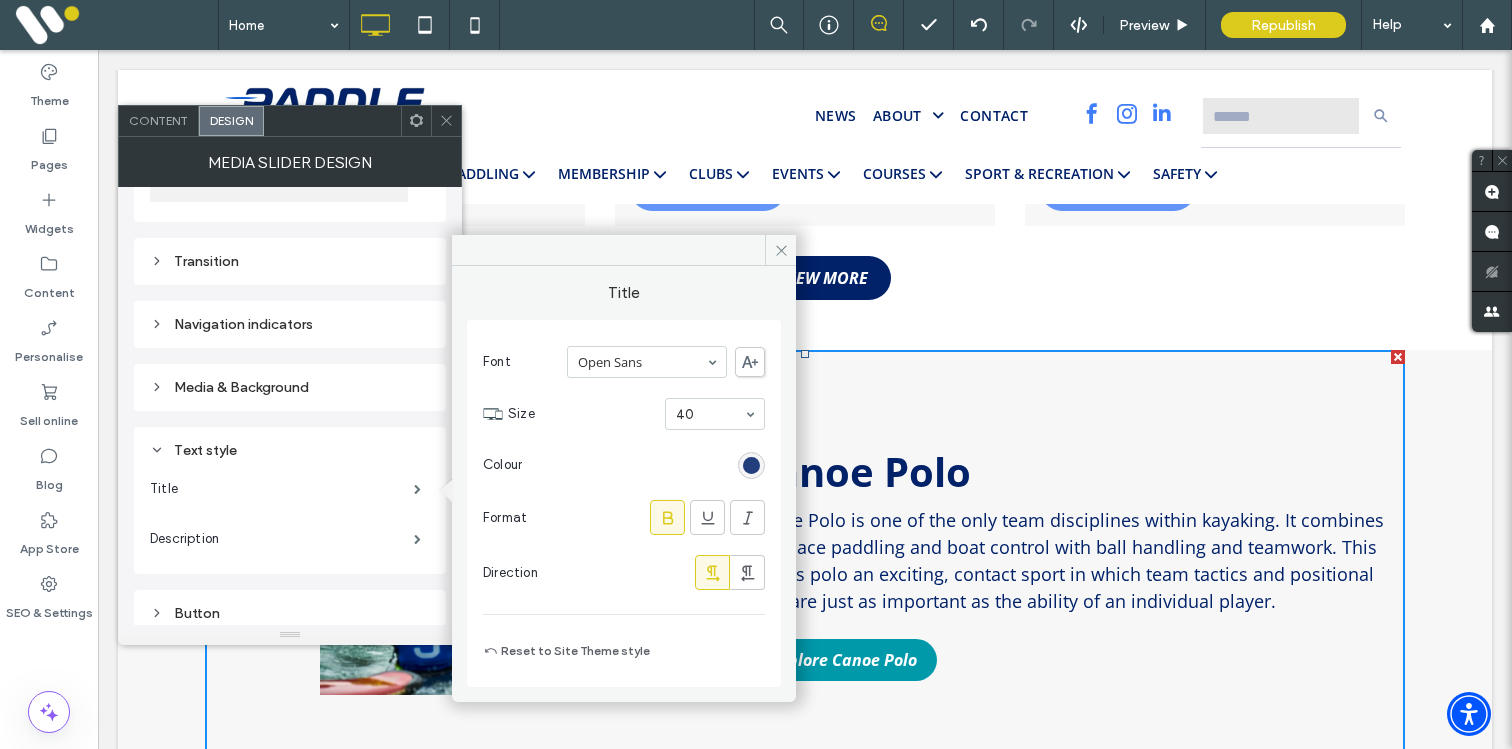 click at bounding box center [751, 465] 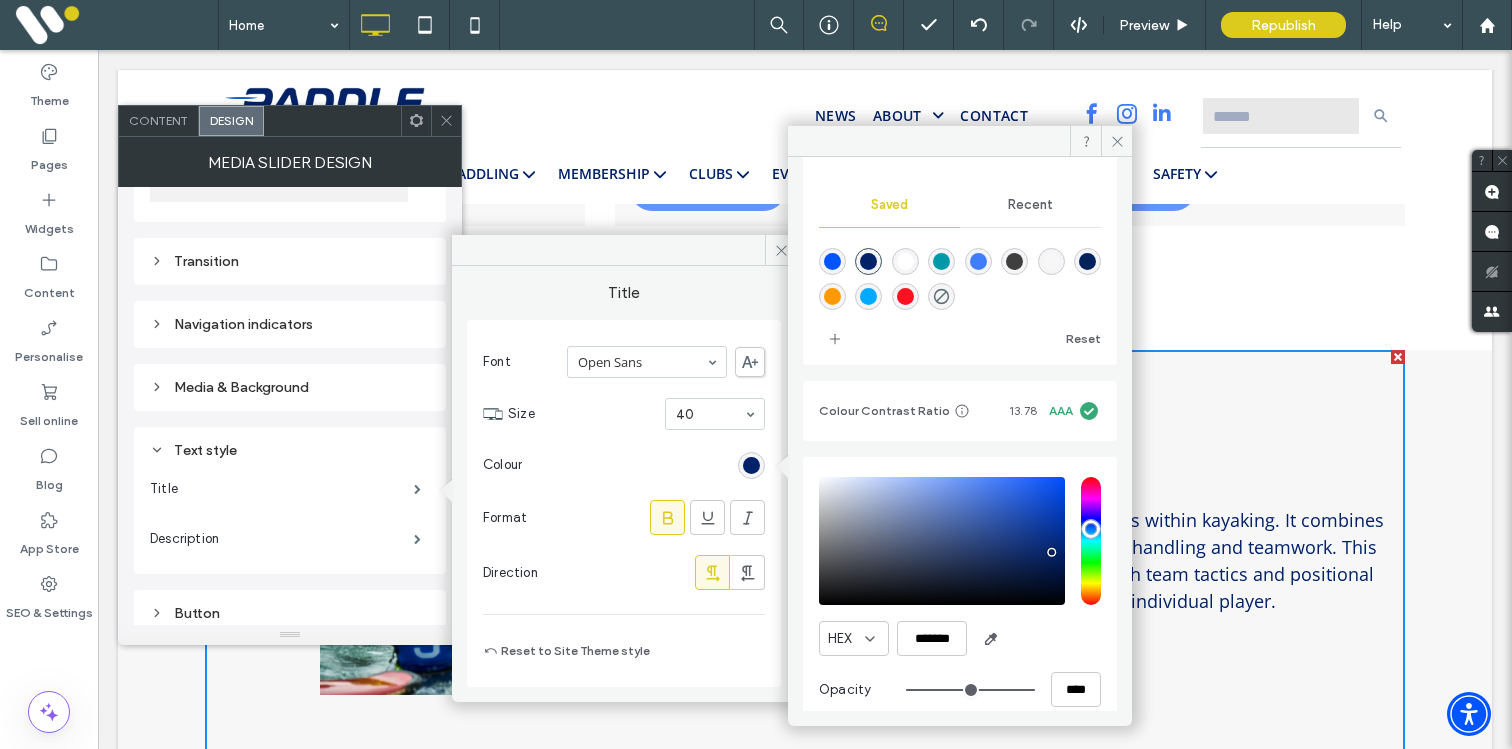 scroll, scrollTop: 185, scrollLeft: 0, axis: vertical 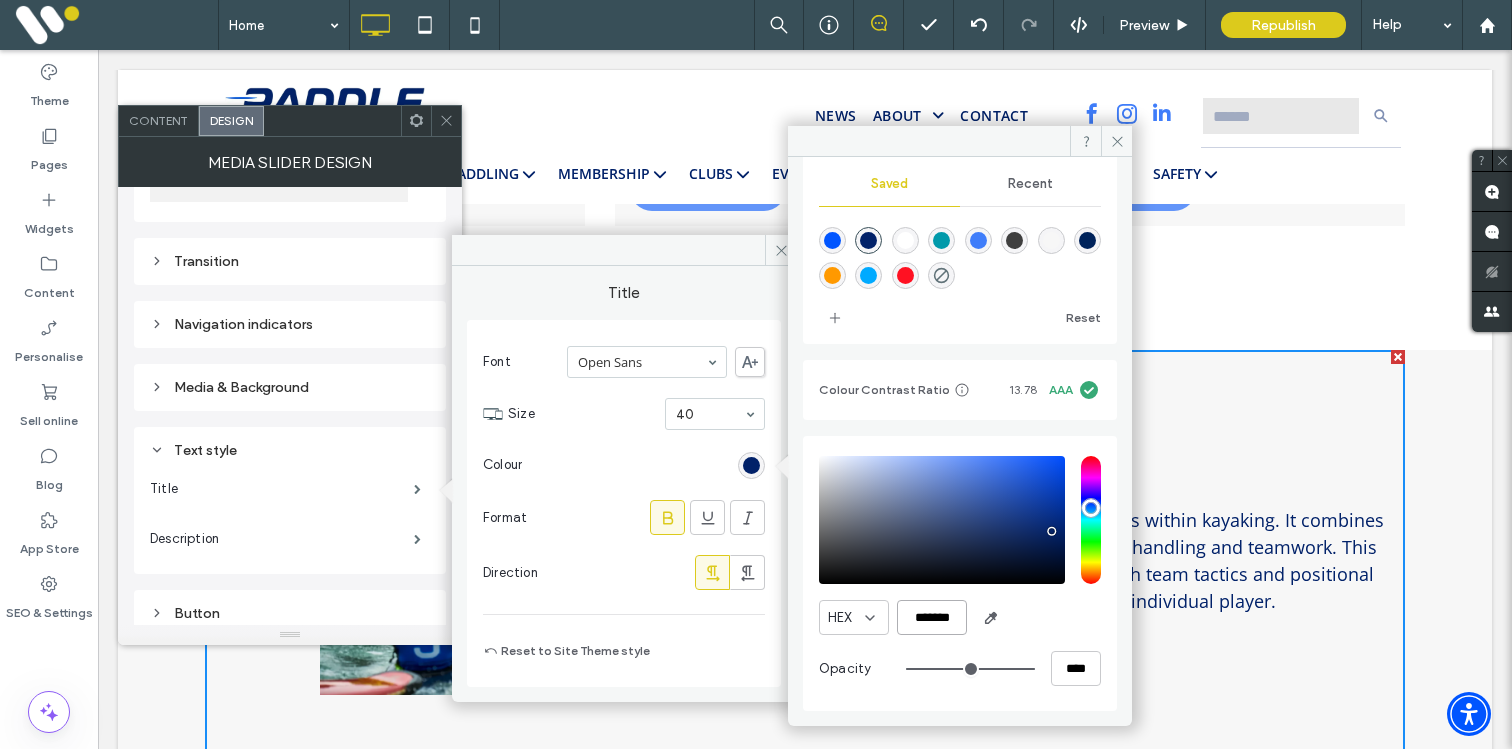 click on "*******" at bounding box center [932, 617] 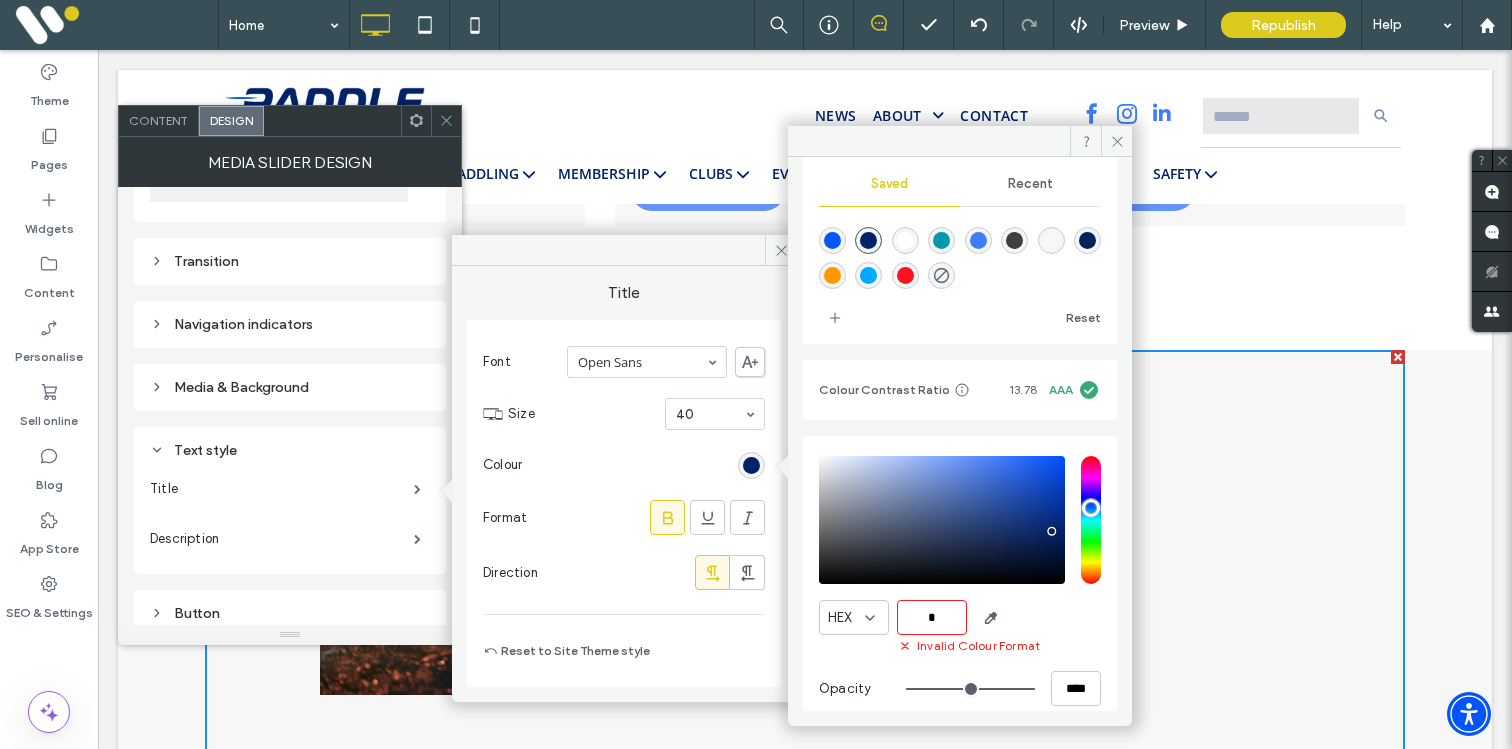type on "*******" 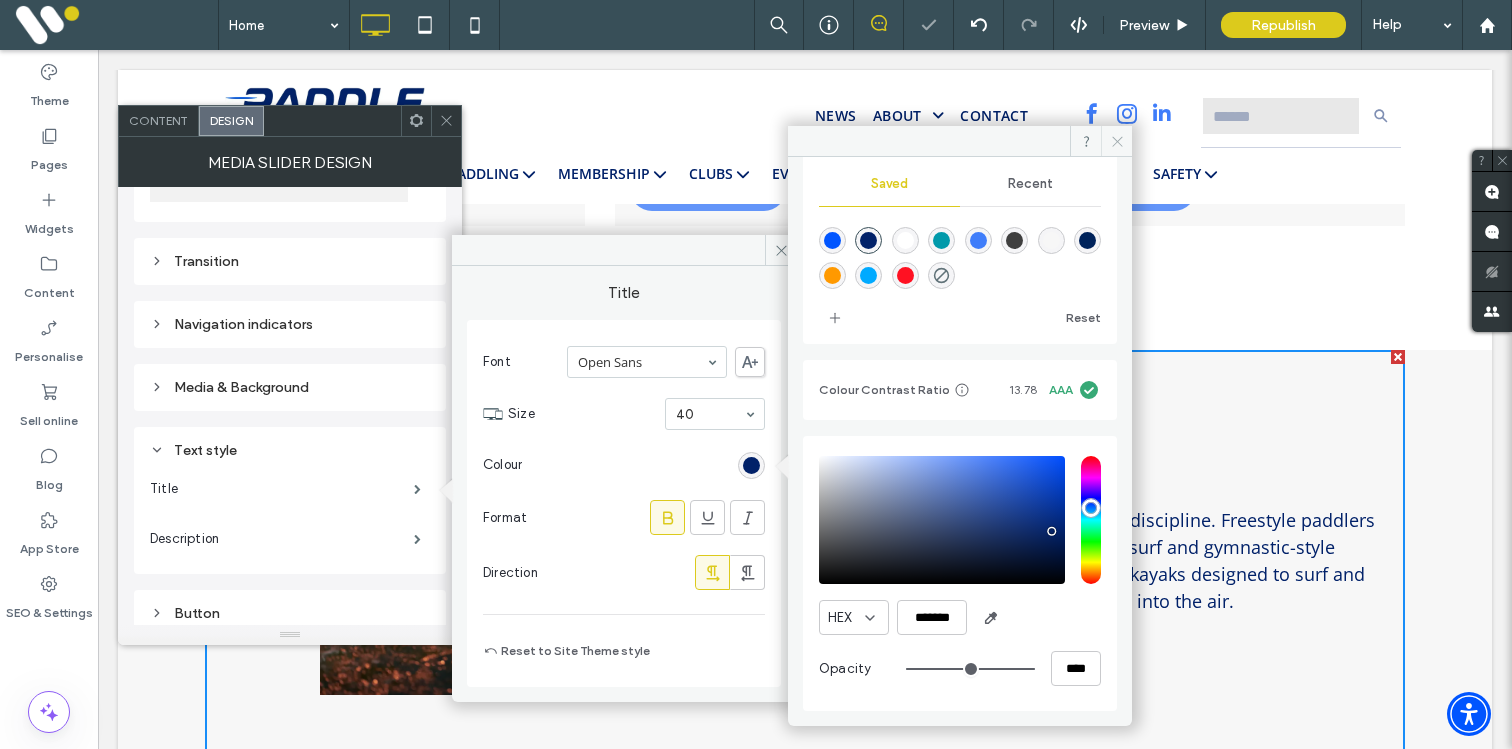 click 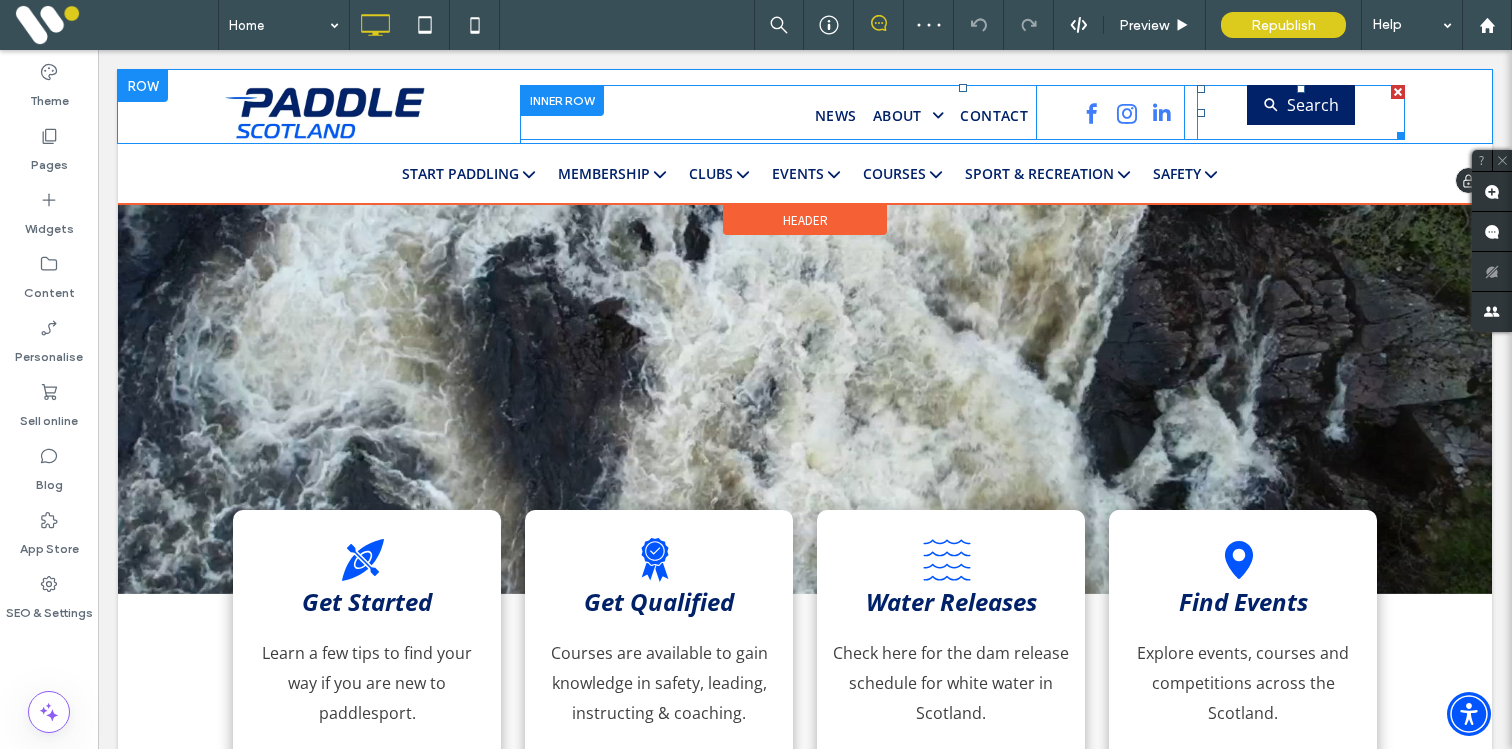 scroll, scrollTop: 0, scrollLeft: 0, axis: both 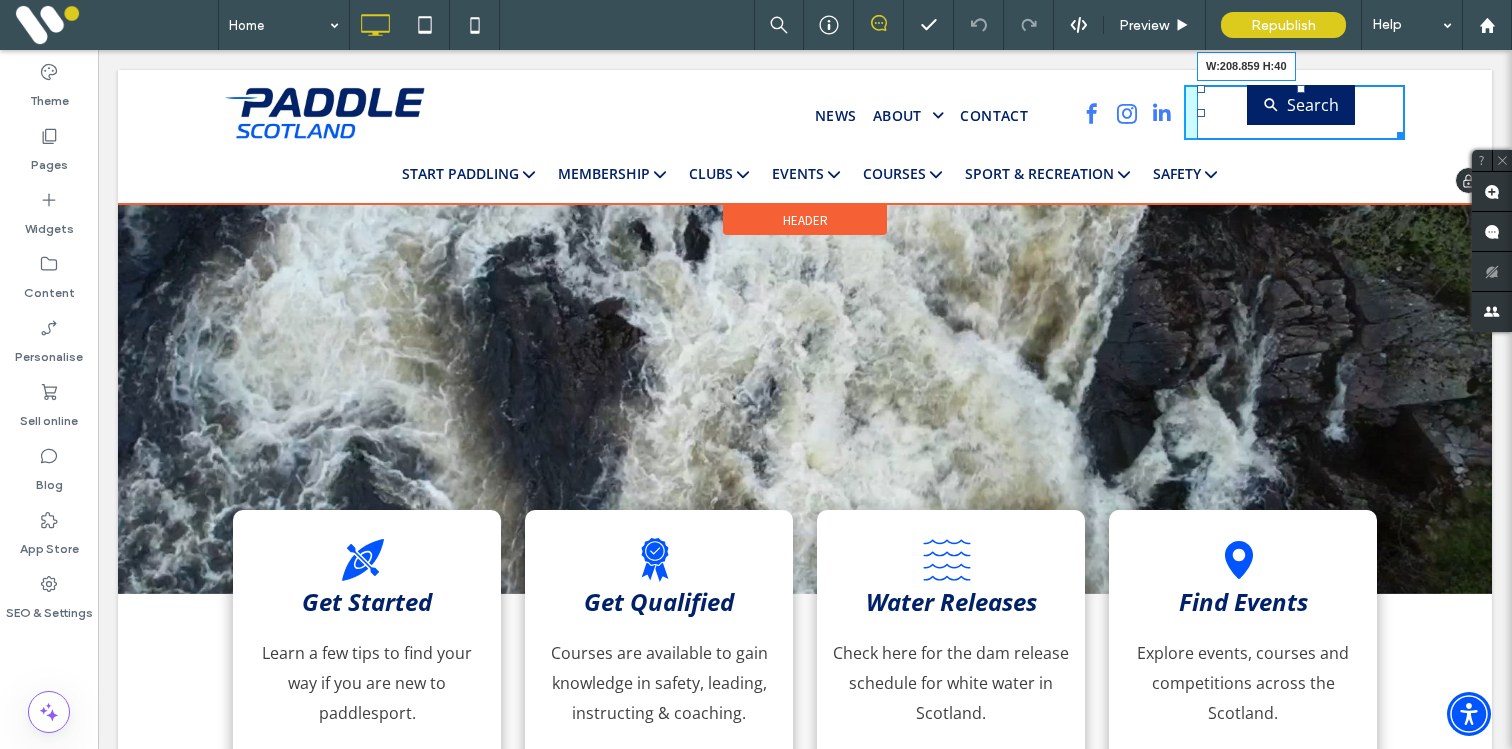 drag, startPoint x: 1395, startPoint y: 132, endPoint x: 1396, endPoint y: 117, distance: 15.033297 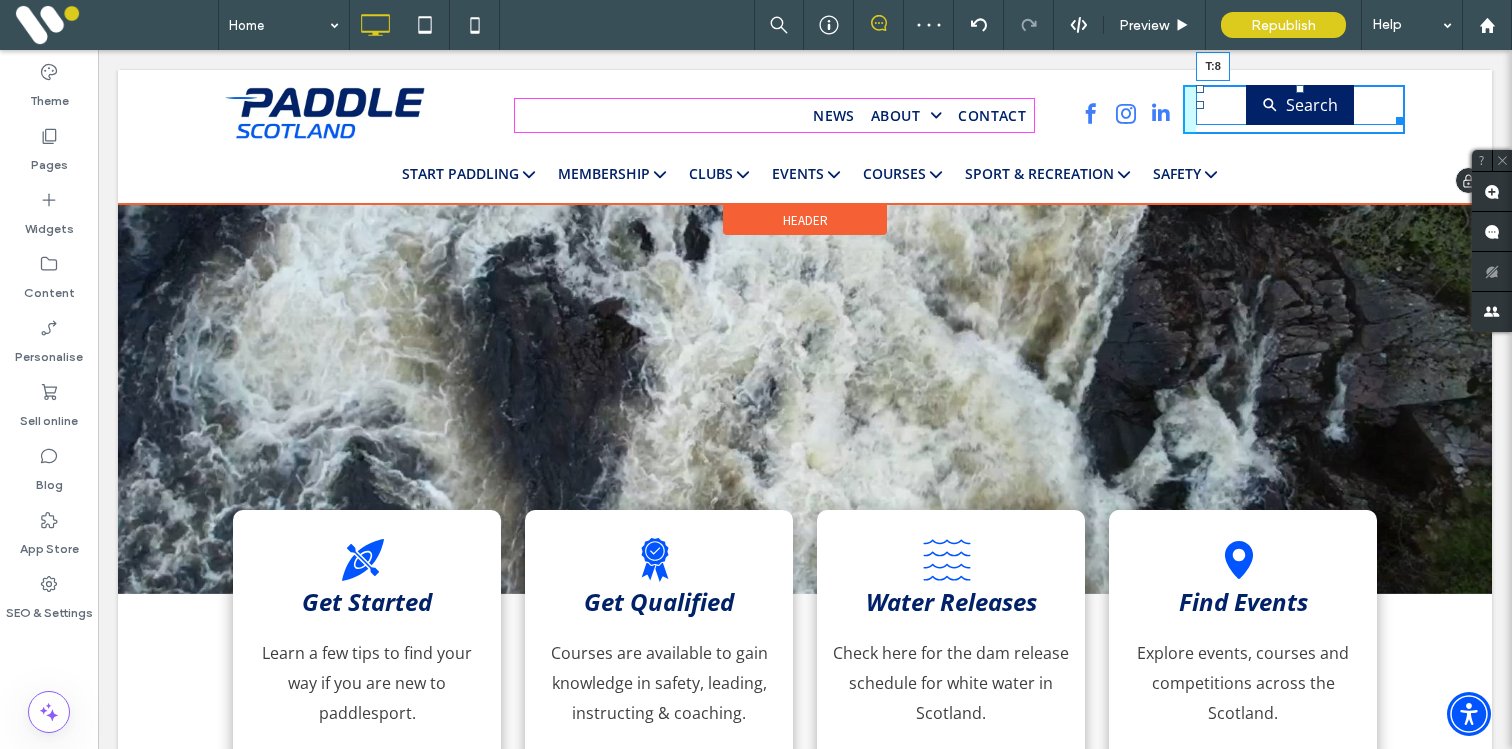 click at bounding box center [1300, 89] 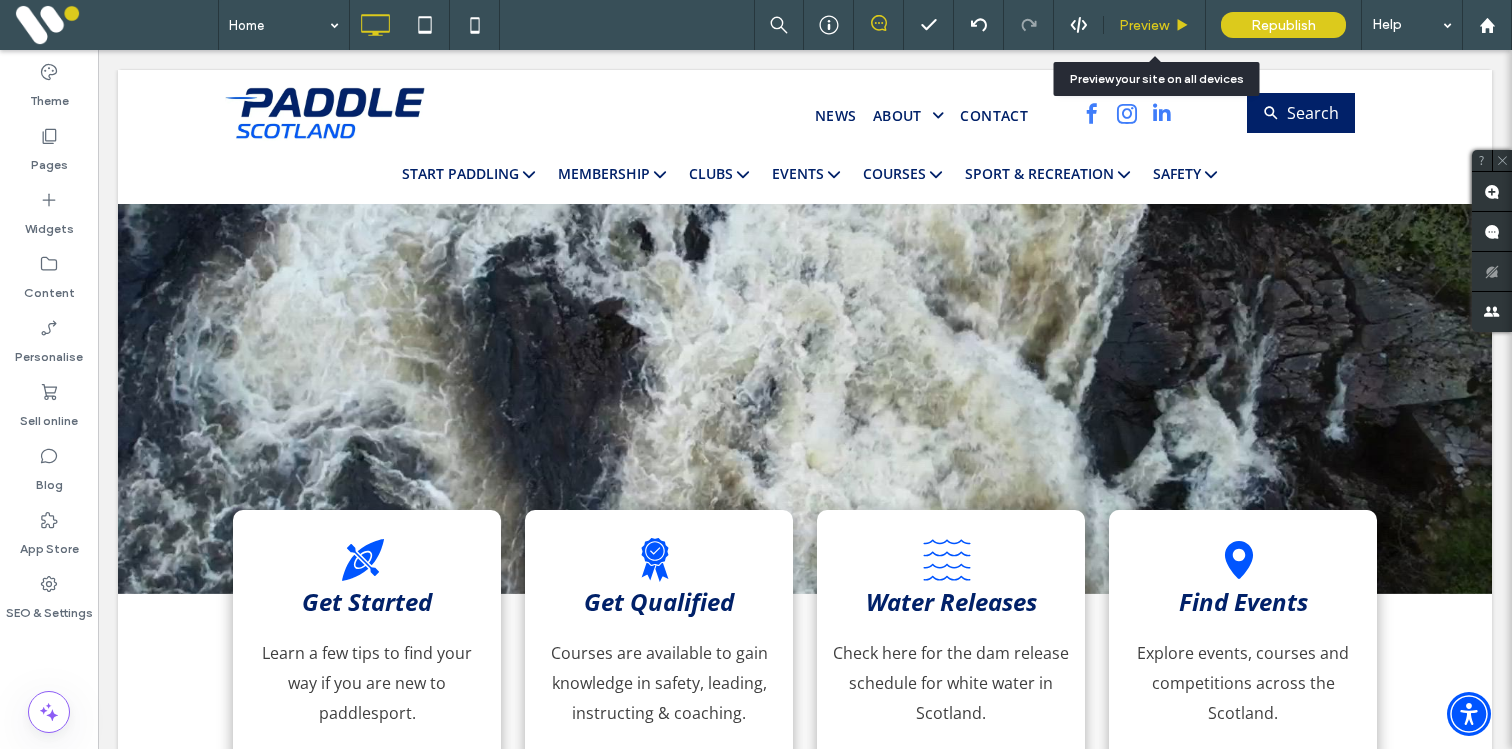 click on "Preview" at bounding box center [1144, 25] 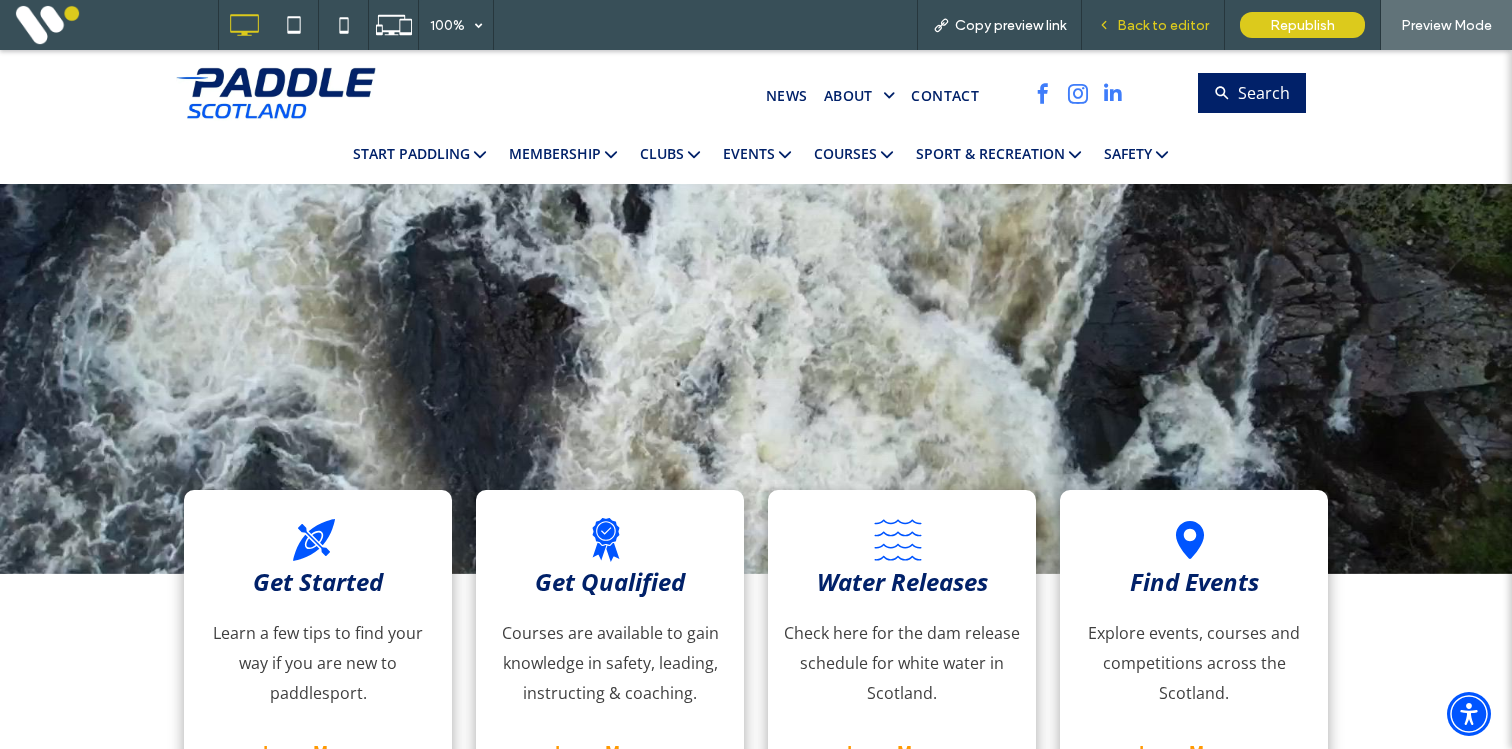 click on "Back to editor" at bounding box center [1163, 25] 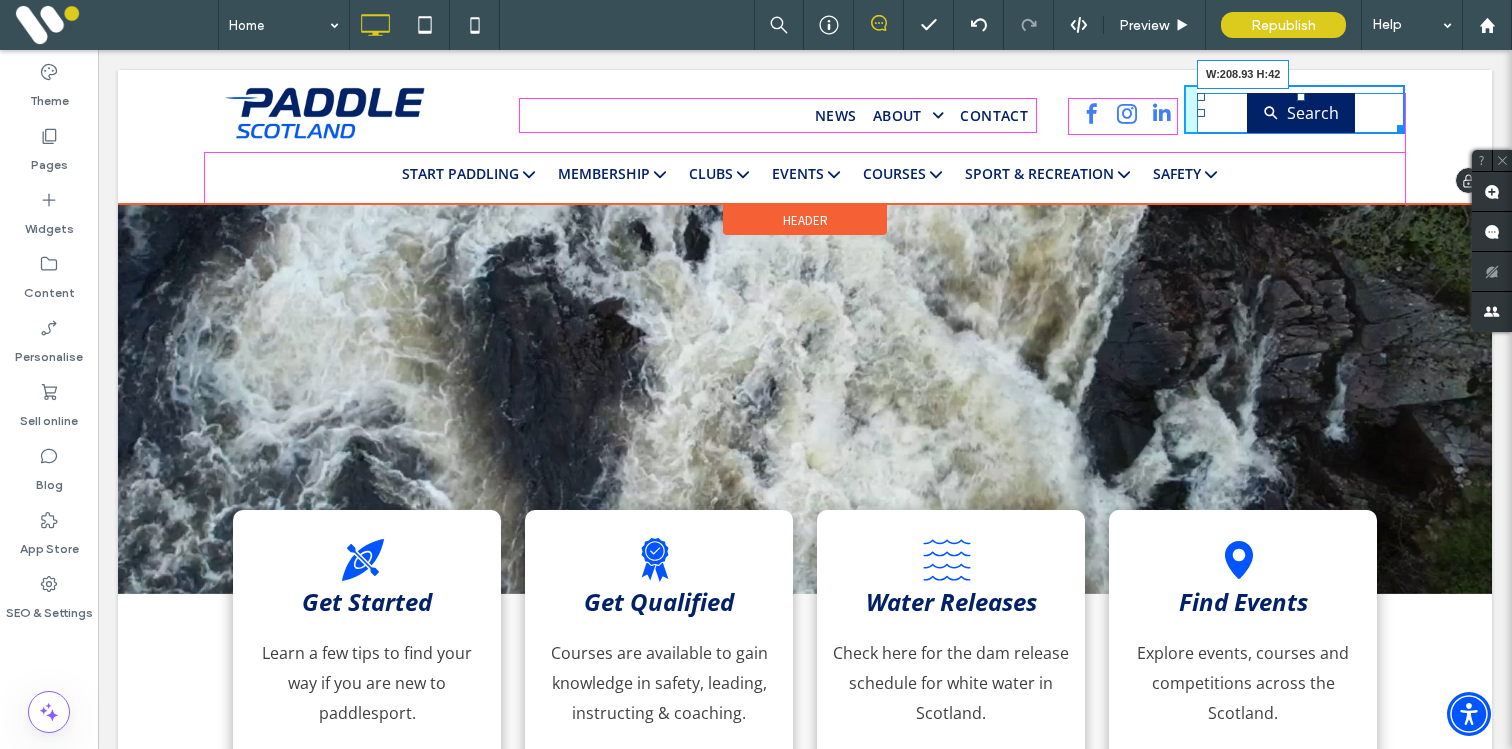 drag, startPoint x: 1395, startPoint y: 121, endPoint x: 1406, endPoint y: 123, distance: 11.18034 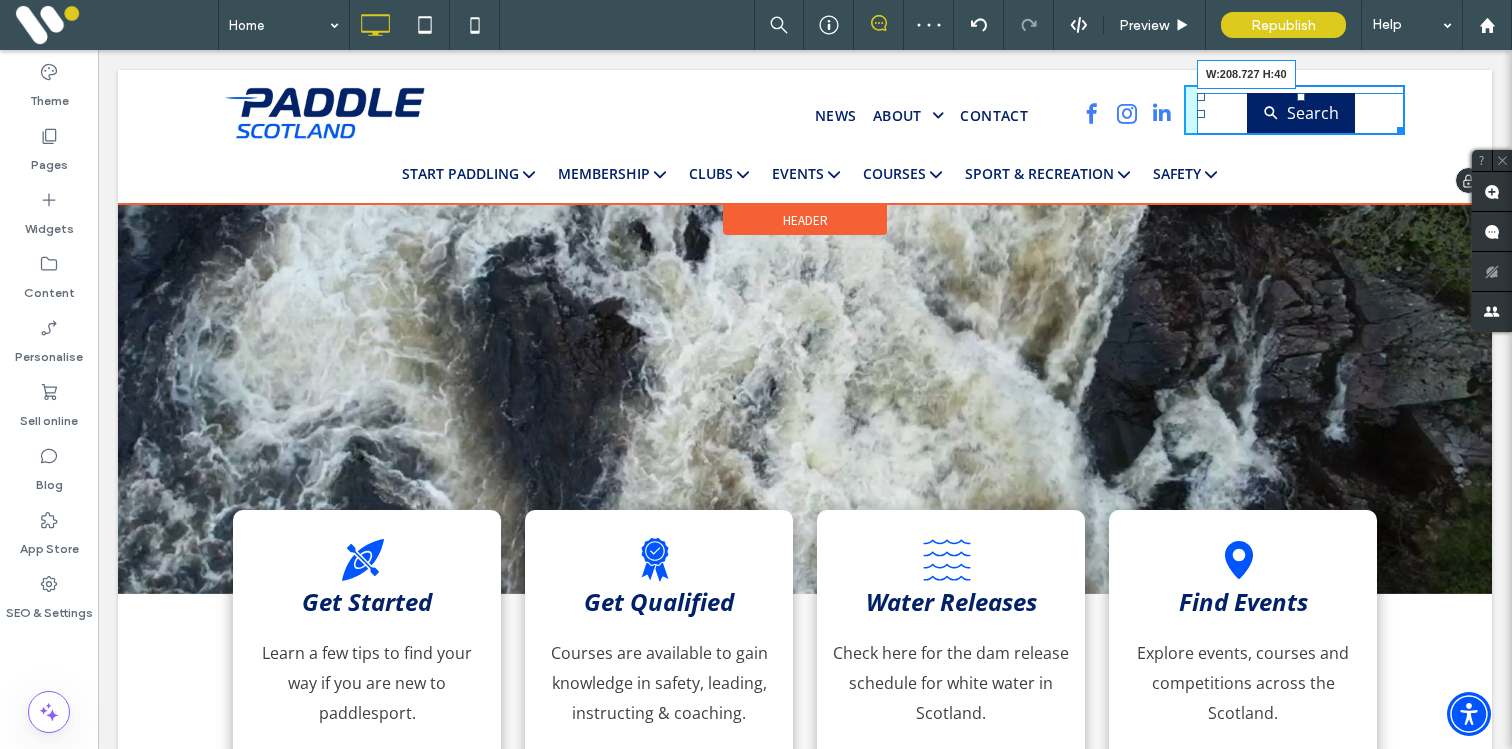 click at bounding box center [1397, 127] 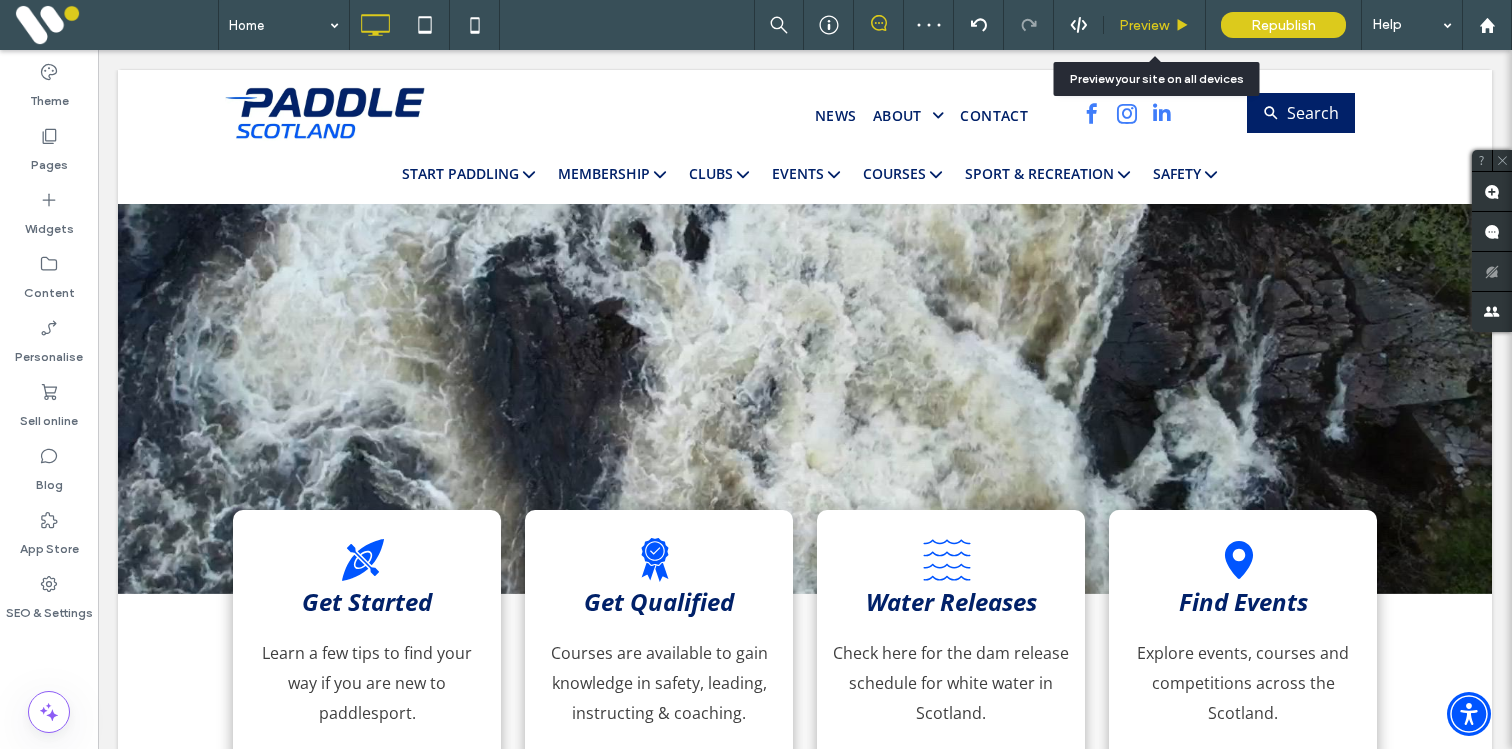 click on "Preview" at bounding box center (1144, 25) 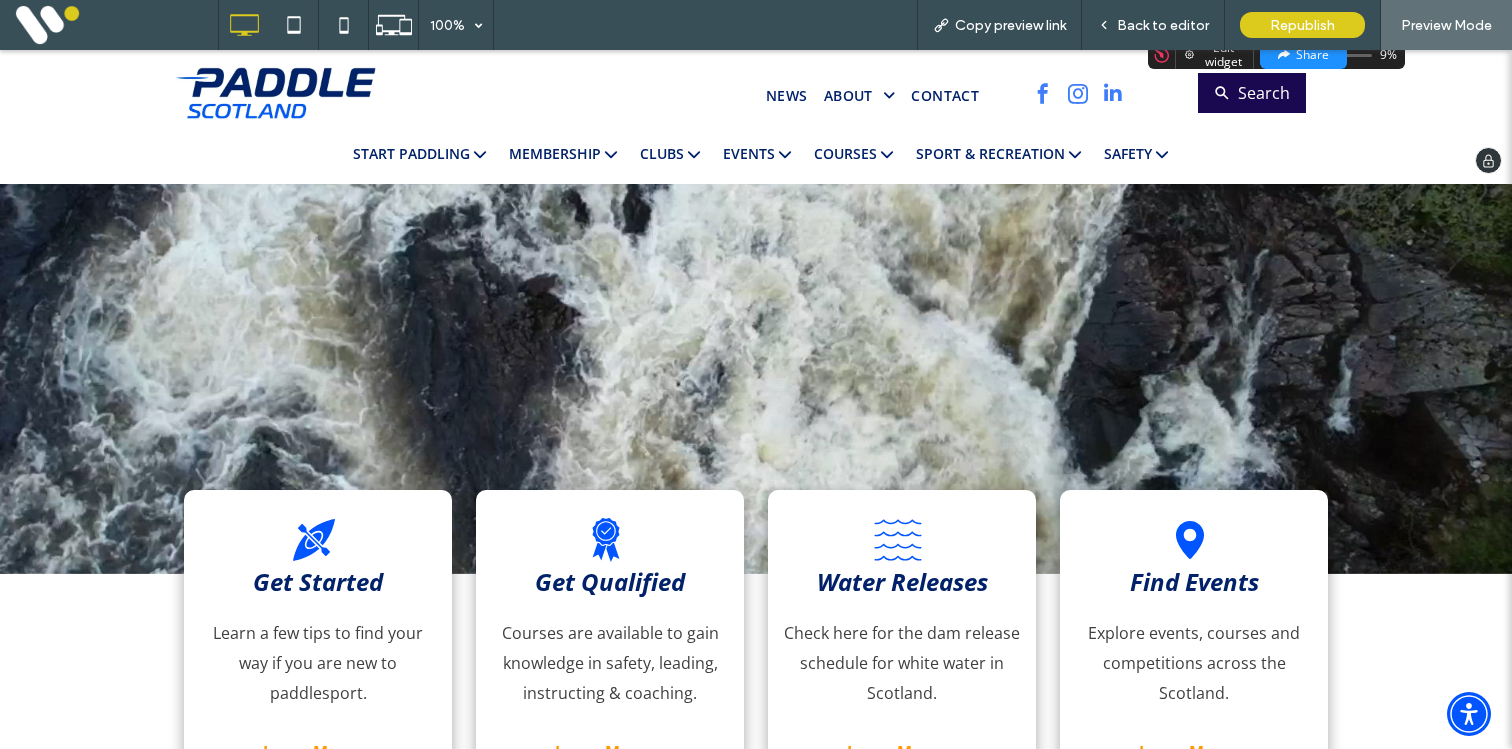 click 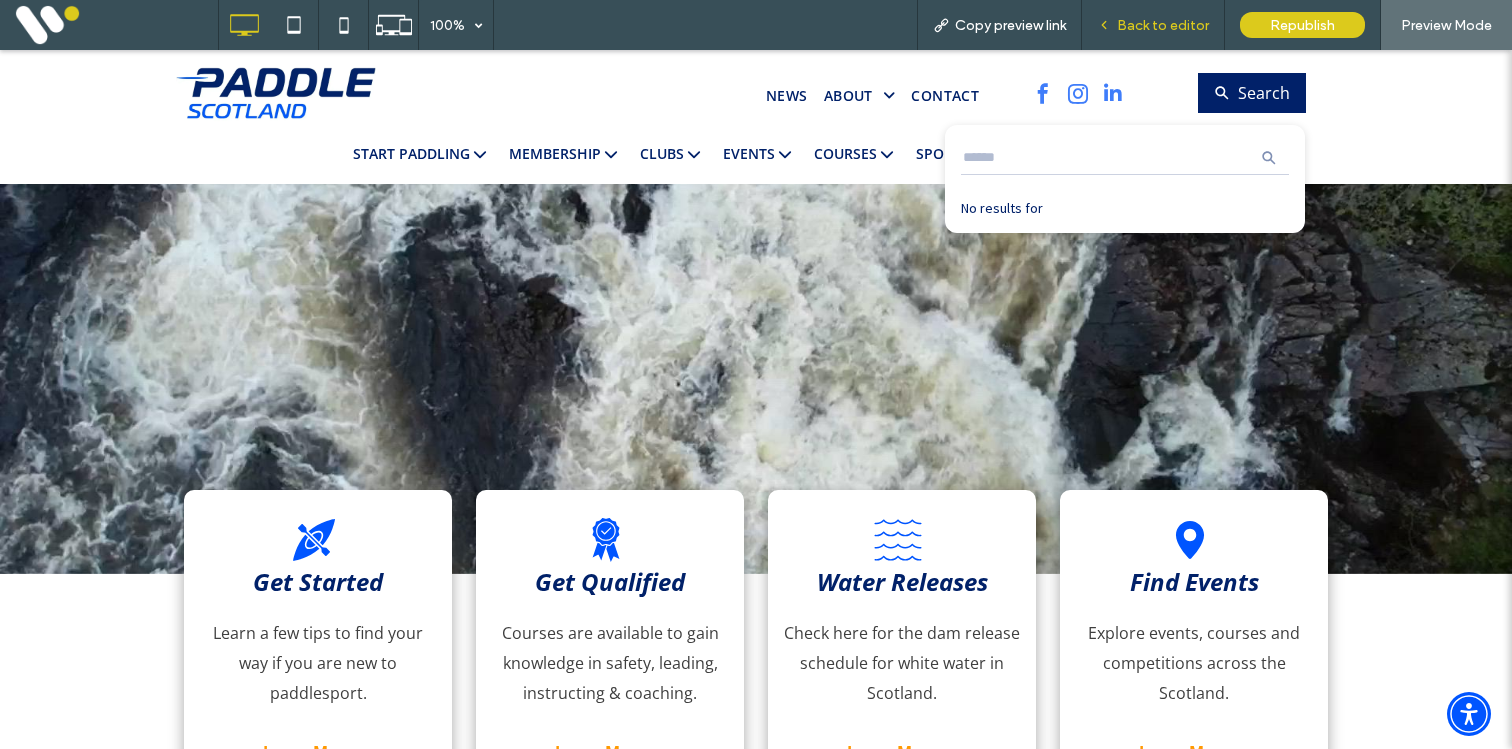 click on "Back to editor" at bounding box center [1163, 25] 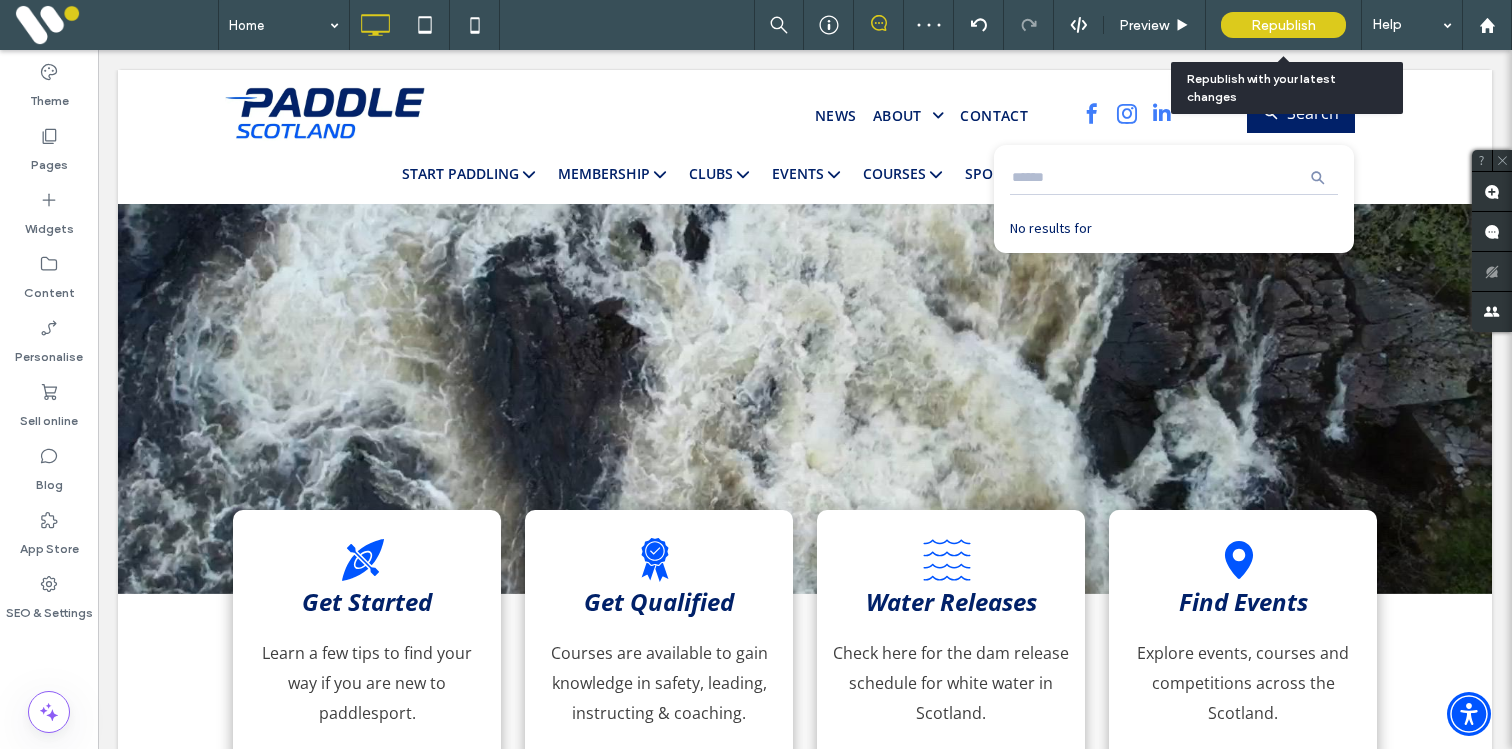 click on "Republish" at bounding box center [1283, 25] 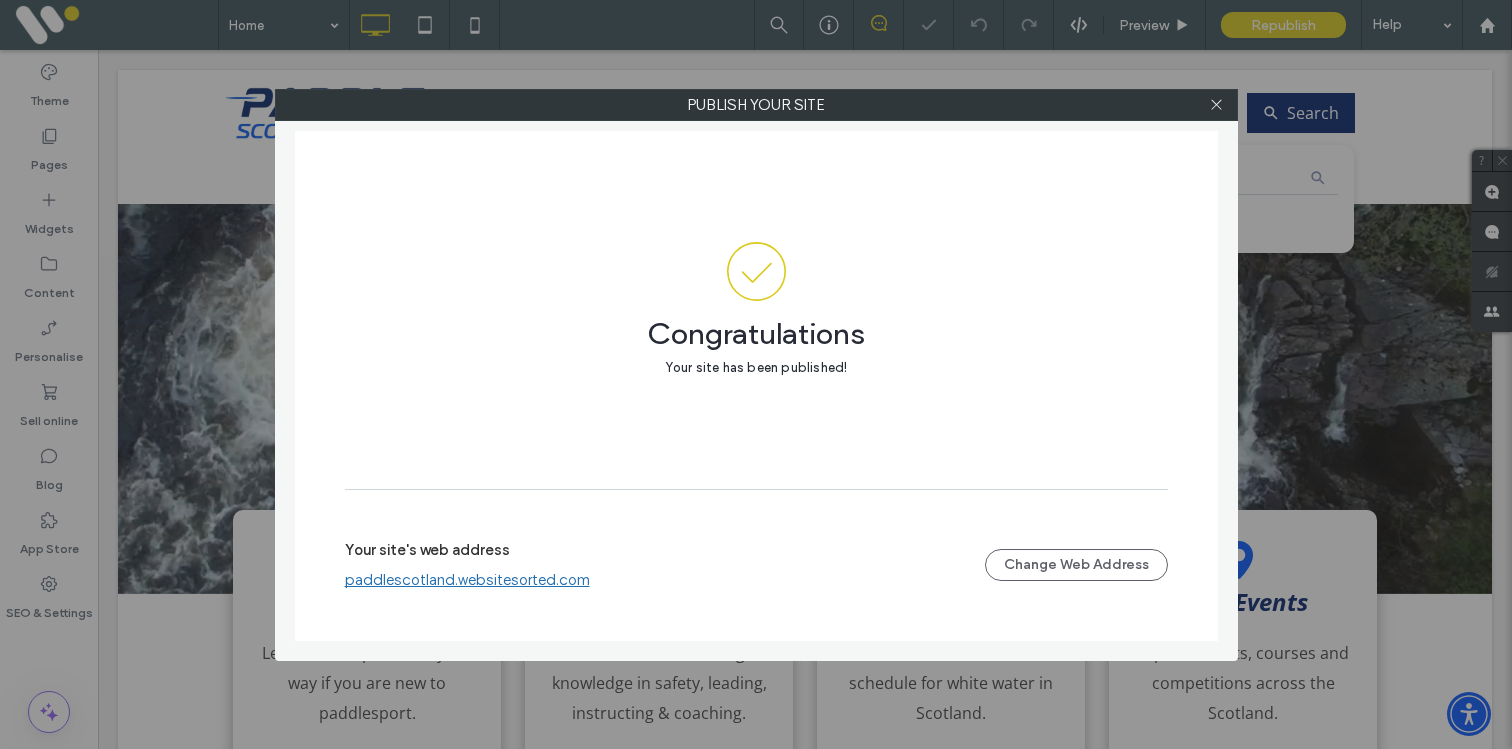 click on "paddlescotland.websitesorted.com" at bounding box center [467, 580] 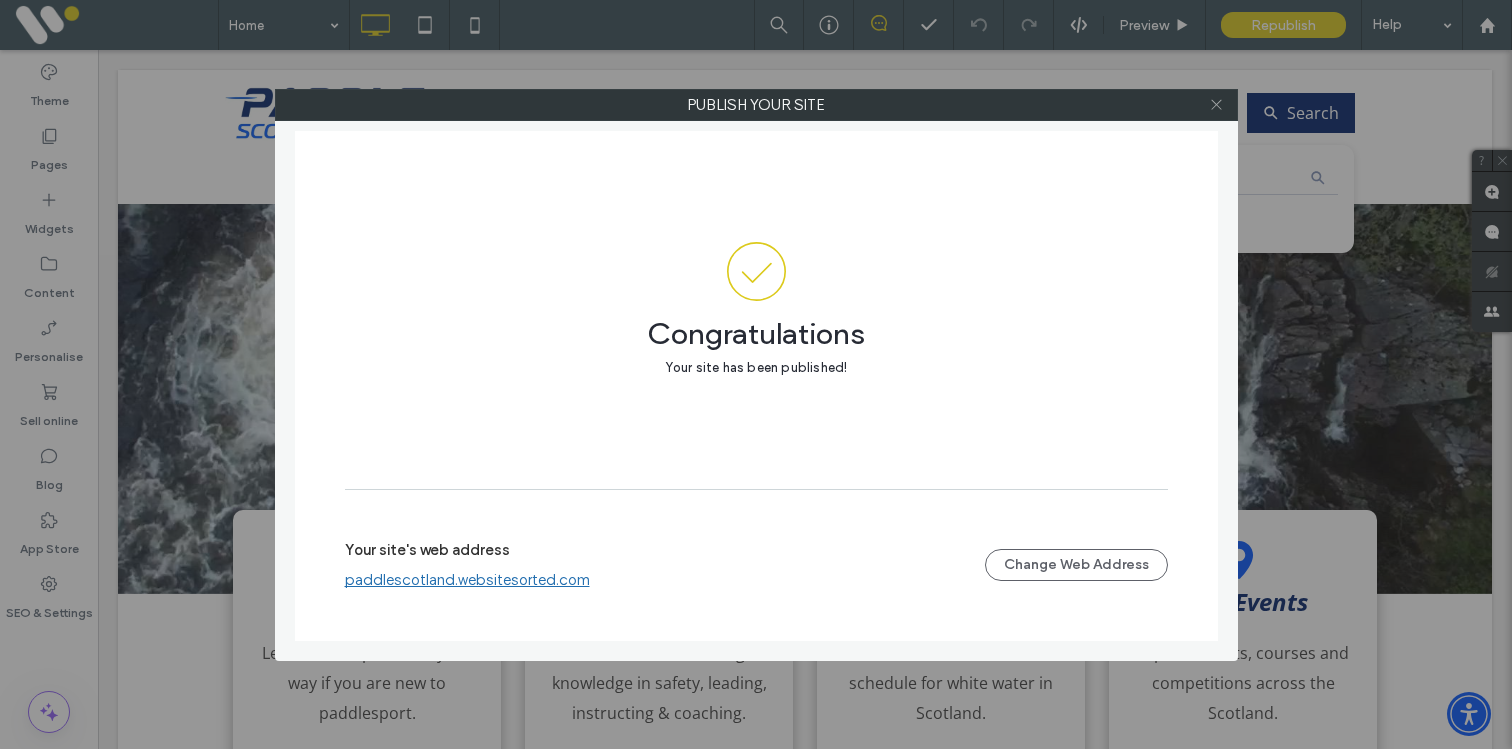 click 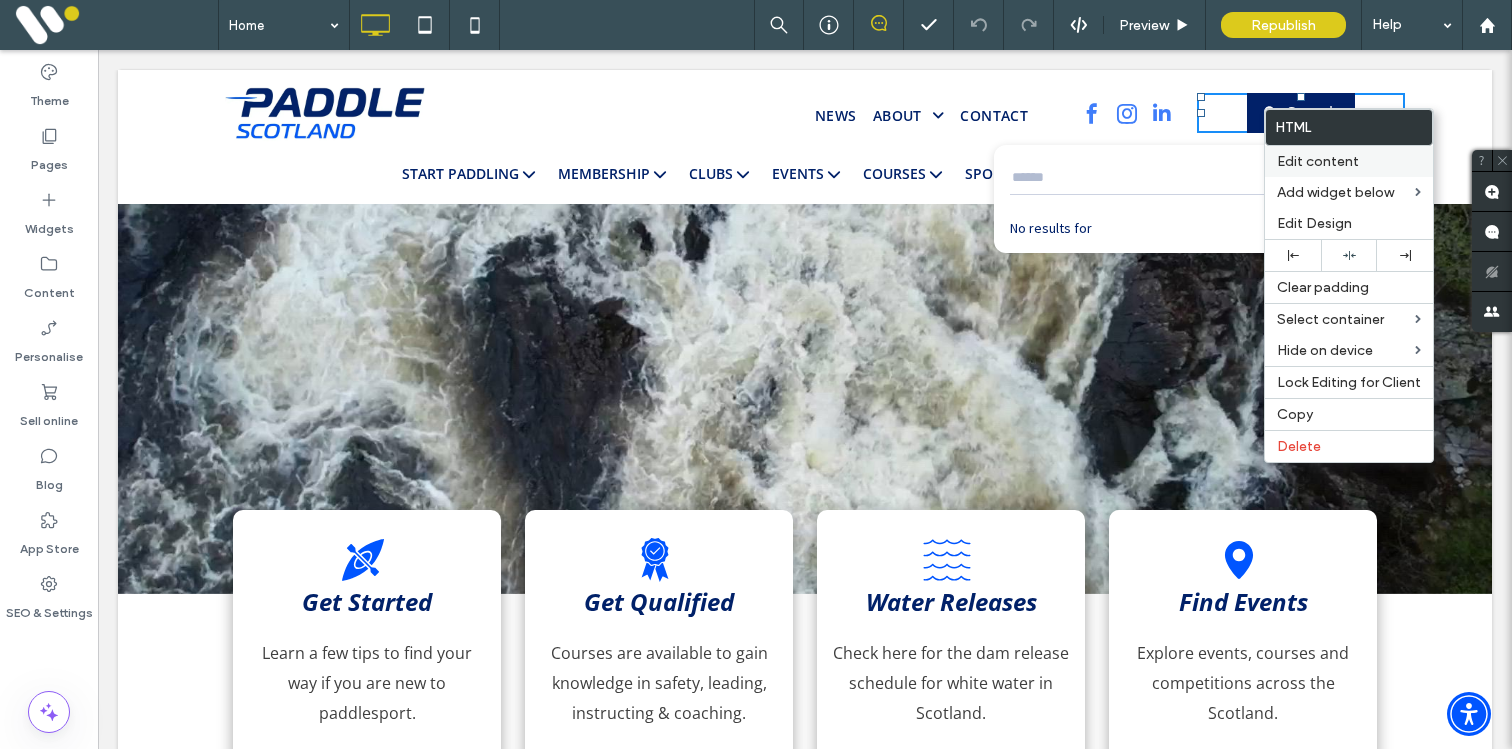 click on "Edit content" at bounding box center (1349, 161) 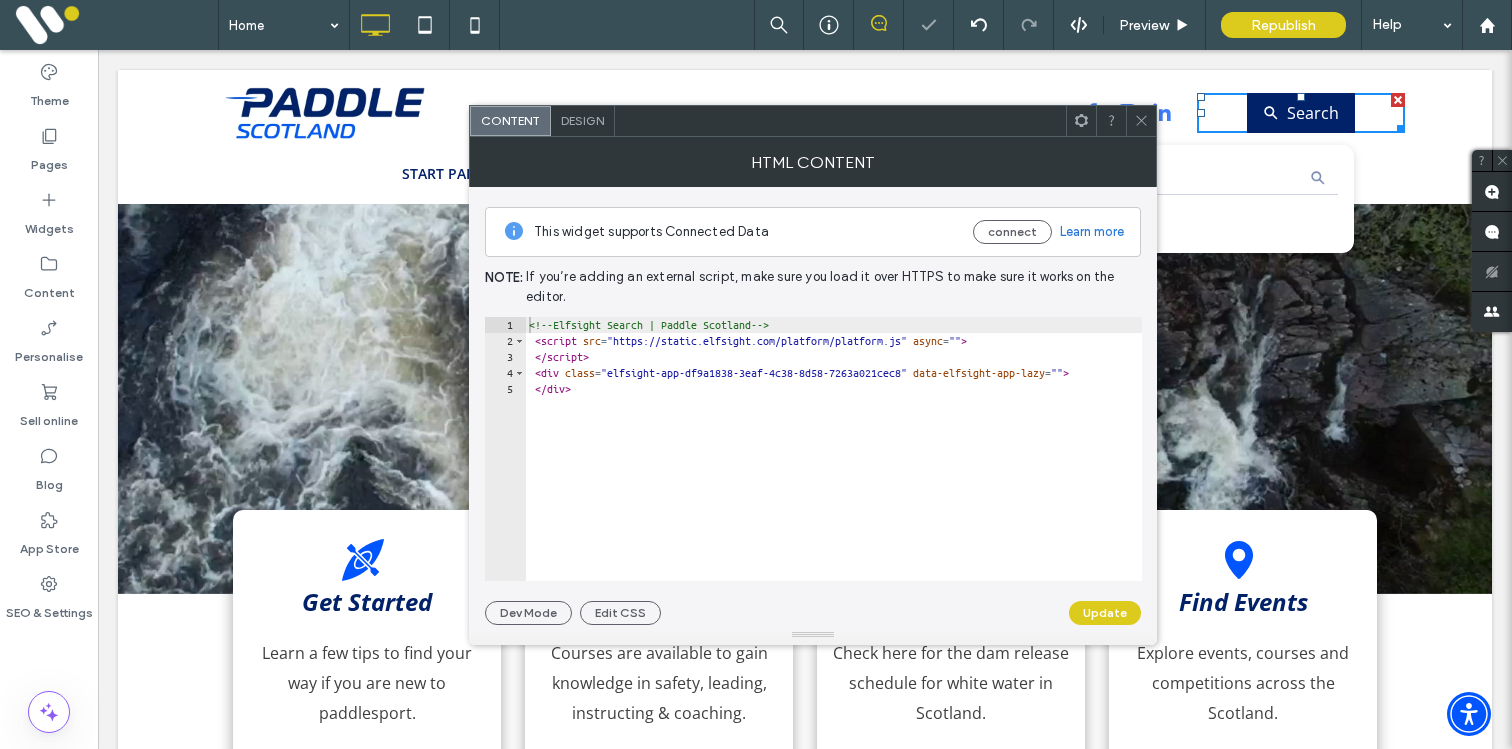 click on "<!--  Elfsight Search | Paddle Scotland  -->   < script   src = "https://static.elfsight.com/platform/platform.js"   async = "" >   </ script >   < div   class = "elfsight-app-df9a1838-3eaf-4c38-8d58-7263a021cec8"   data-elfsight-app-lazy = "" >   </ div >" at bounding box center [853, 465] 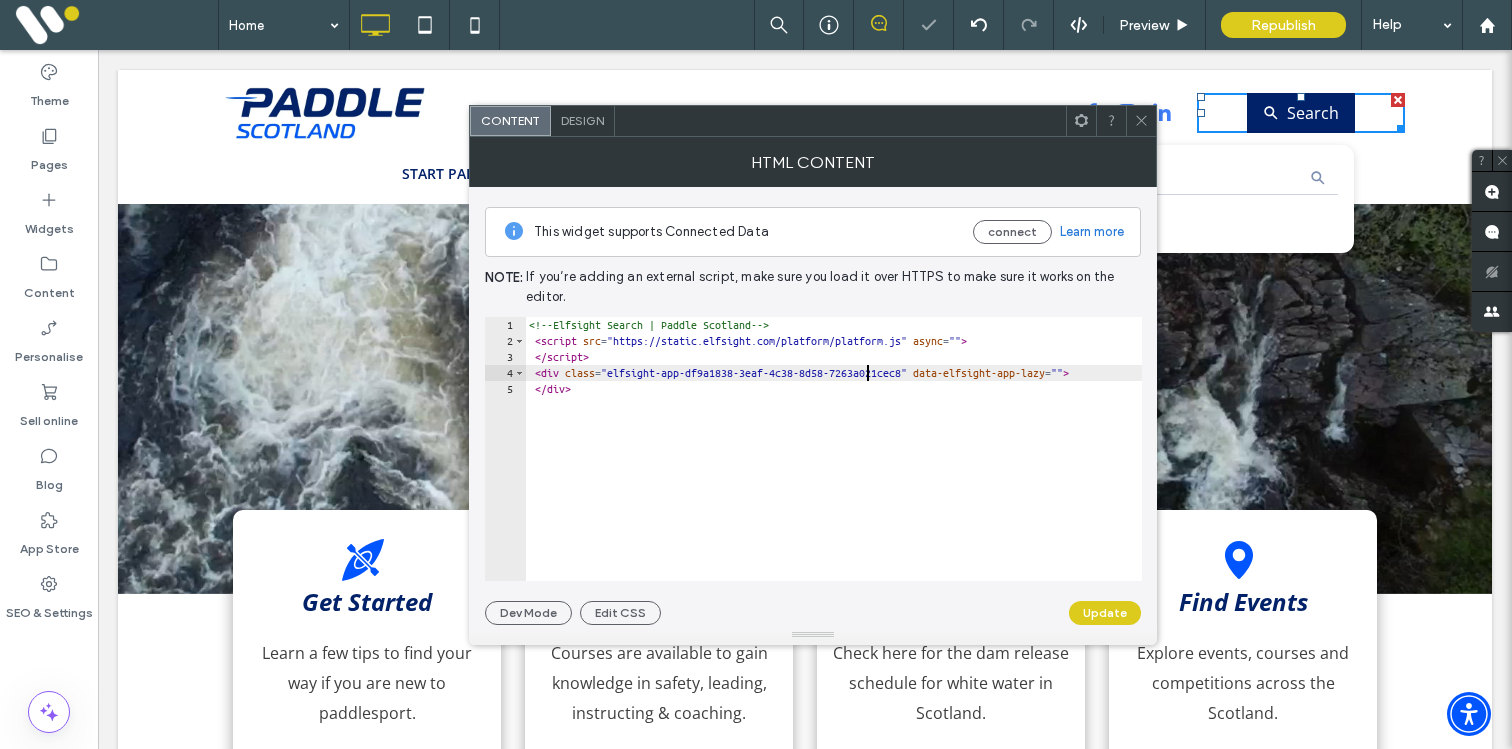 type on "**********" 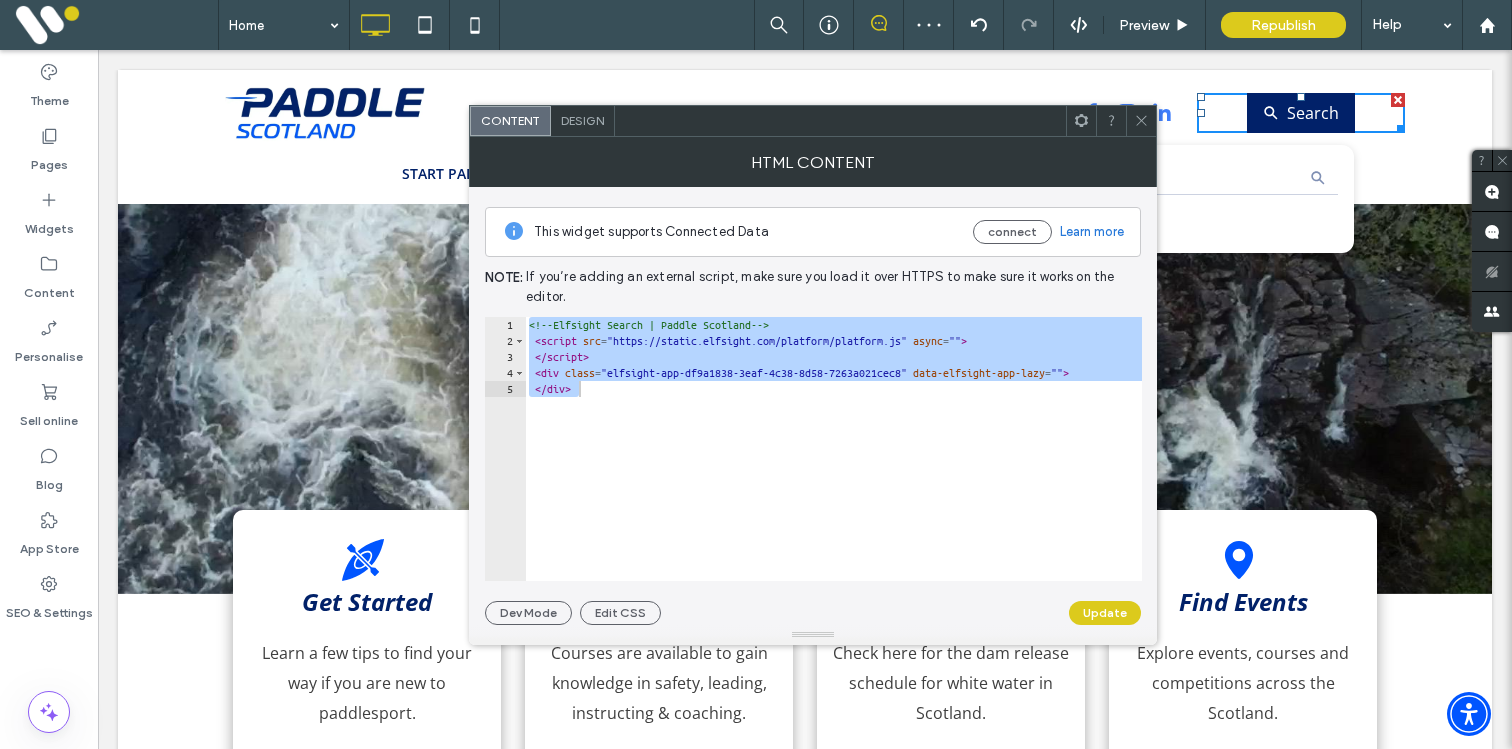 click 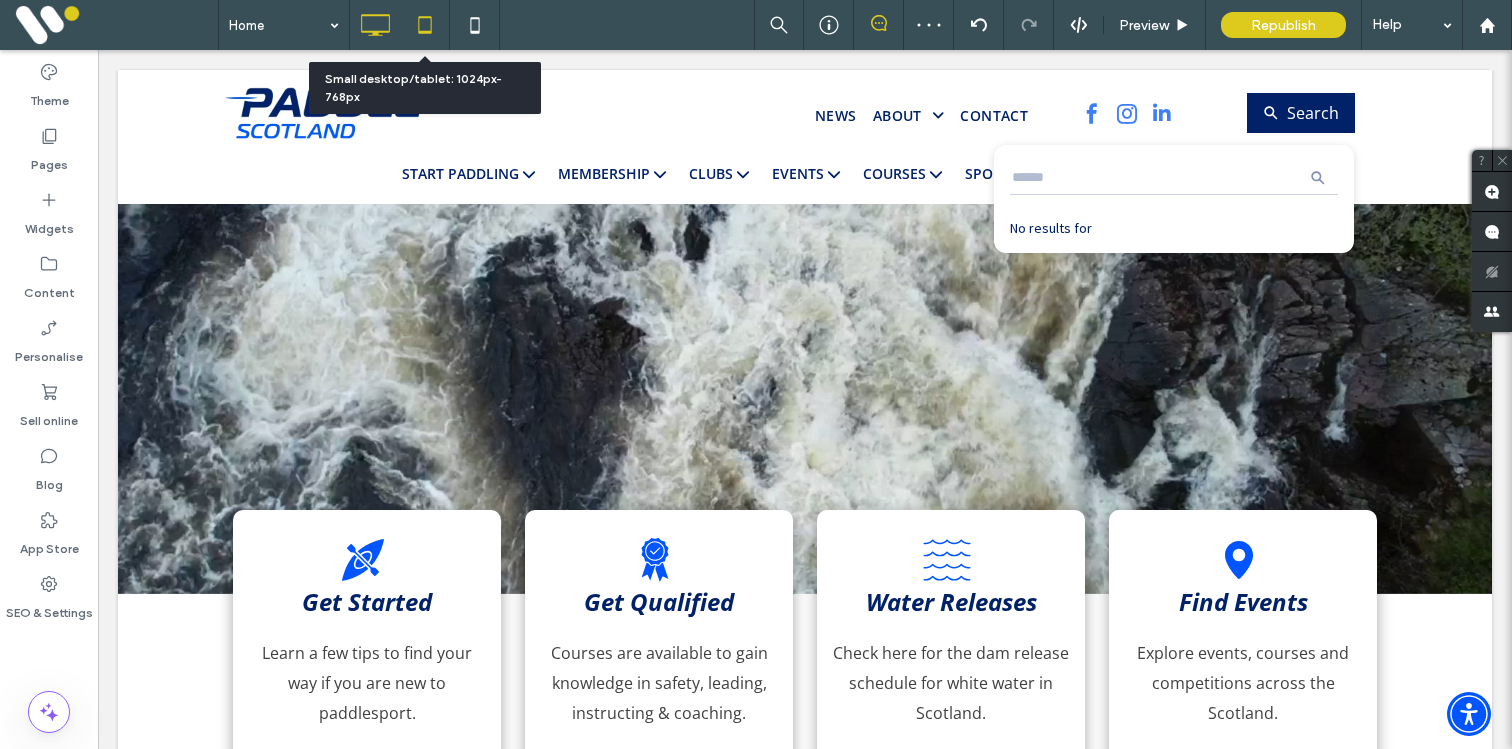 click 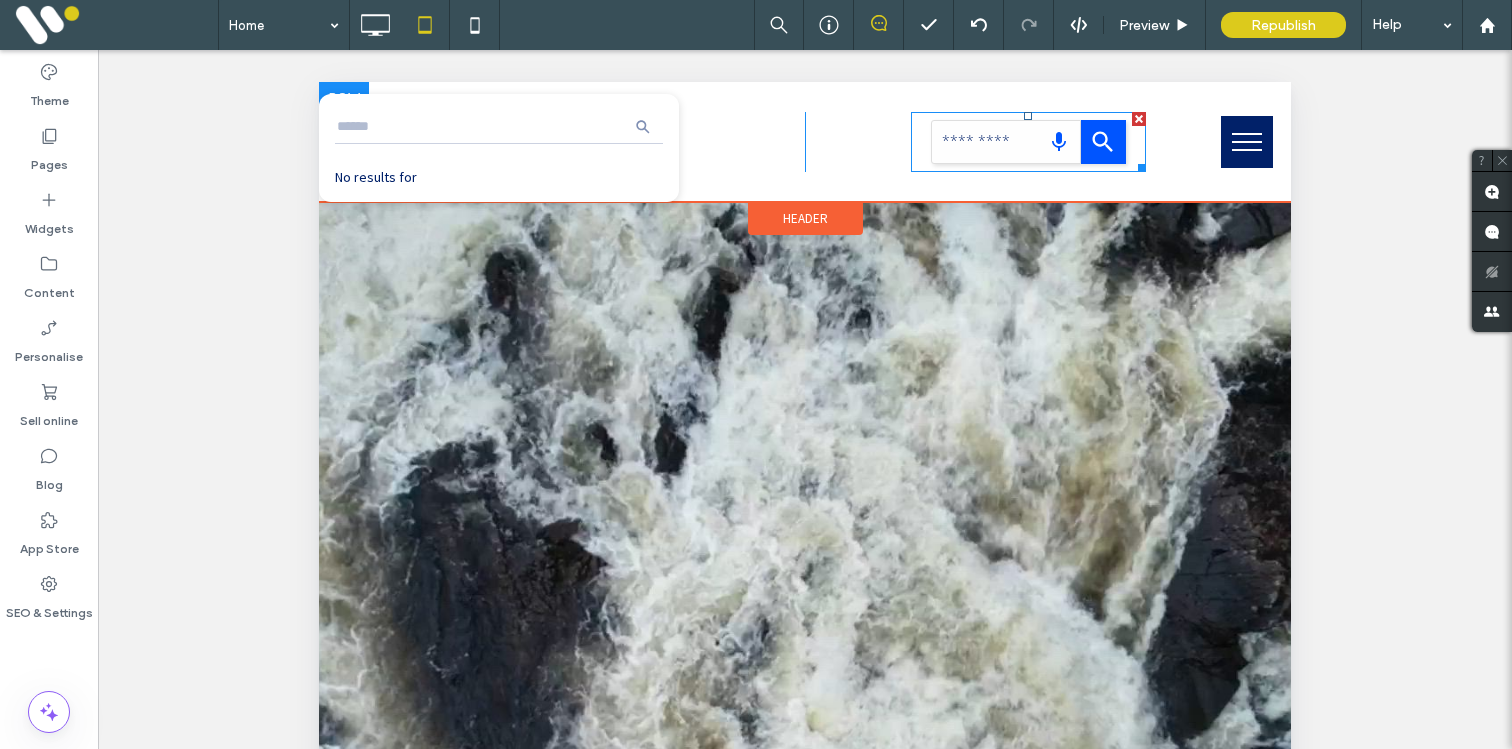 click at bounding box center [1139, 119] 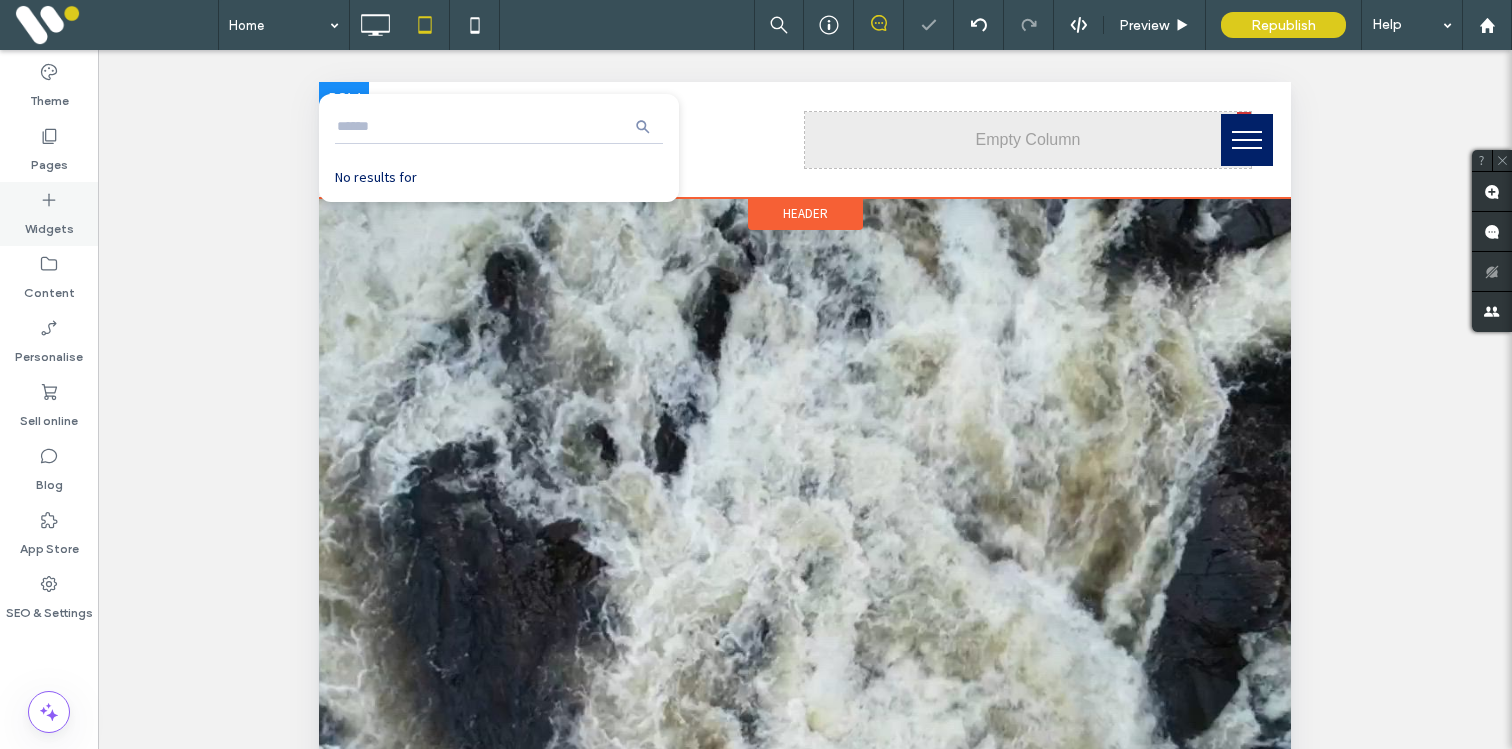 click on "Widgets" at bounding box center (49, 214) 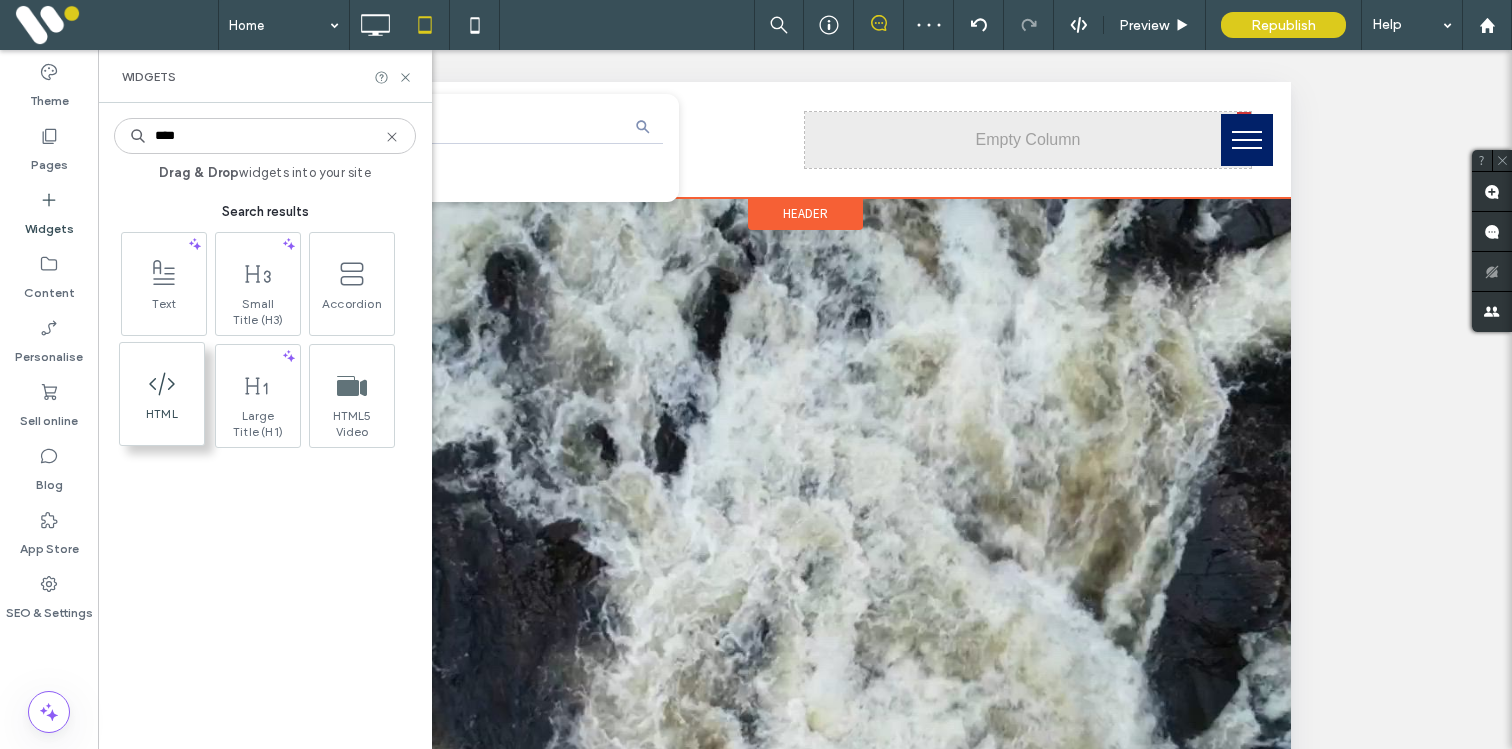 type on "****" 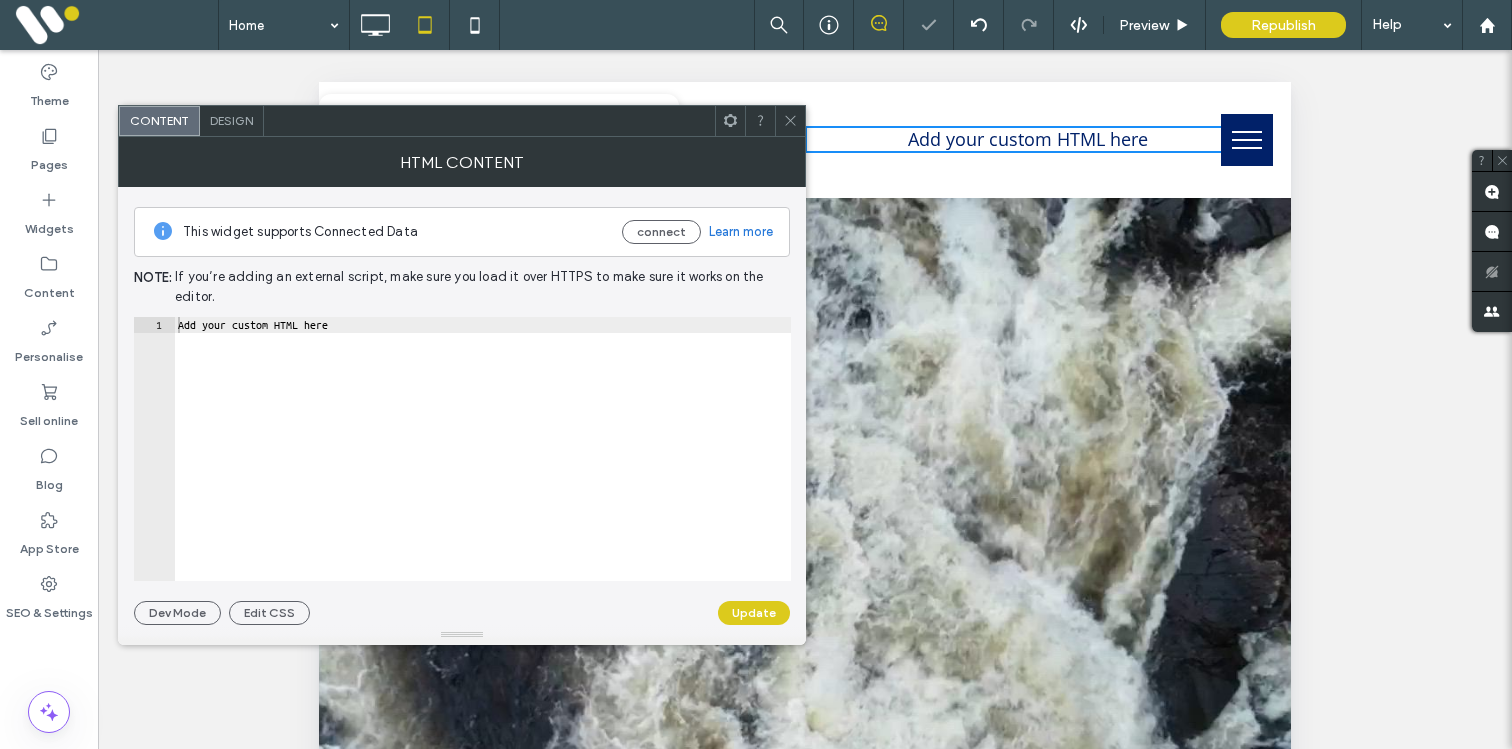 click on "Add your custom HTML here" at bounding box center (482, 465) 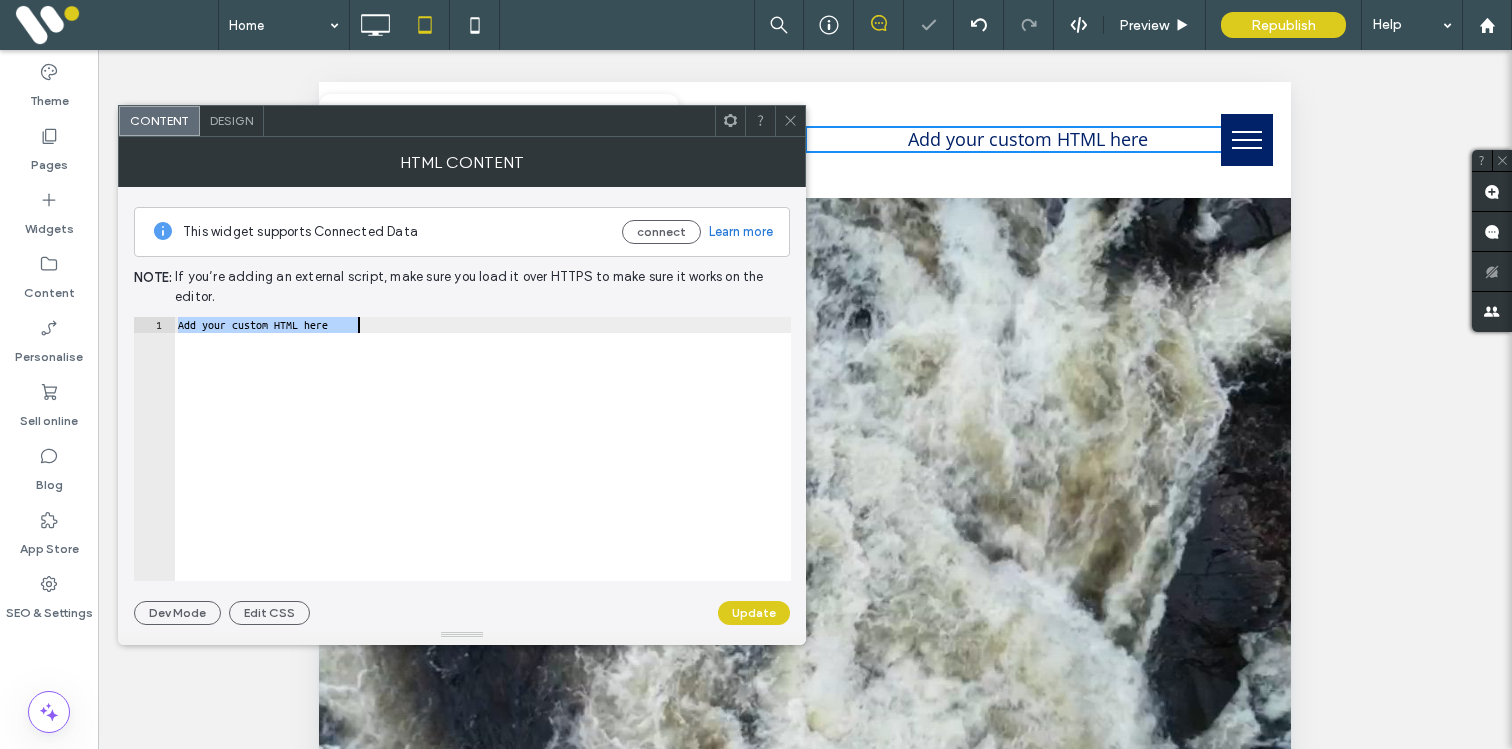 paste 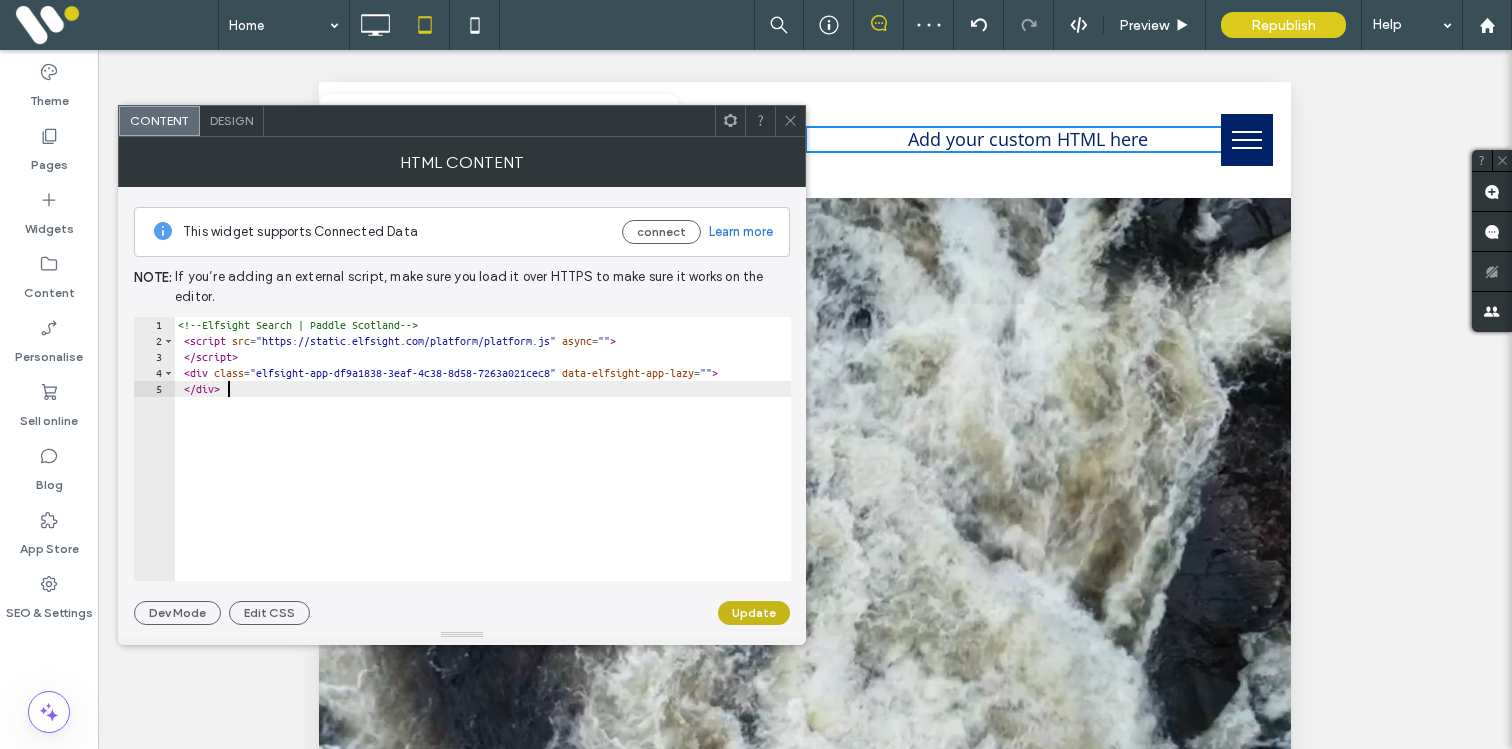 click on "Update" at bounding box center (754, 613) 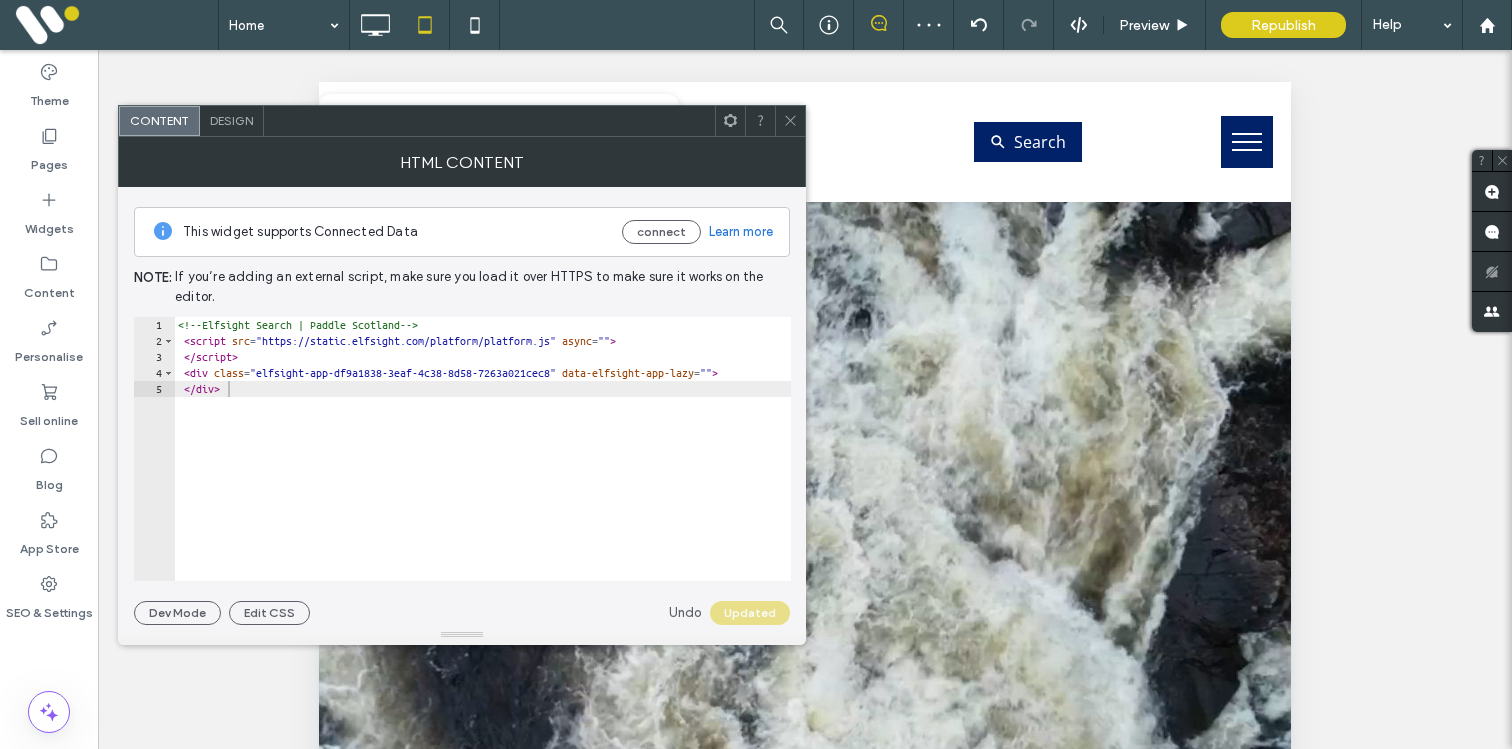 click 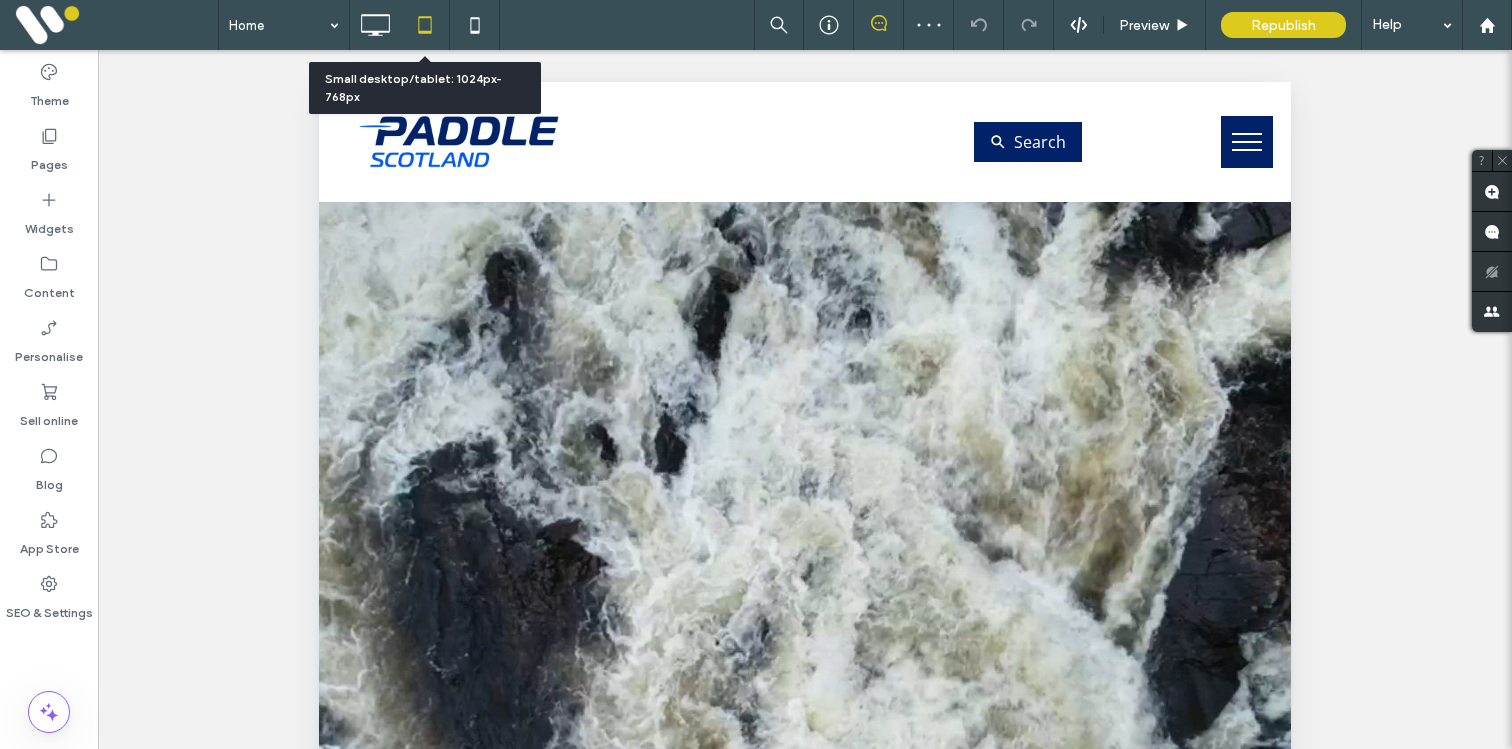 scroll, scrollTop: 0, scrollLeft: 0, axis: both 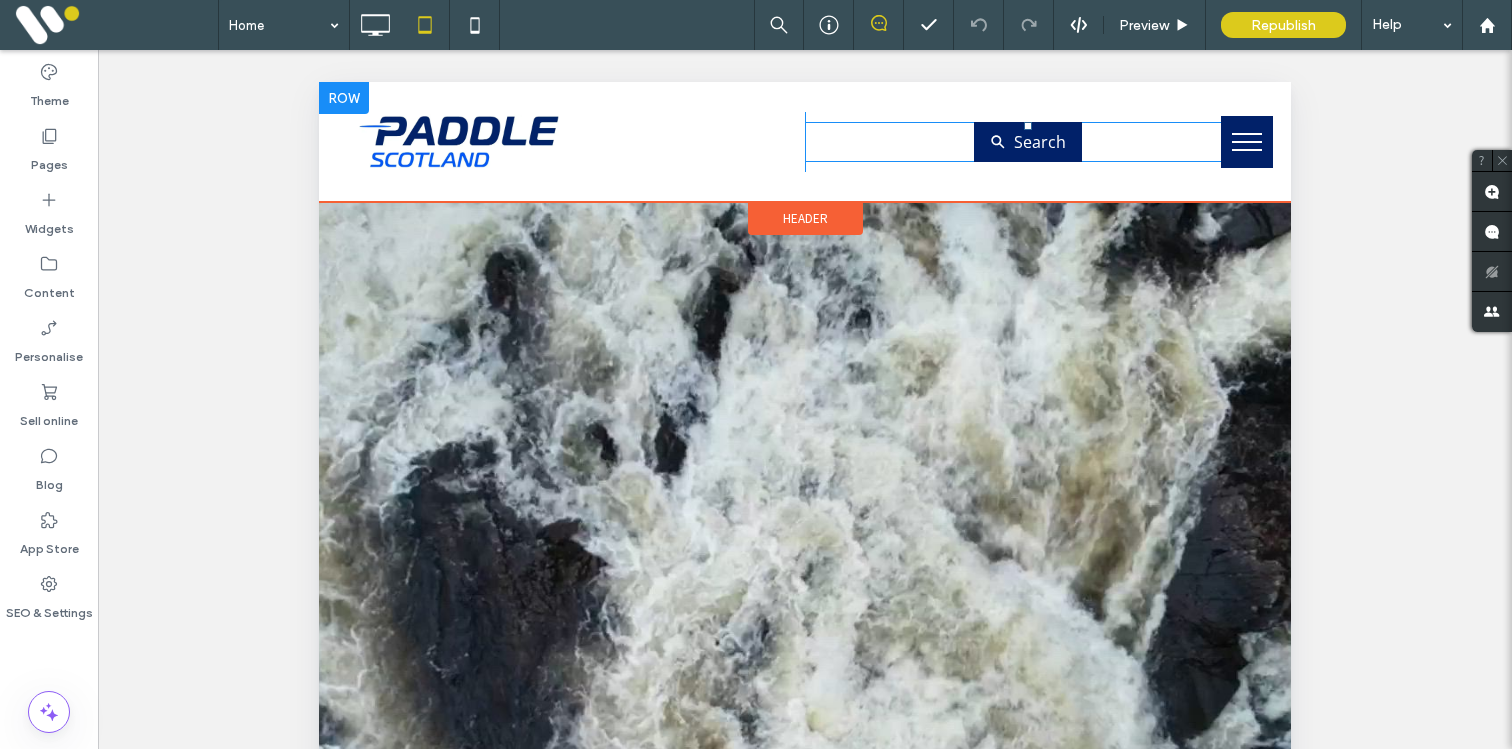 click at bounding box center (1028, 142) 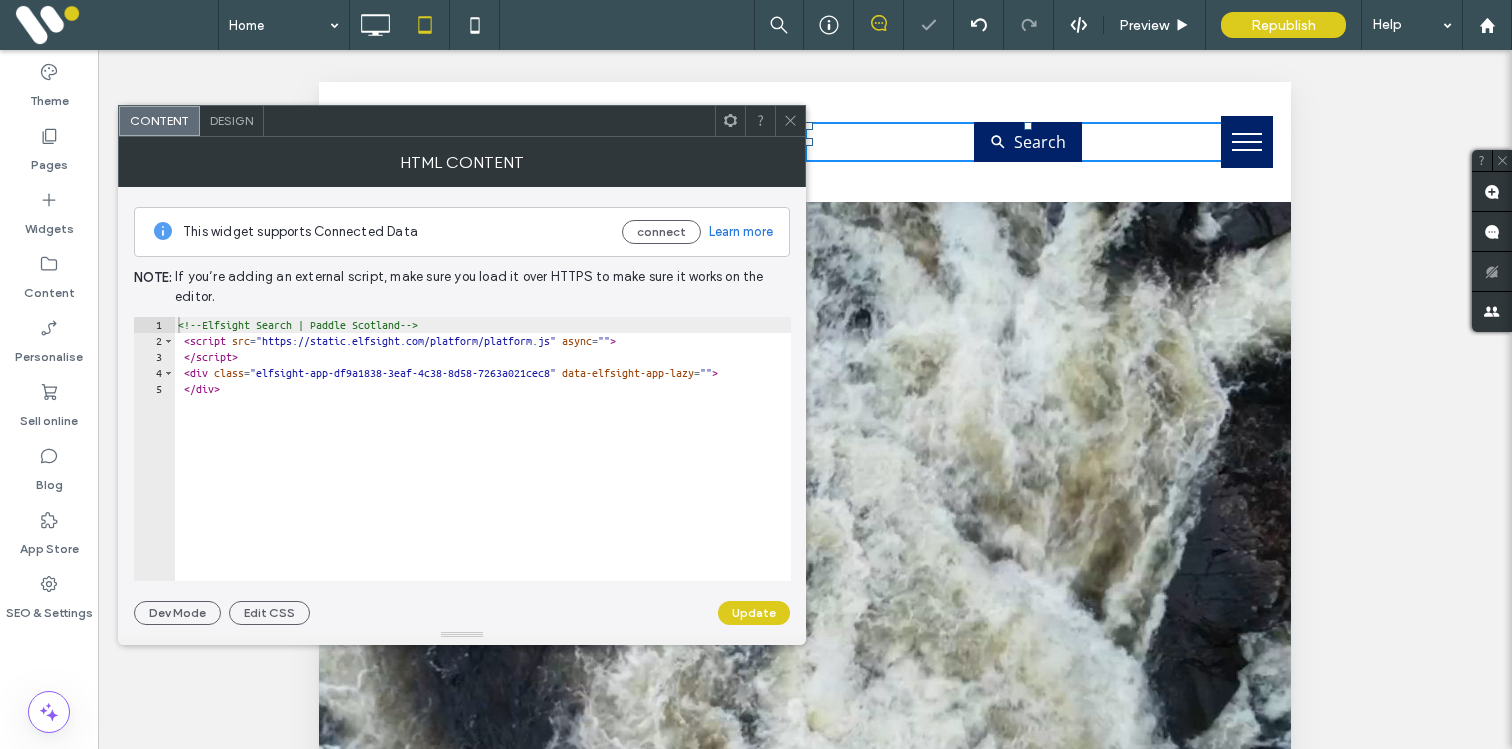 click on "Design" at bounding box center (231, 120) 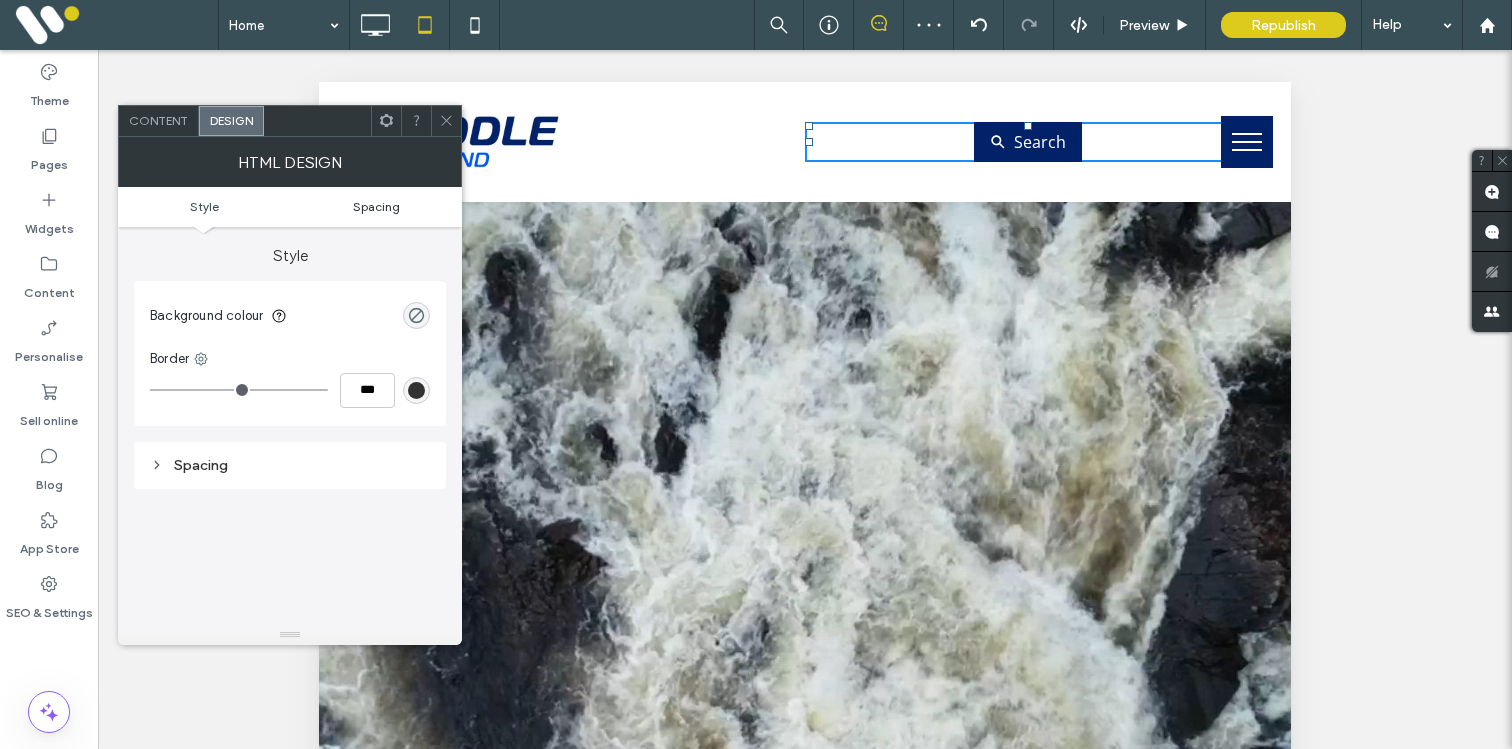 click on "Spacing" at bounding box center [376, 206] 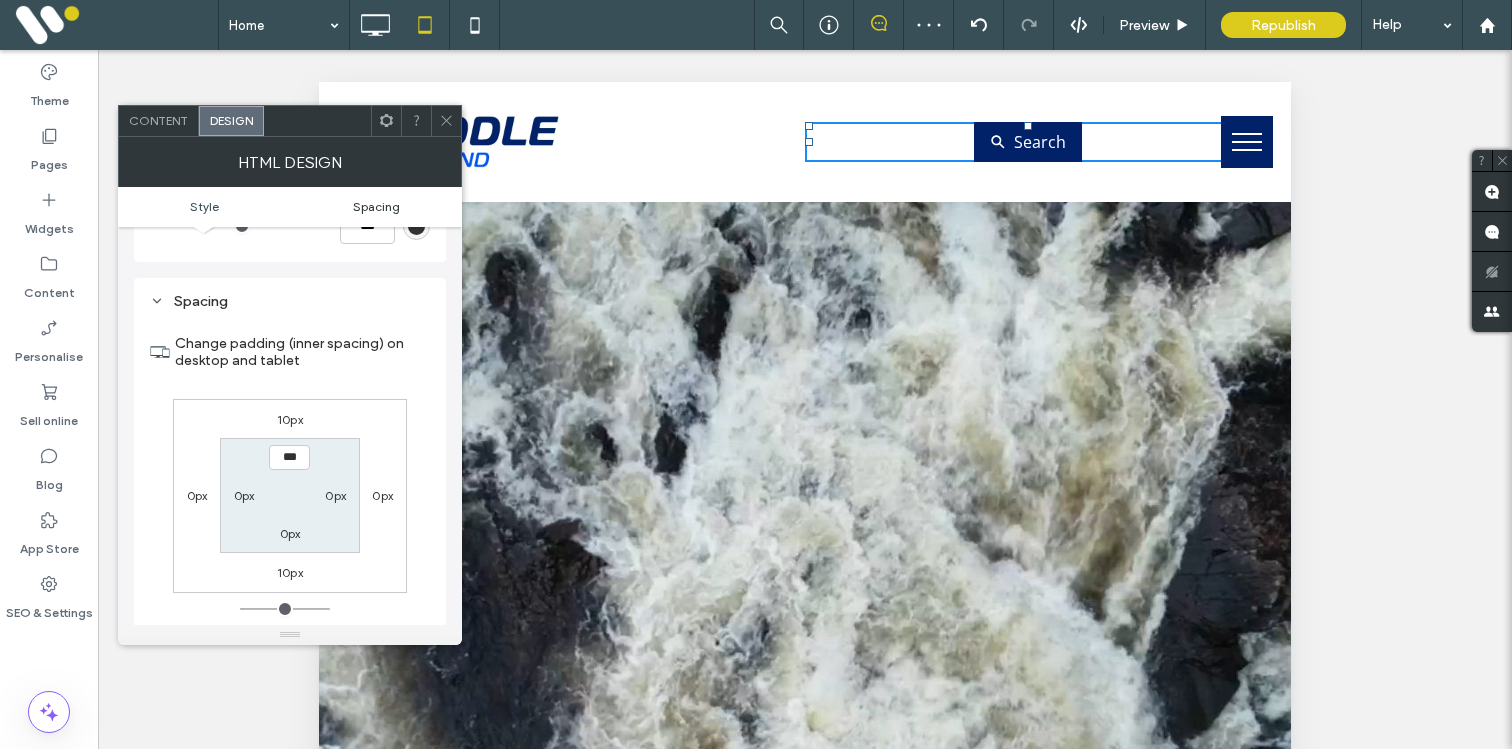 scroll, scrollTop: 200, scrollLeft: 0, axis: vertical 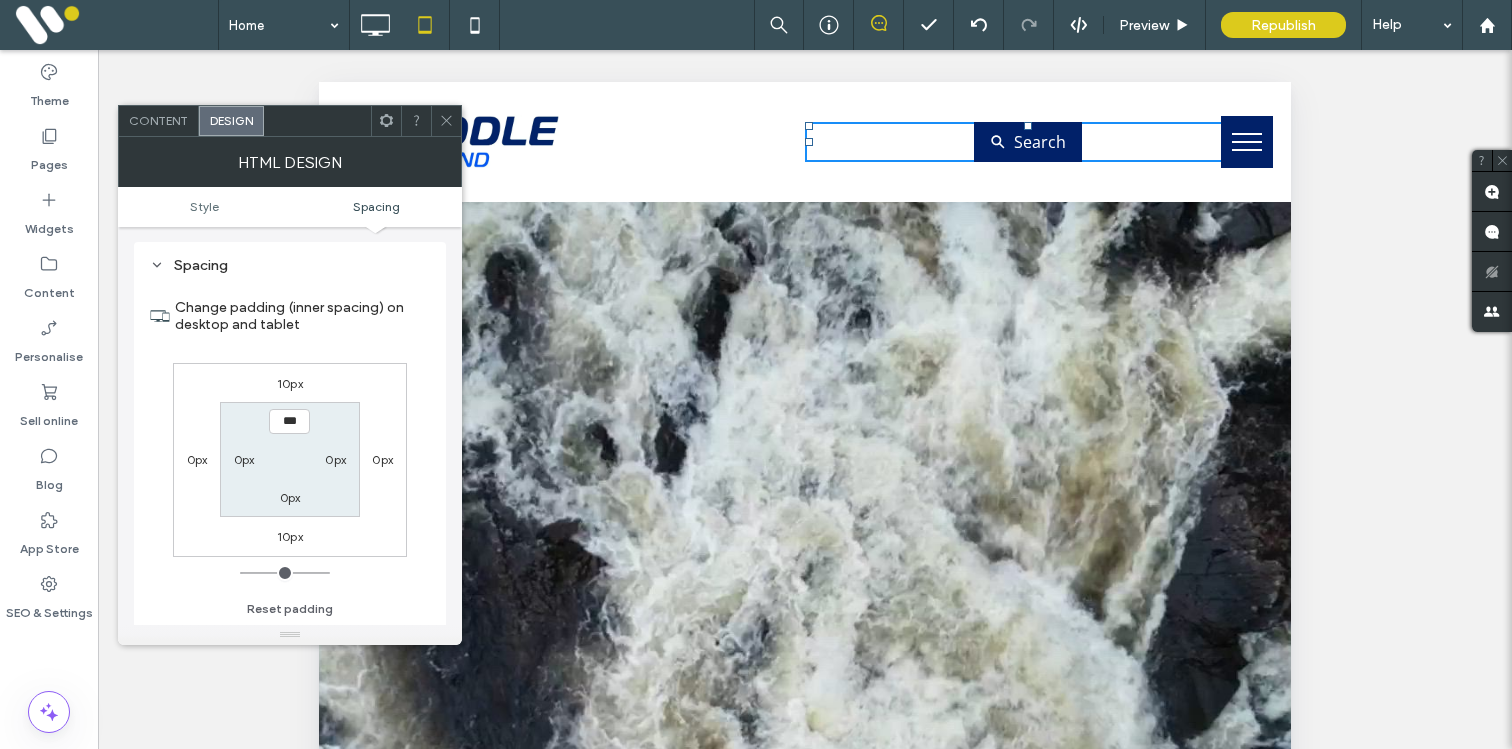 click 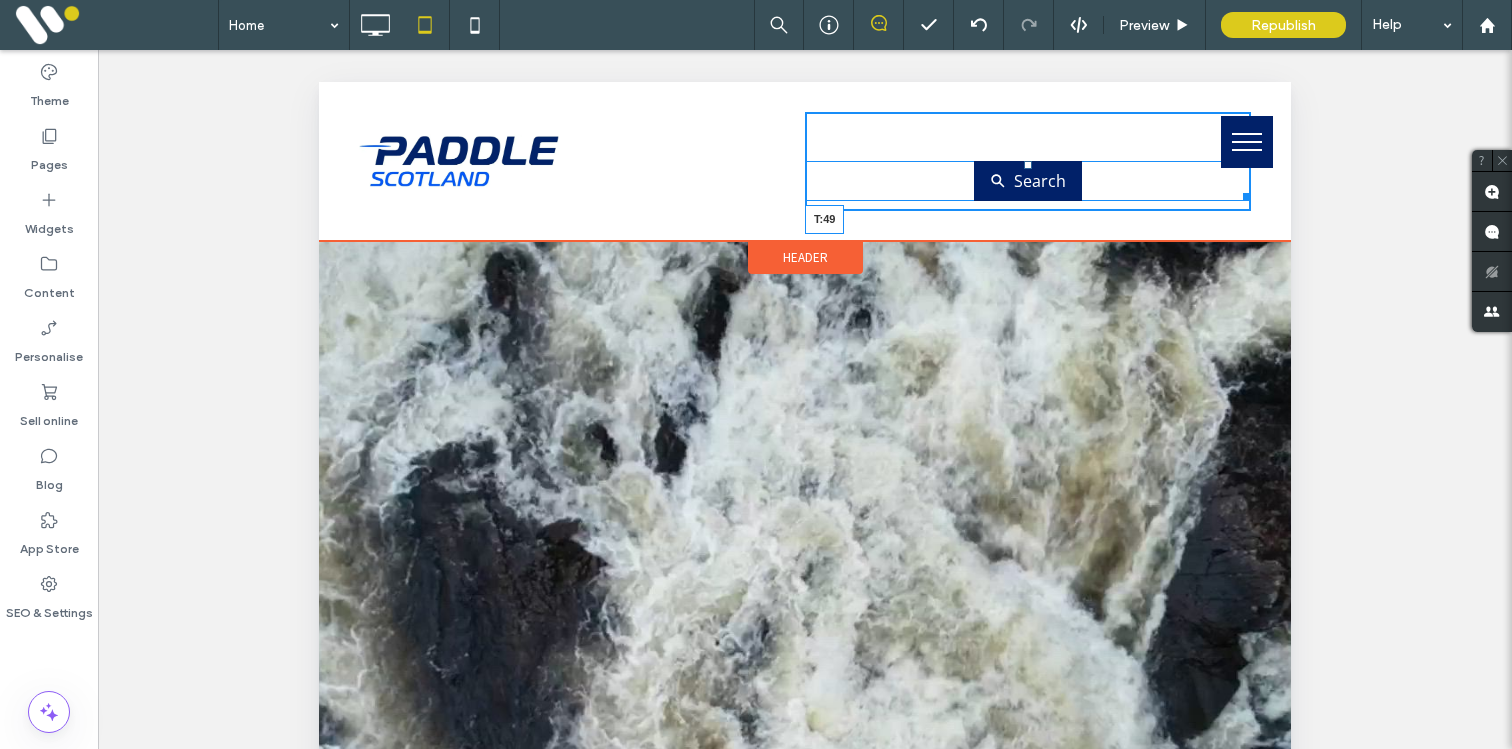 drag, startPoint x: 1026, startPoint y: 127, endPoint x: 1025, endPoint y: 169, distance: 42.0119 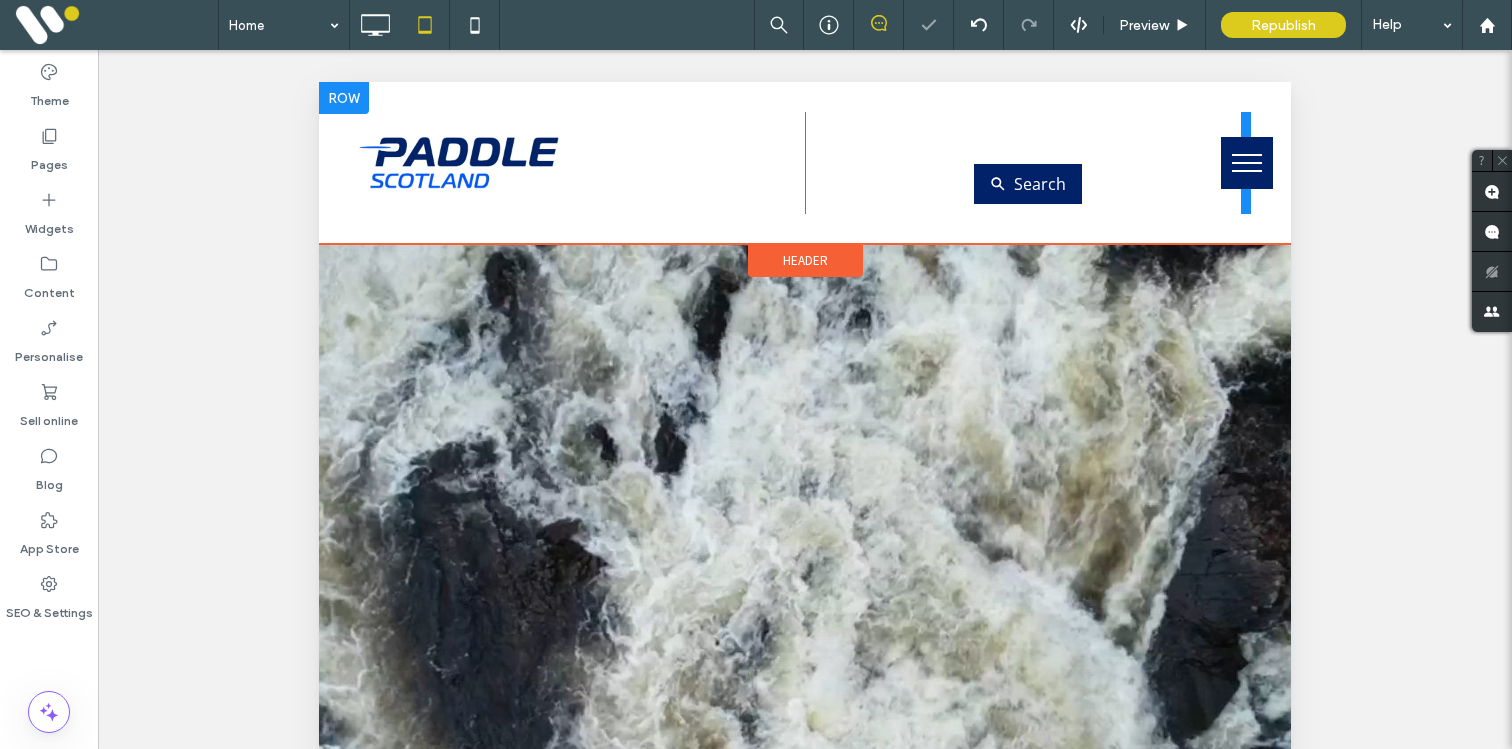 click at bounding box center (1246, 163) 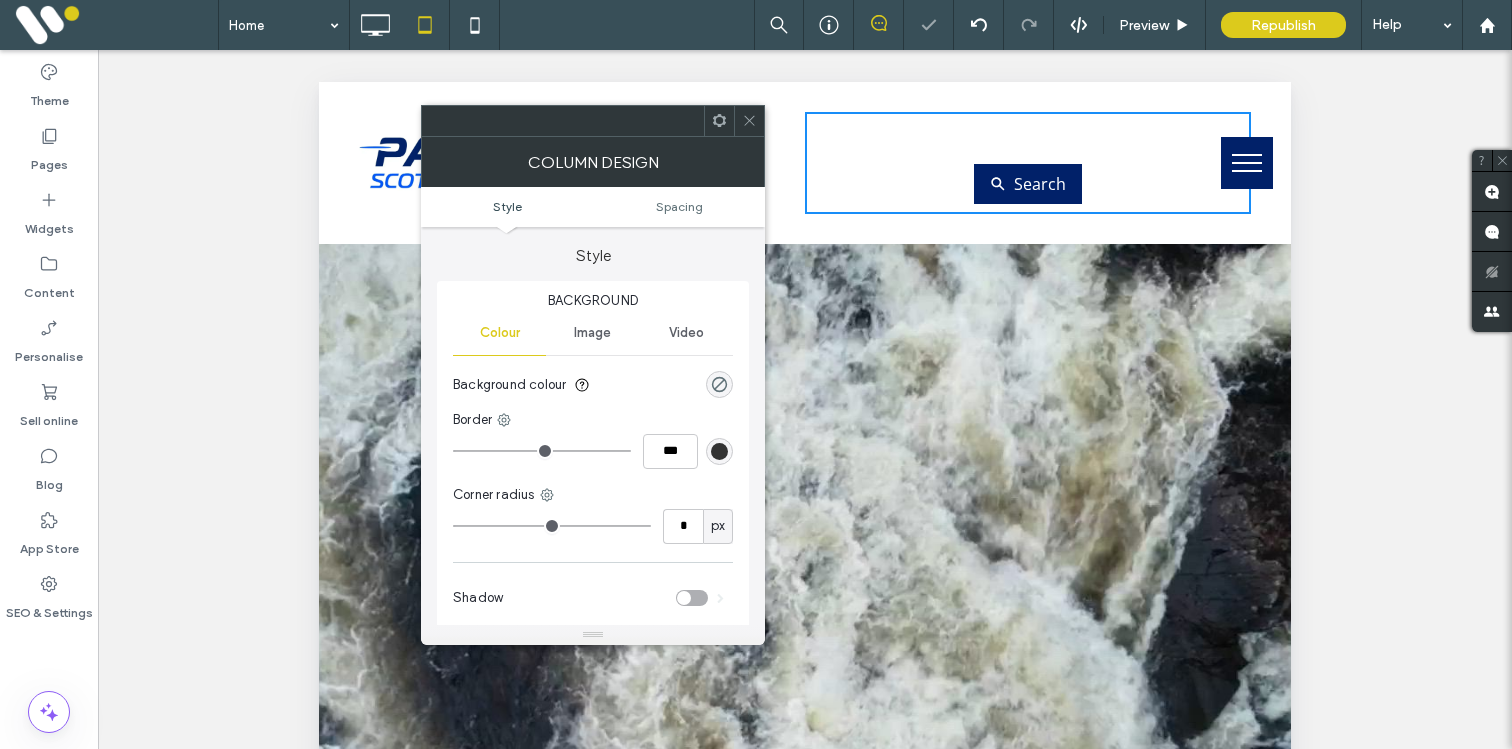 click on "Search
Panel only seen by widget owner
Edit widget
Views
9%" at bounding box center (1028, 163) 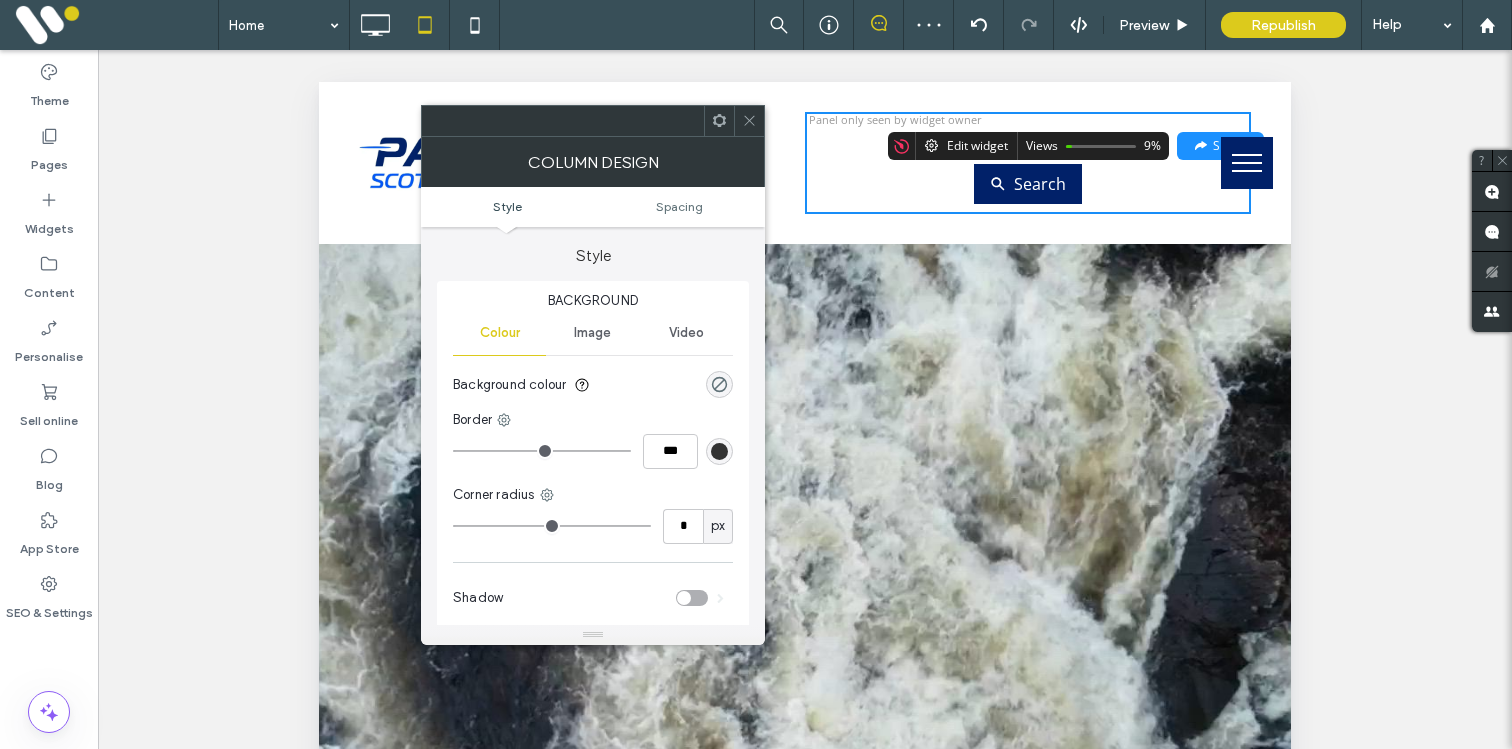 click on "Search" at bounding box center [1028, 184] 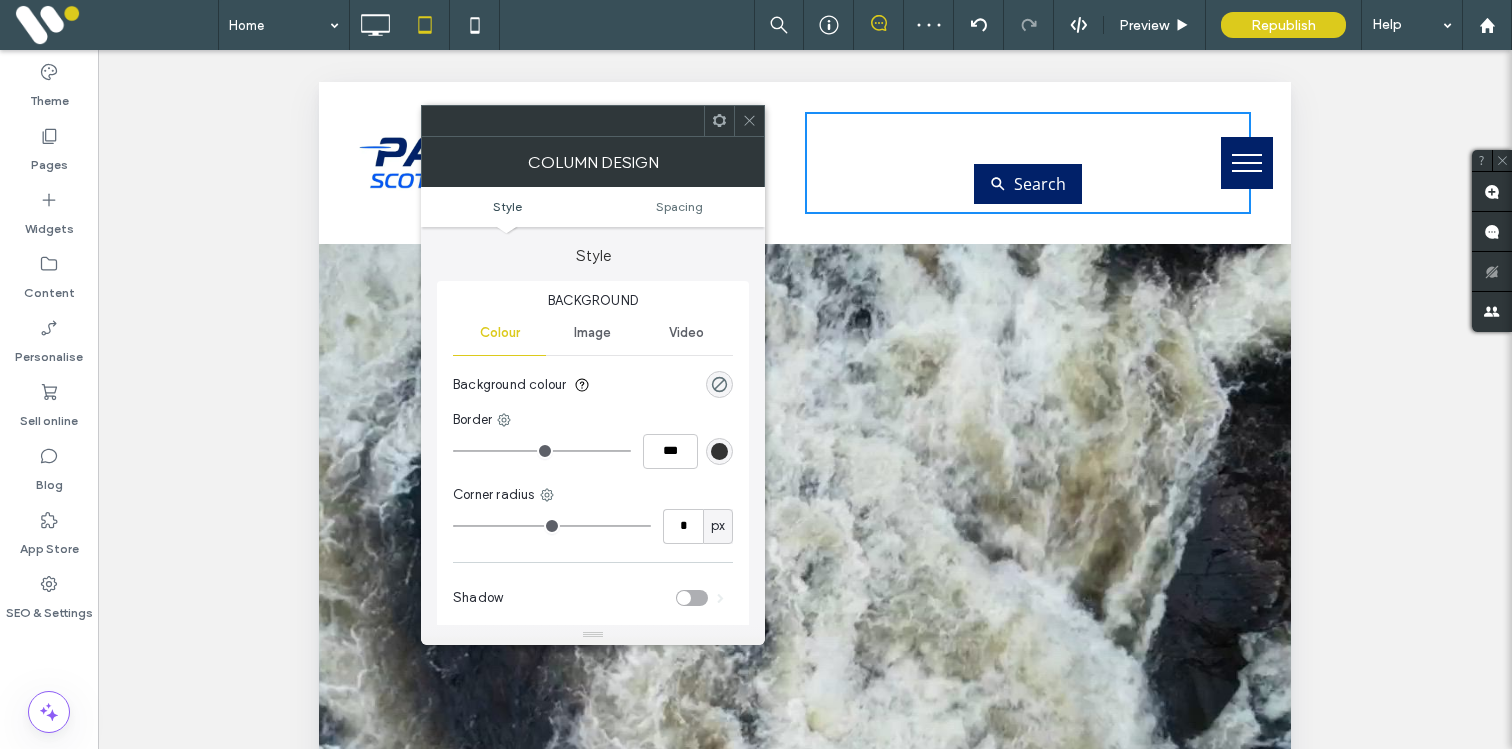 click at bounding box center (749, 121) 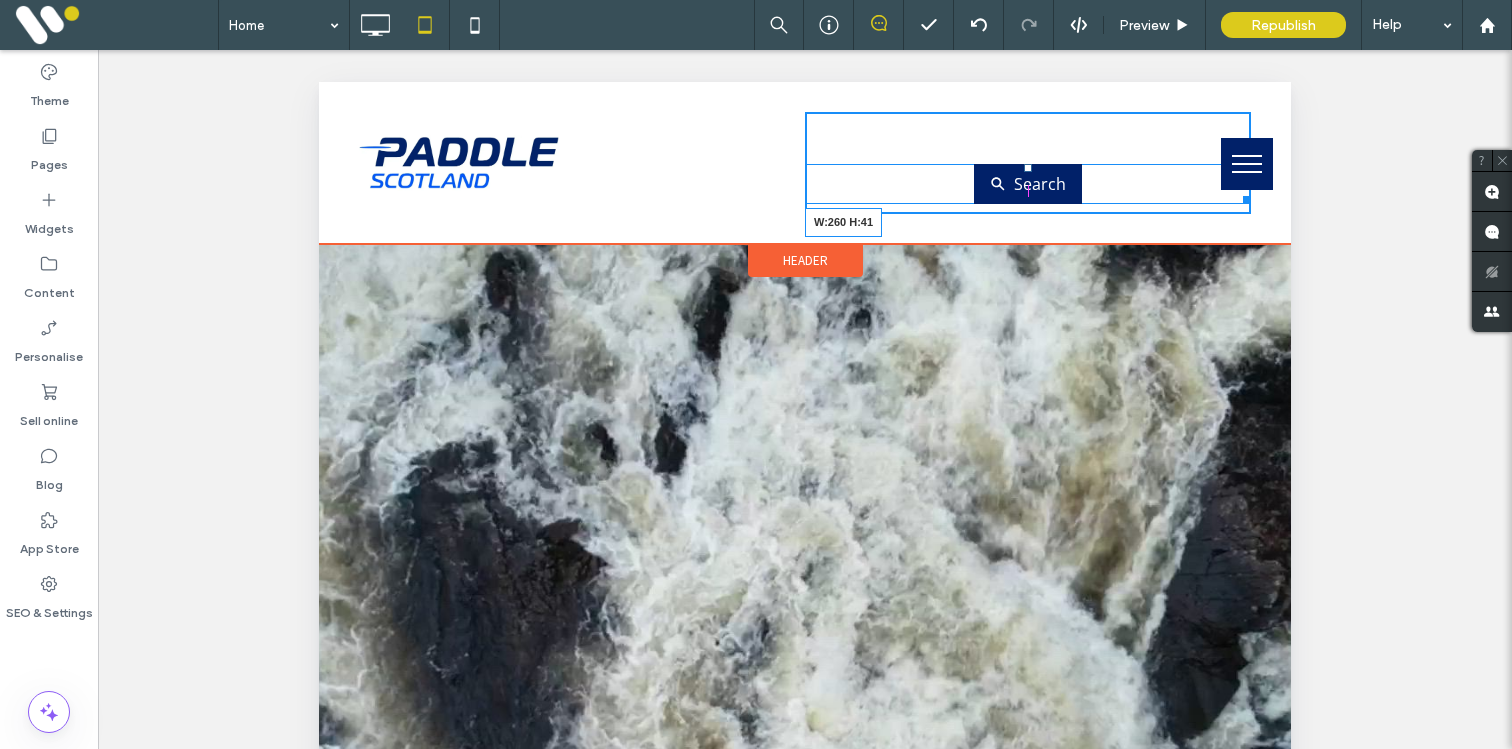 drag, startPoint x: 1243, startPoint y: 196, endPoint x: 1150, endPoint y: 197, distance: 93.00538 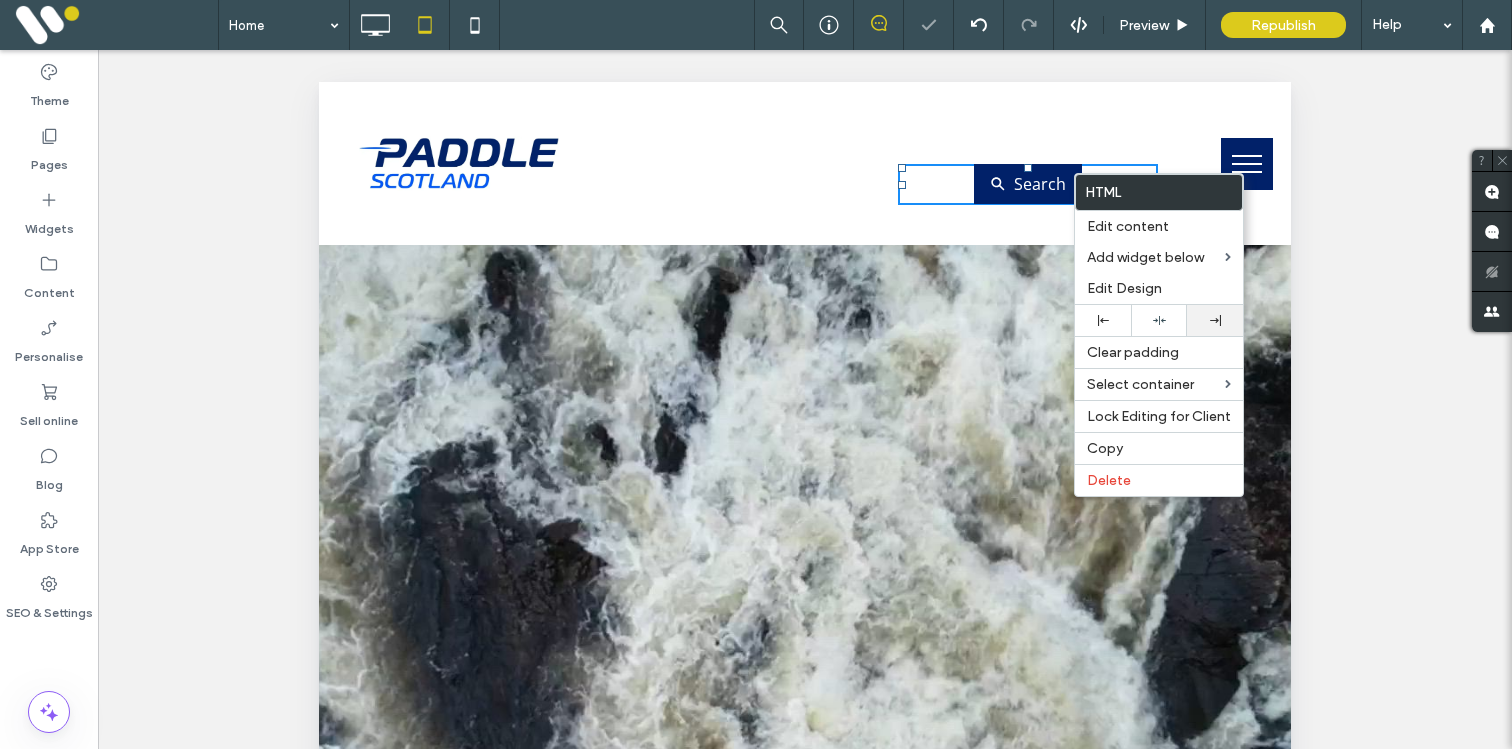 click 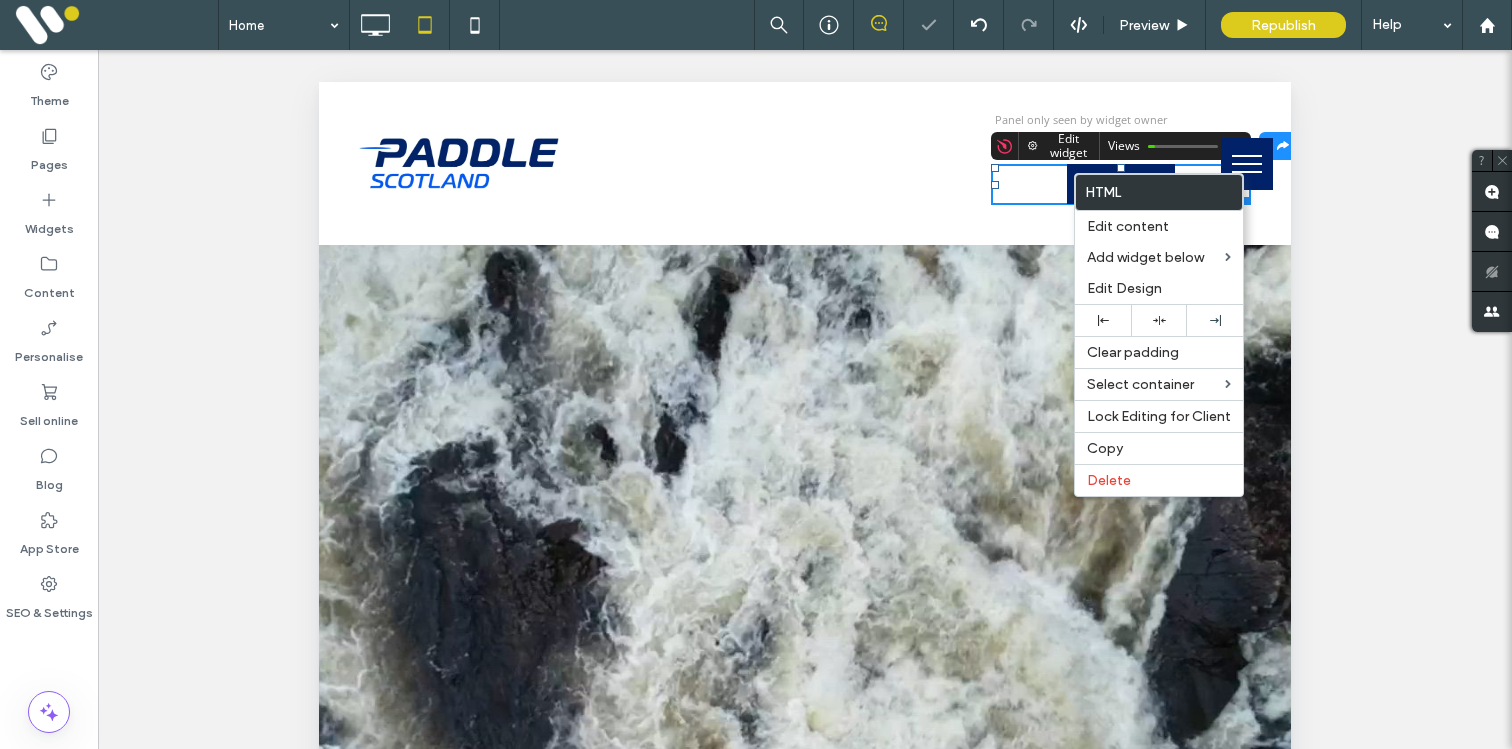 click on "Edit widget" at bounding box center [1068, 146] 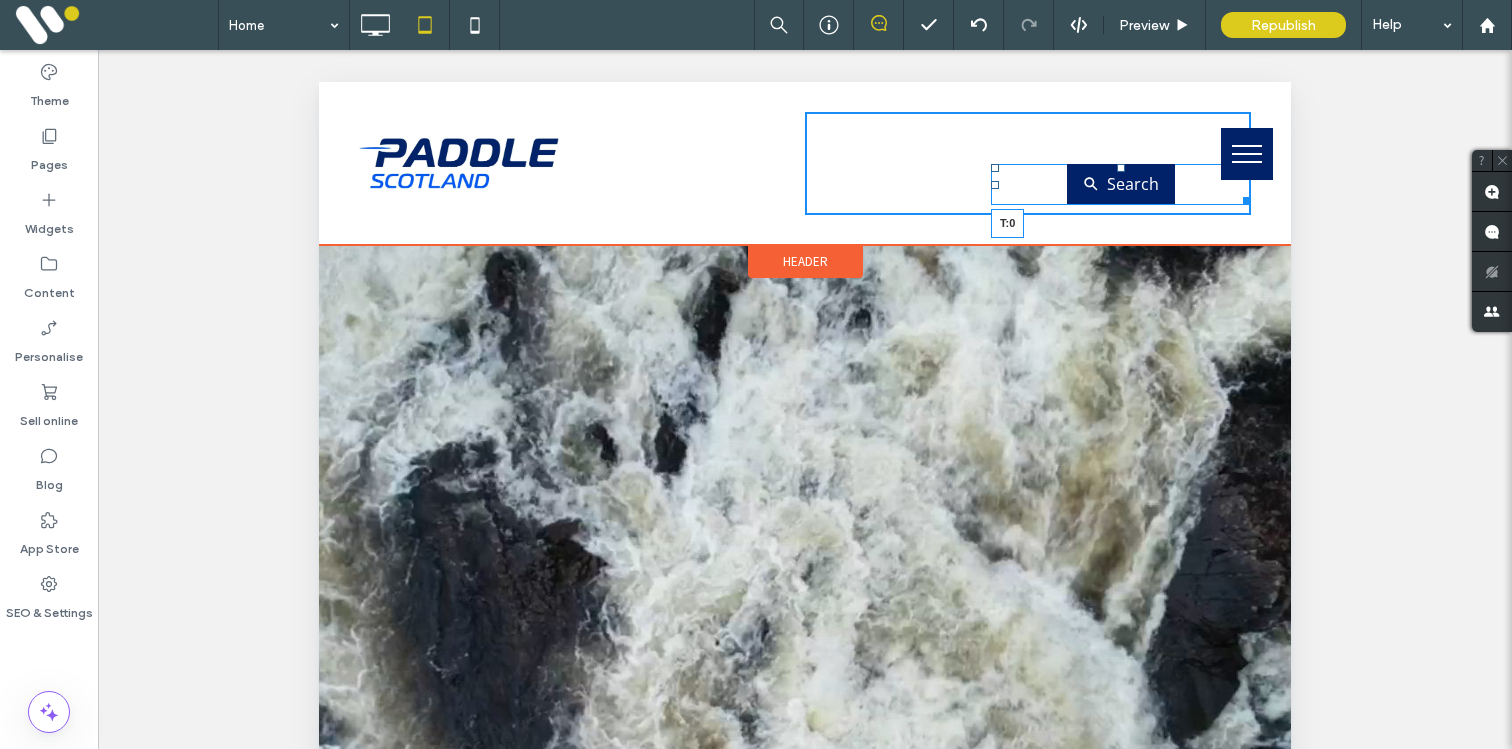 drag, startPoint x: 1120, startPoint y: 165, endPoint x: 1121, endPoint y: 110, distance: 55.00909 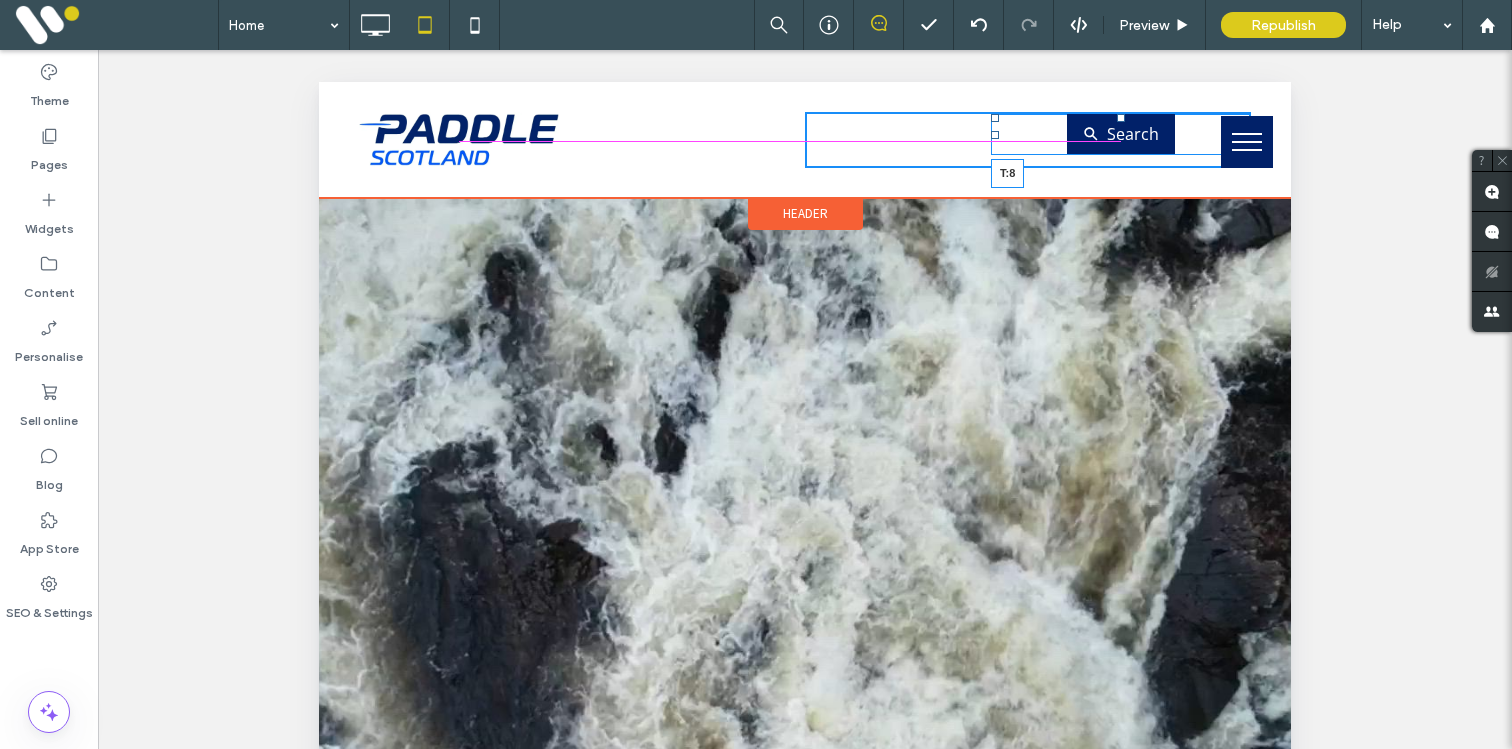 click at bounding box center [1121, 118] 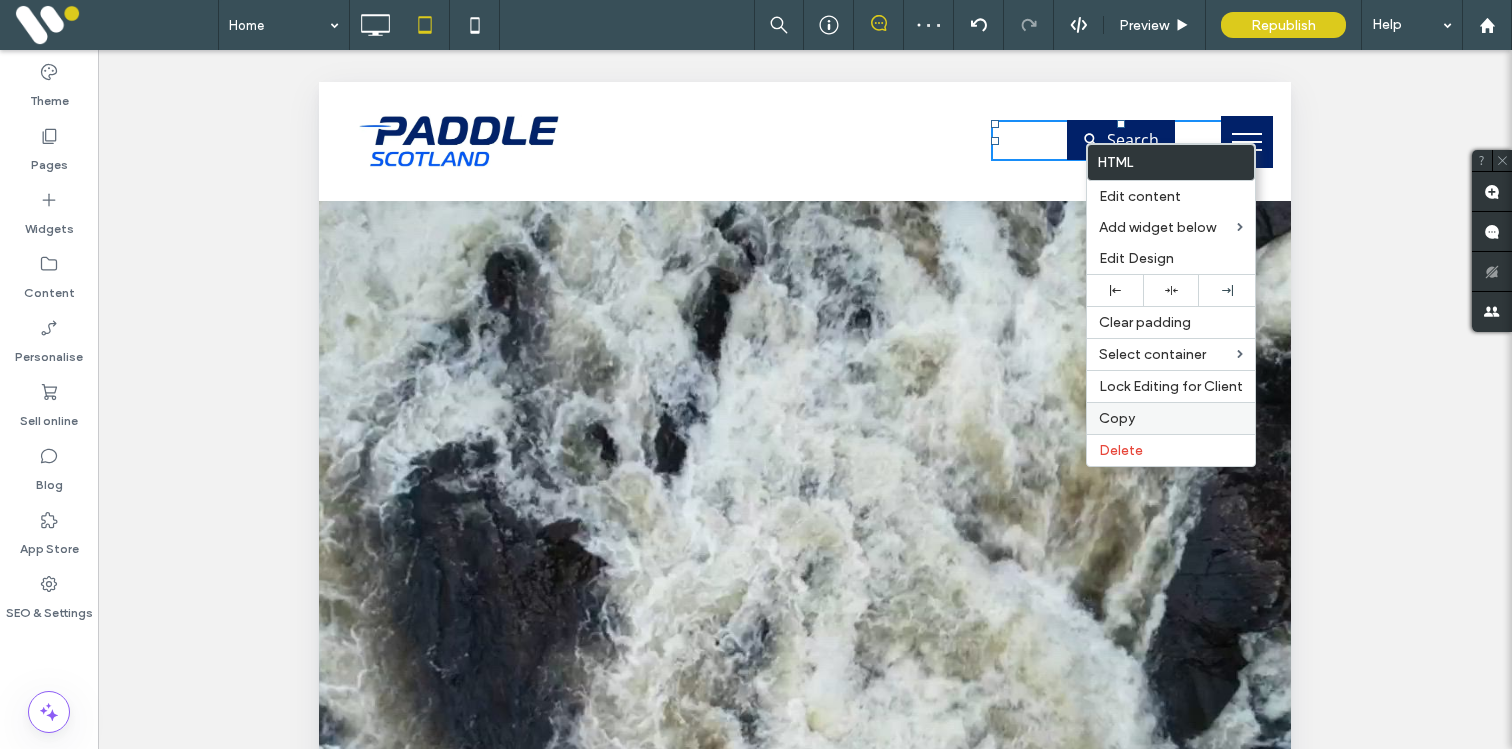 click on "Copy" at bounding box center (1117, 418) 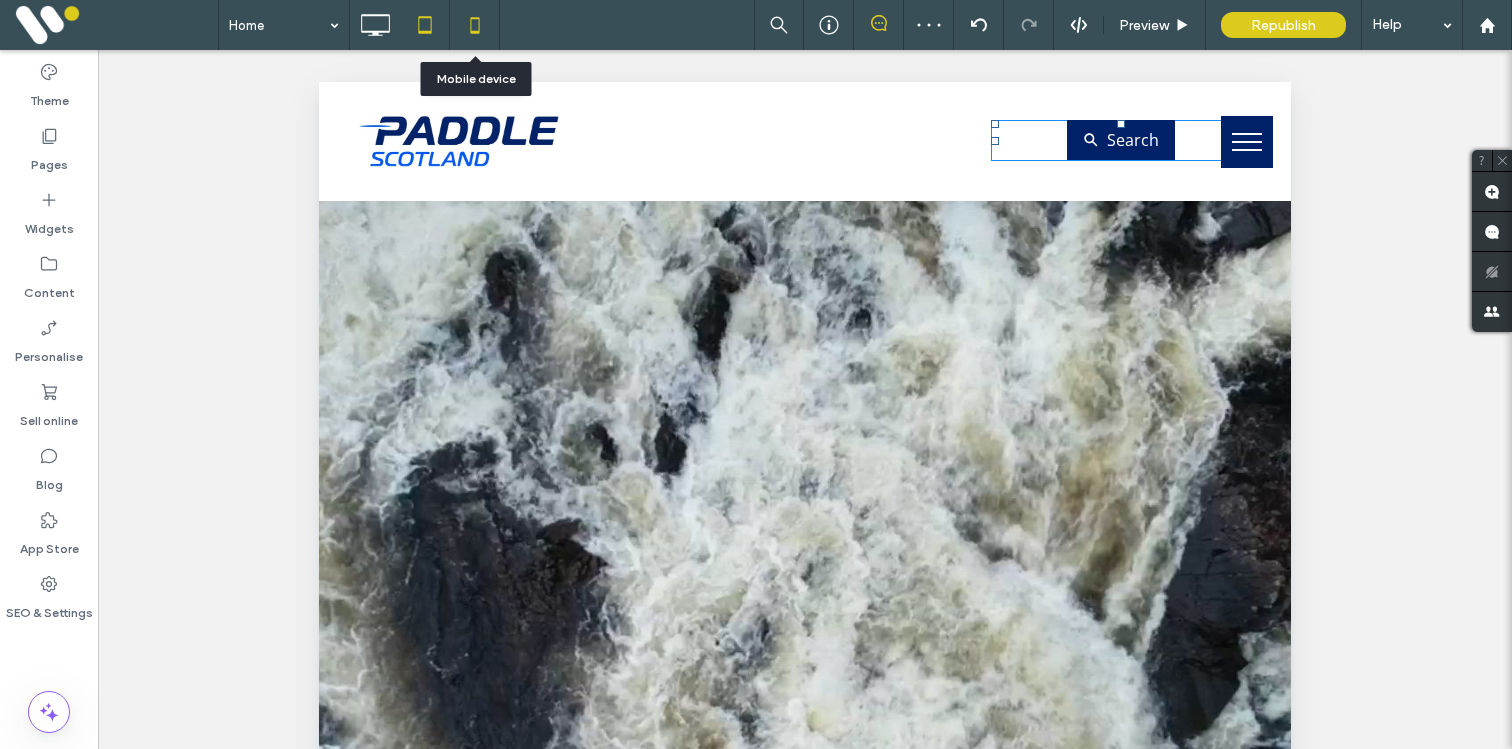 click 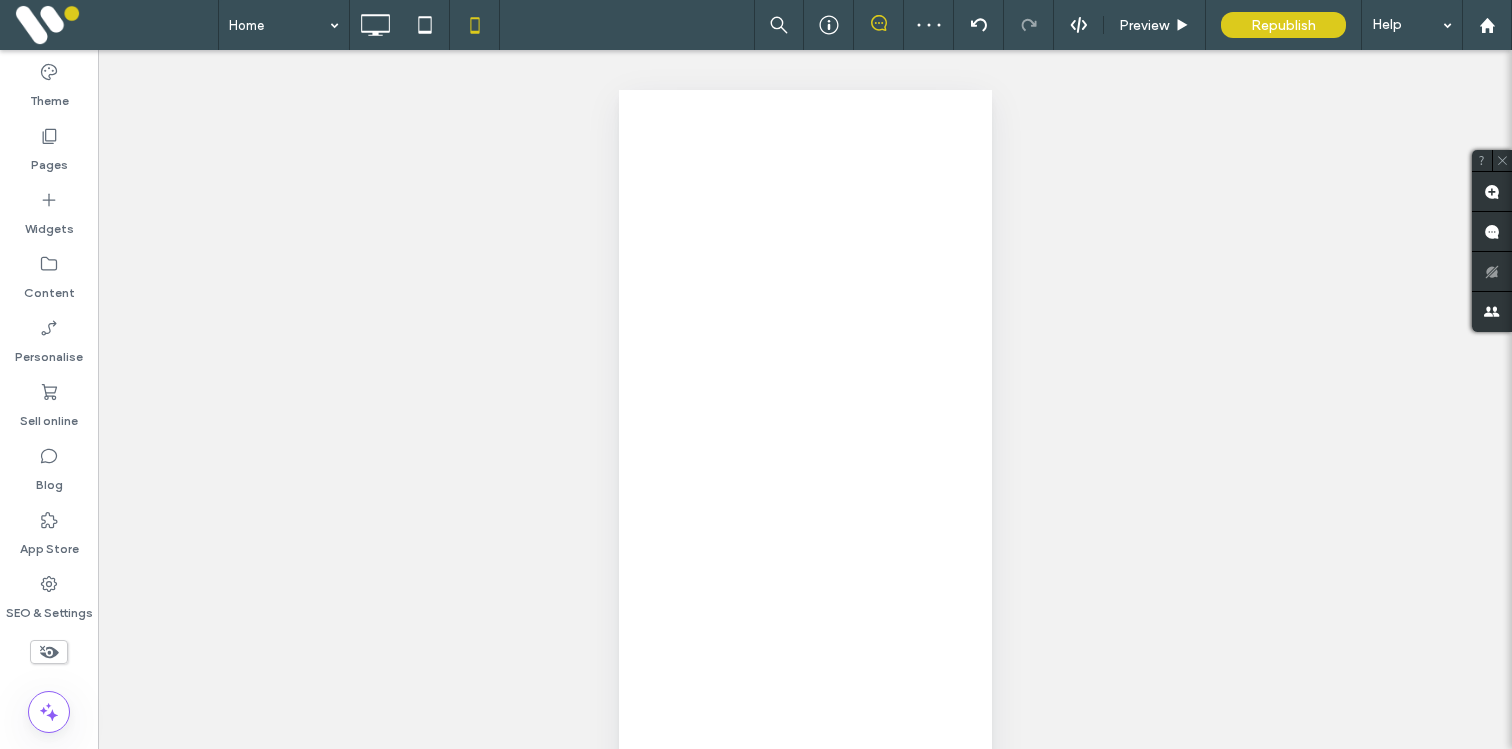 scroll, scrollTop: 0, scrollLeft: 0, axis: both 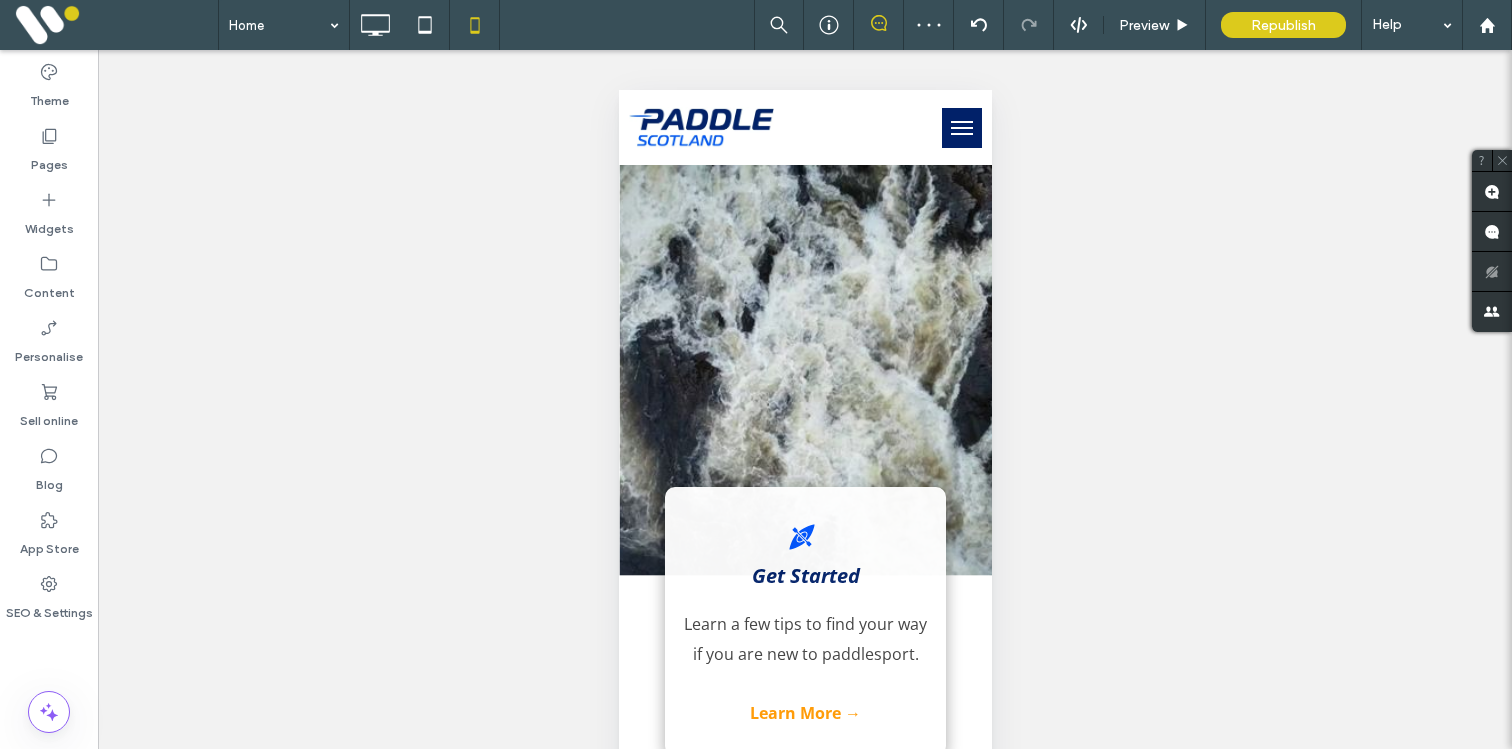 click at bounding box center (961, 128) 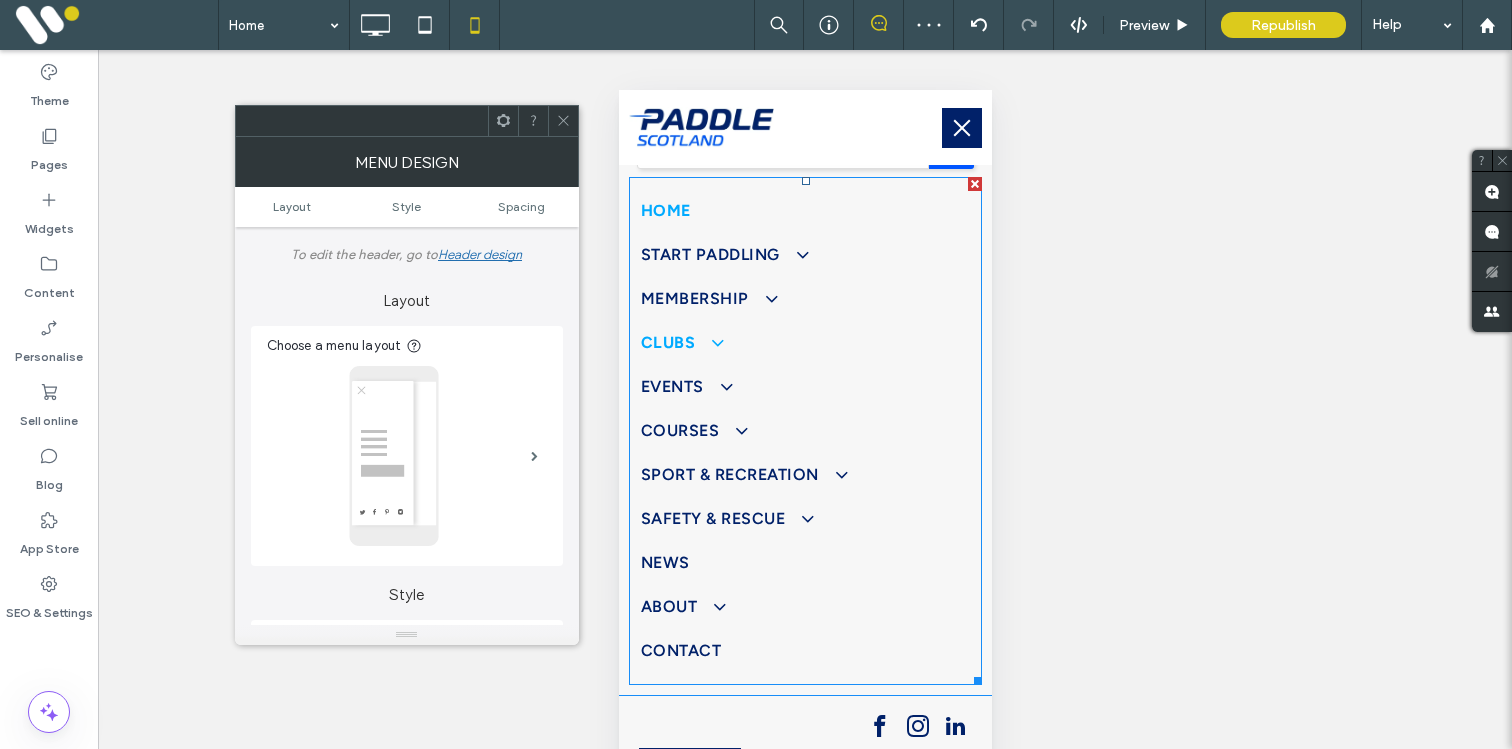 scroll, scrollTop: 0, scrollLeft: 0, axis: both 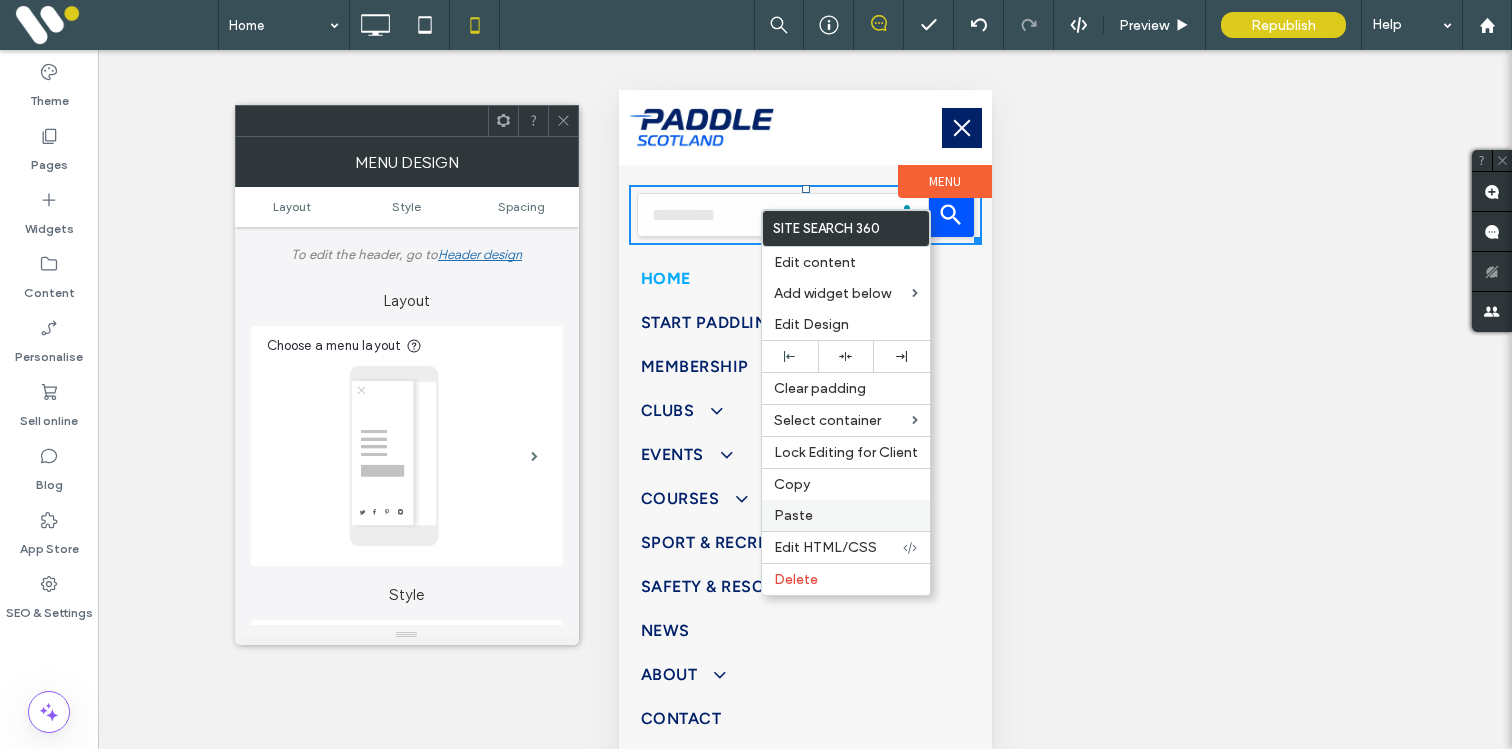 click on "Paste" at bounding box center (846, 515) 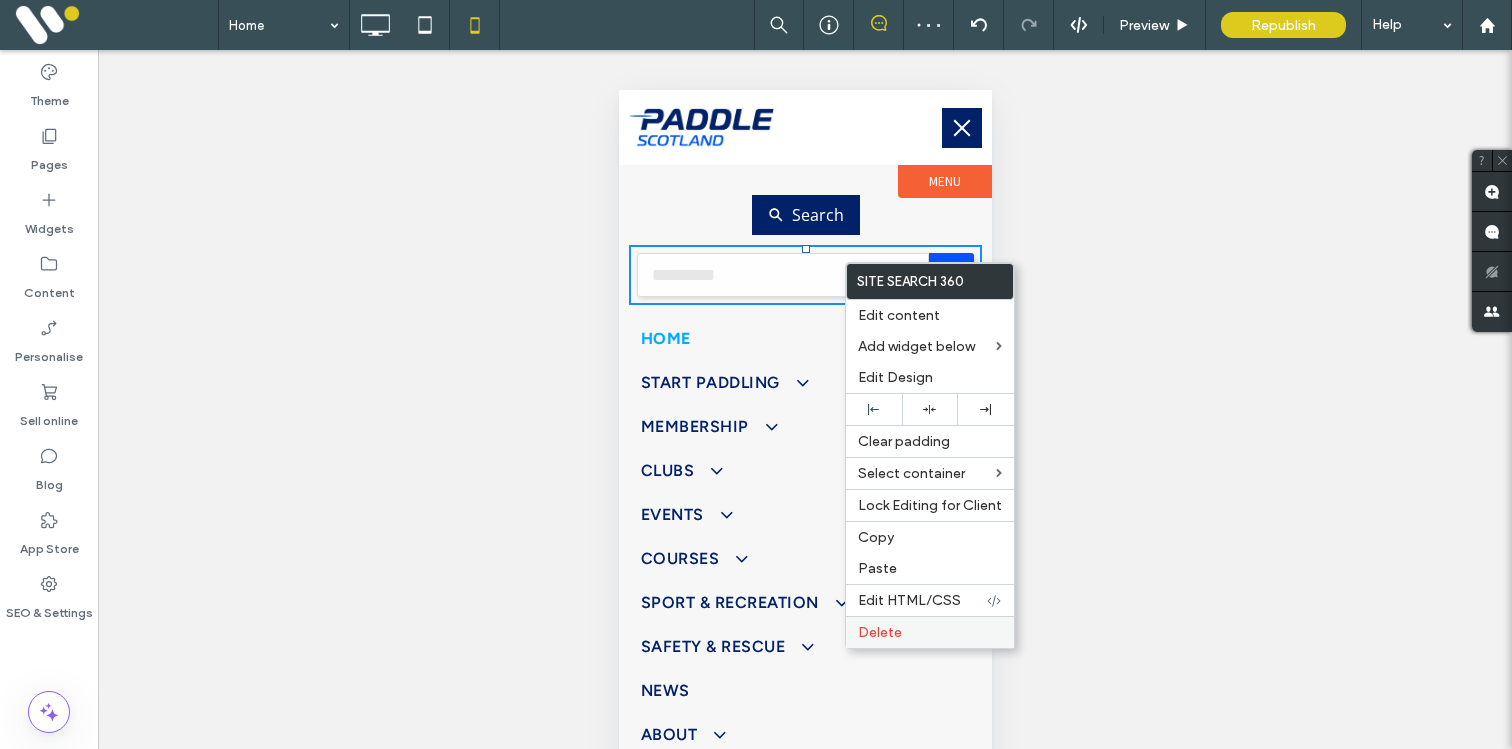 click on "Delete" at bounding box center (930, 632) 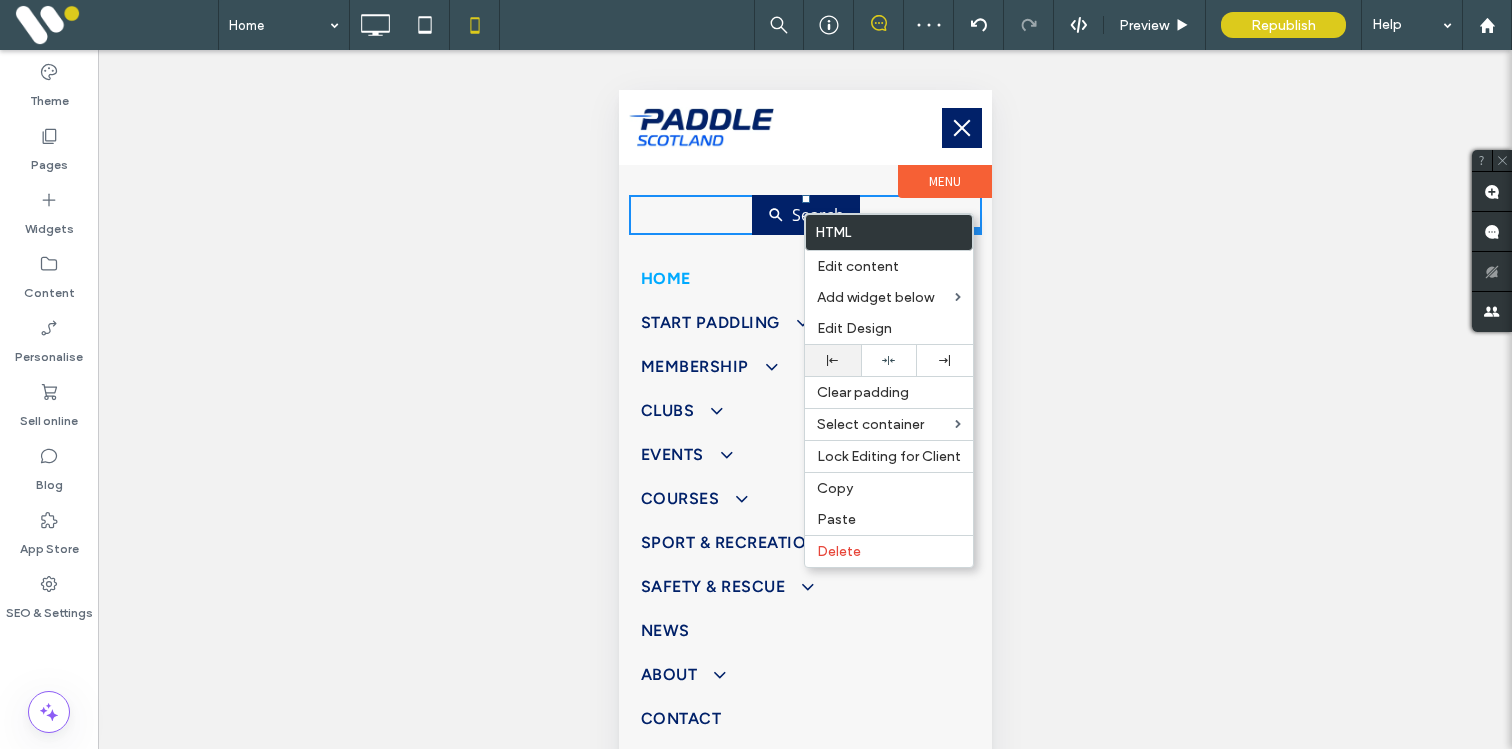 click 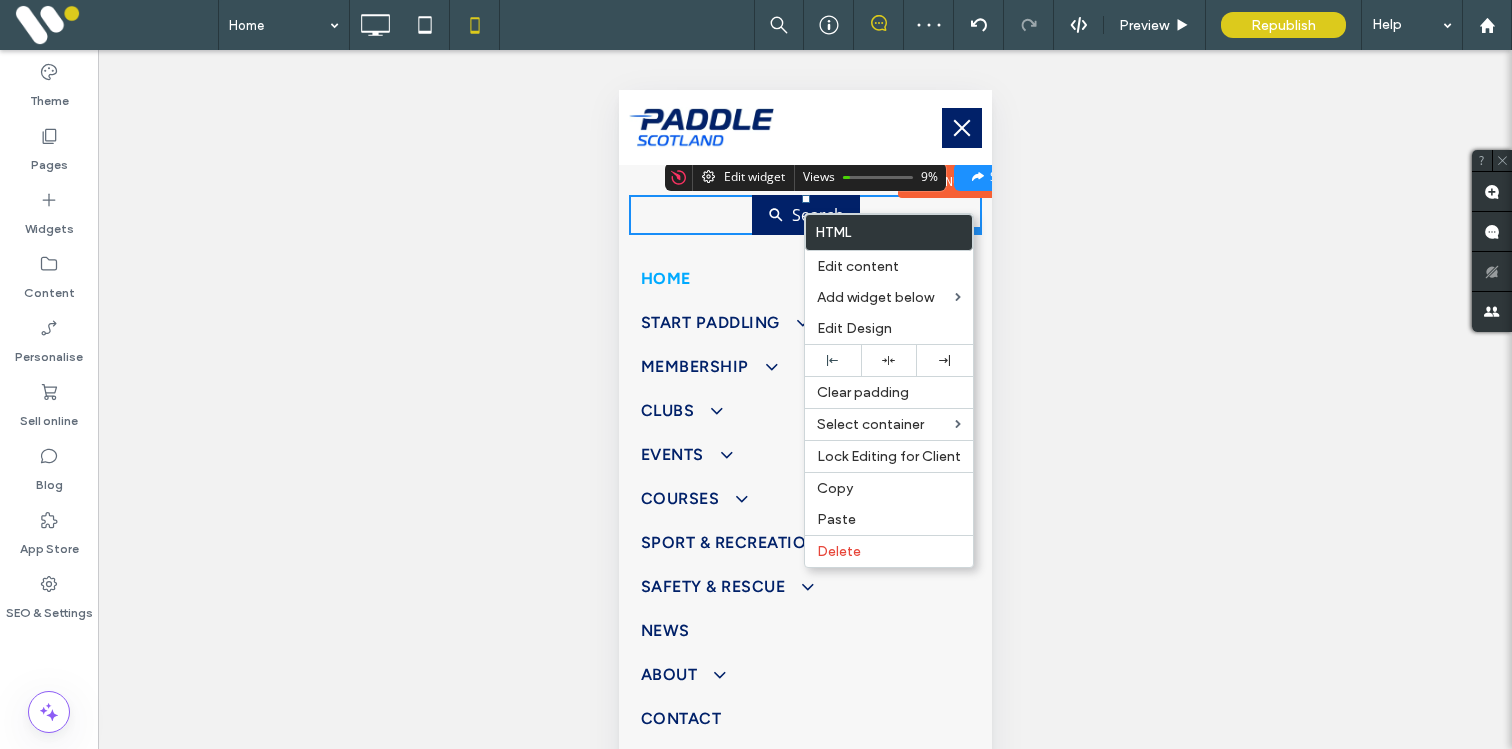 click on "Search" at bounding box center (804, 215) 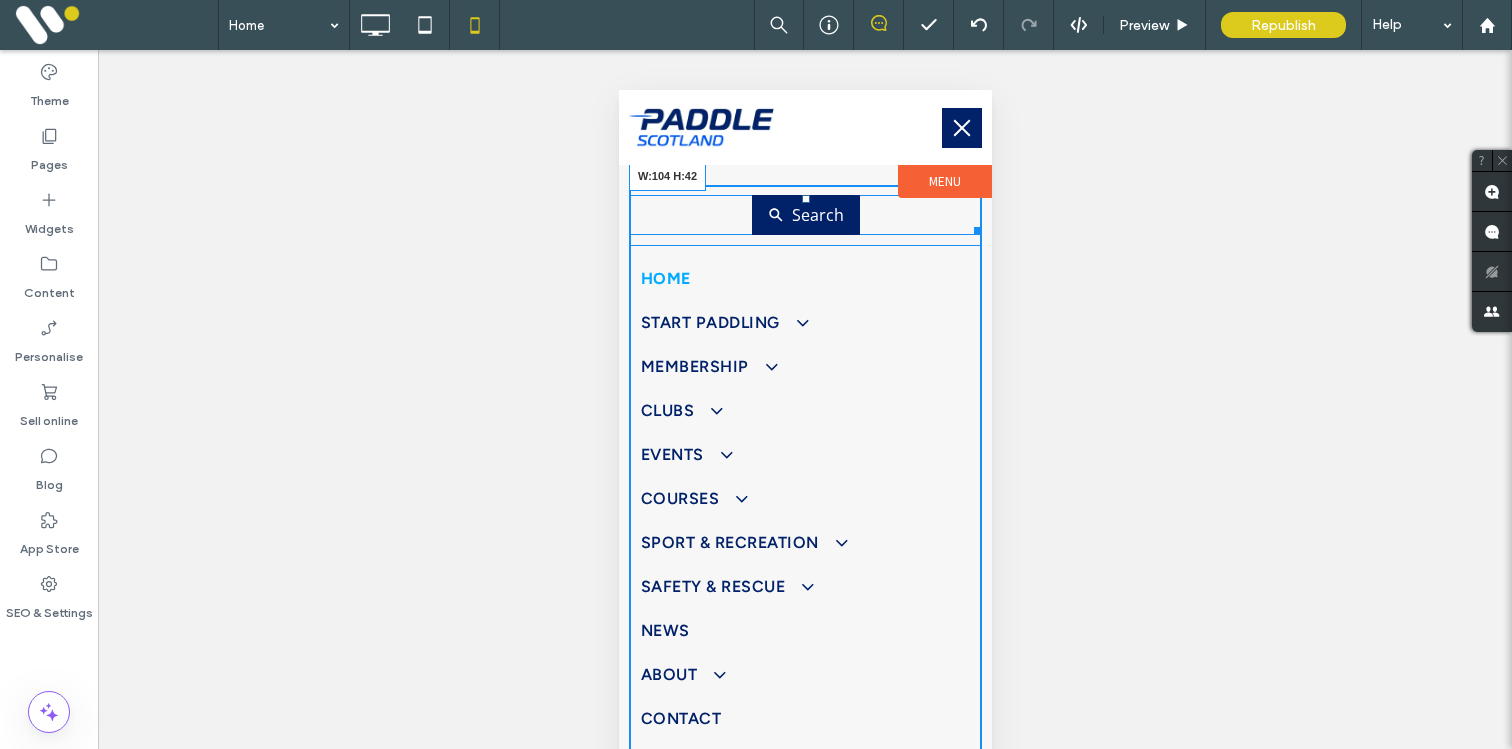 drag, startPoint x: 971, startPoint y: 228, endPoint x: 722, endPoint y: 230, distance: 249.00803 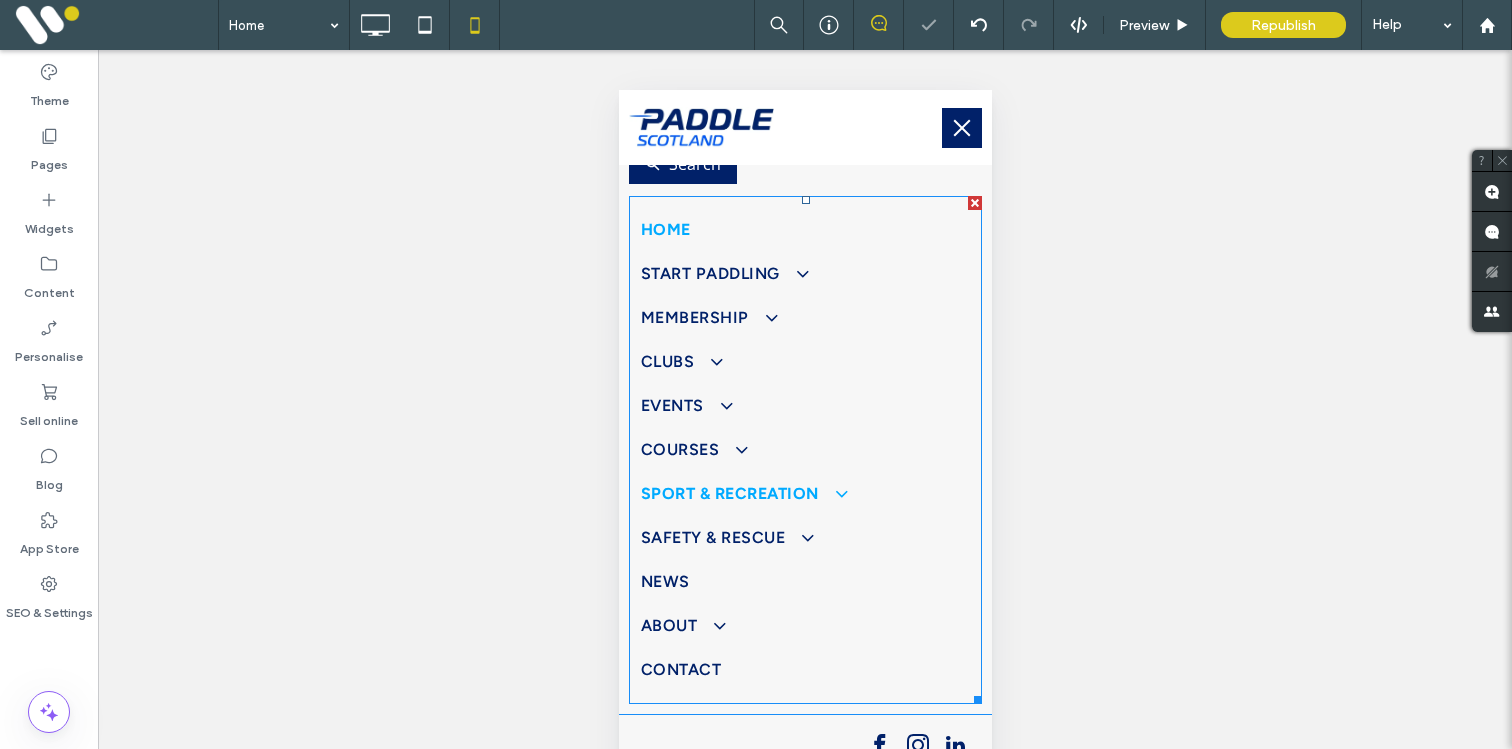 scroll, scrollTop: 70, scrollLeft: 0, axis: vertical 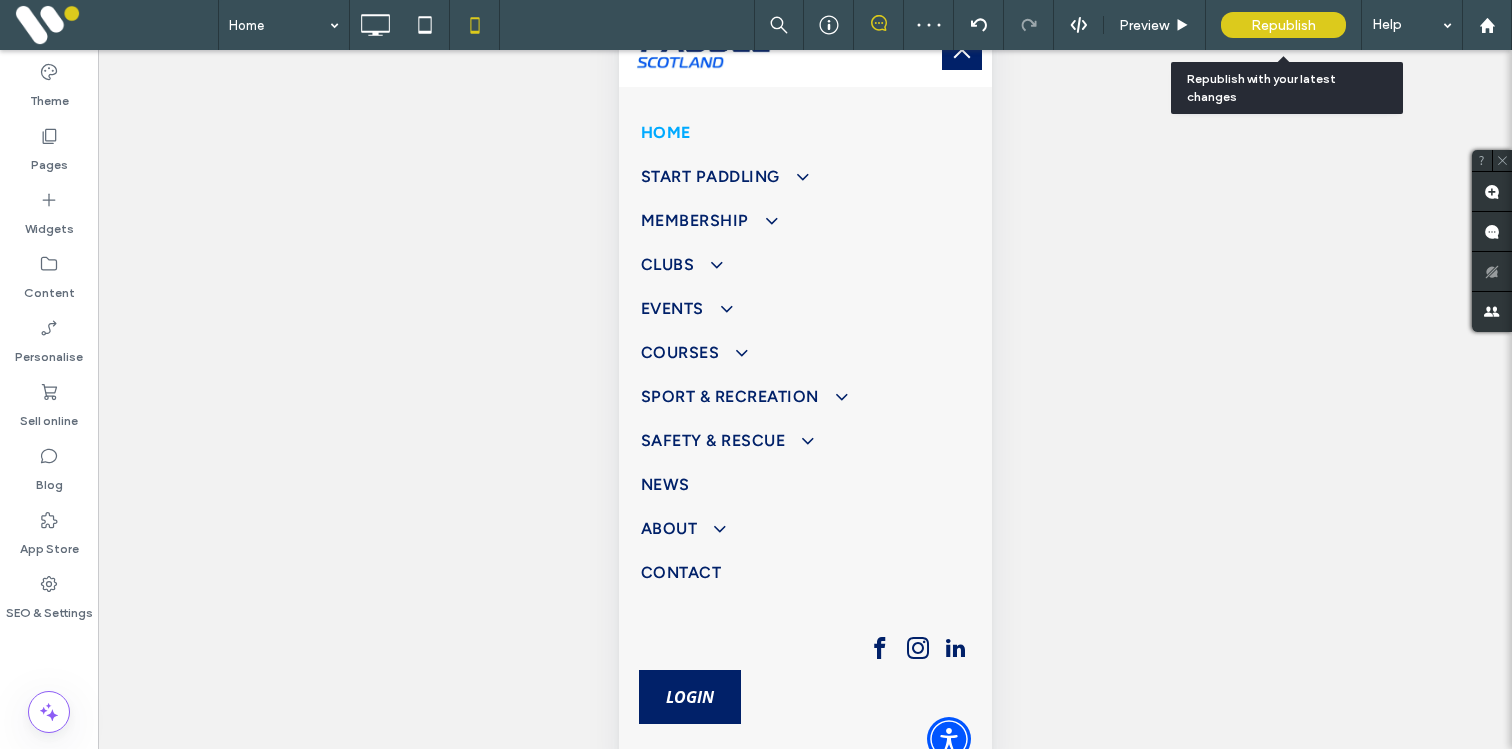 click on "Republish" at bounding box center (1283, 25) 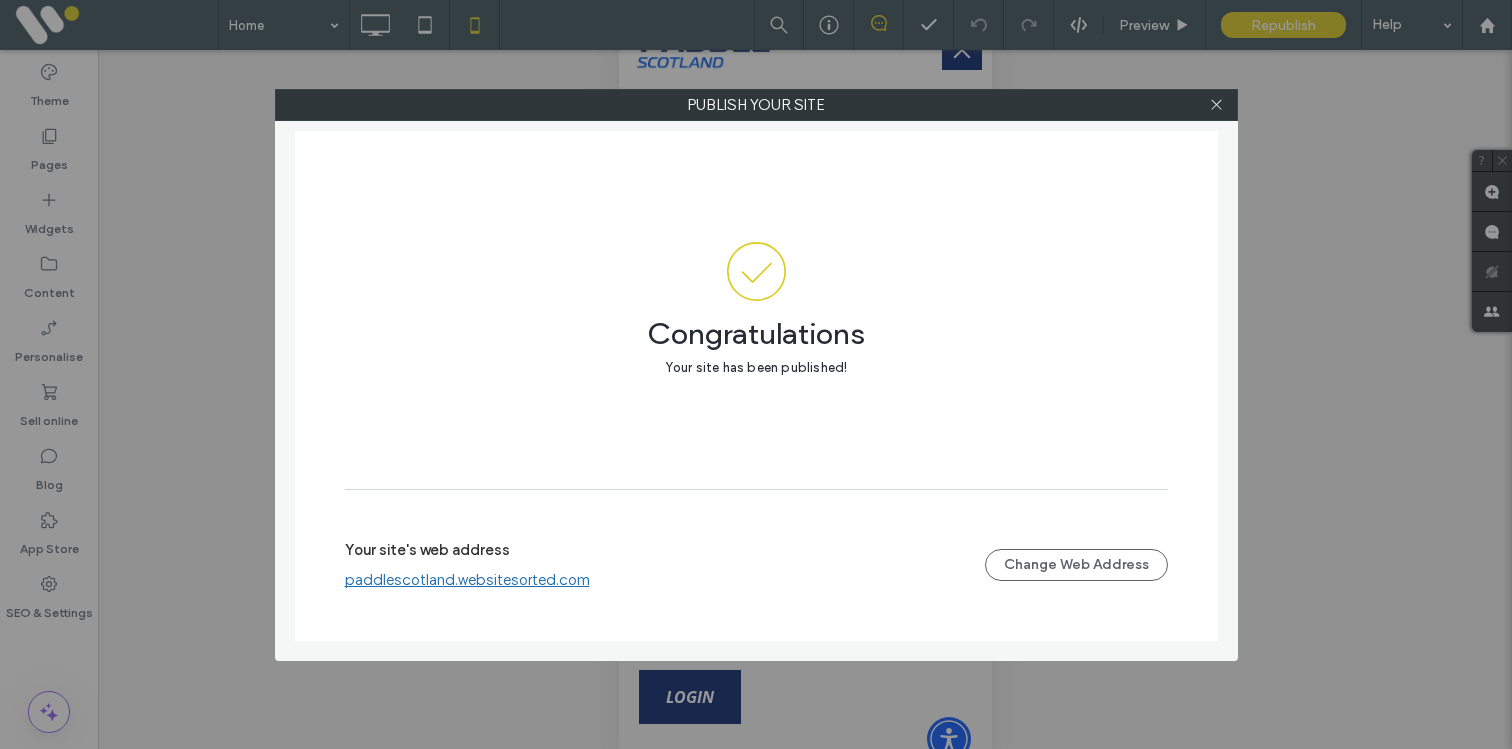 click on "paddlescotland.websitesorted.com" at bounding box center [467, 580] 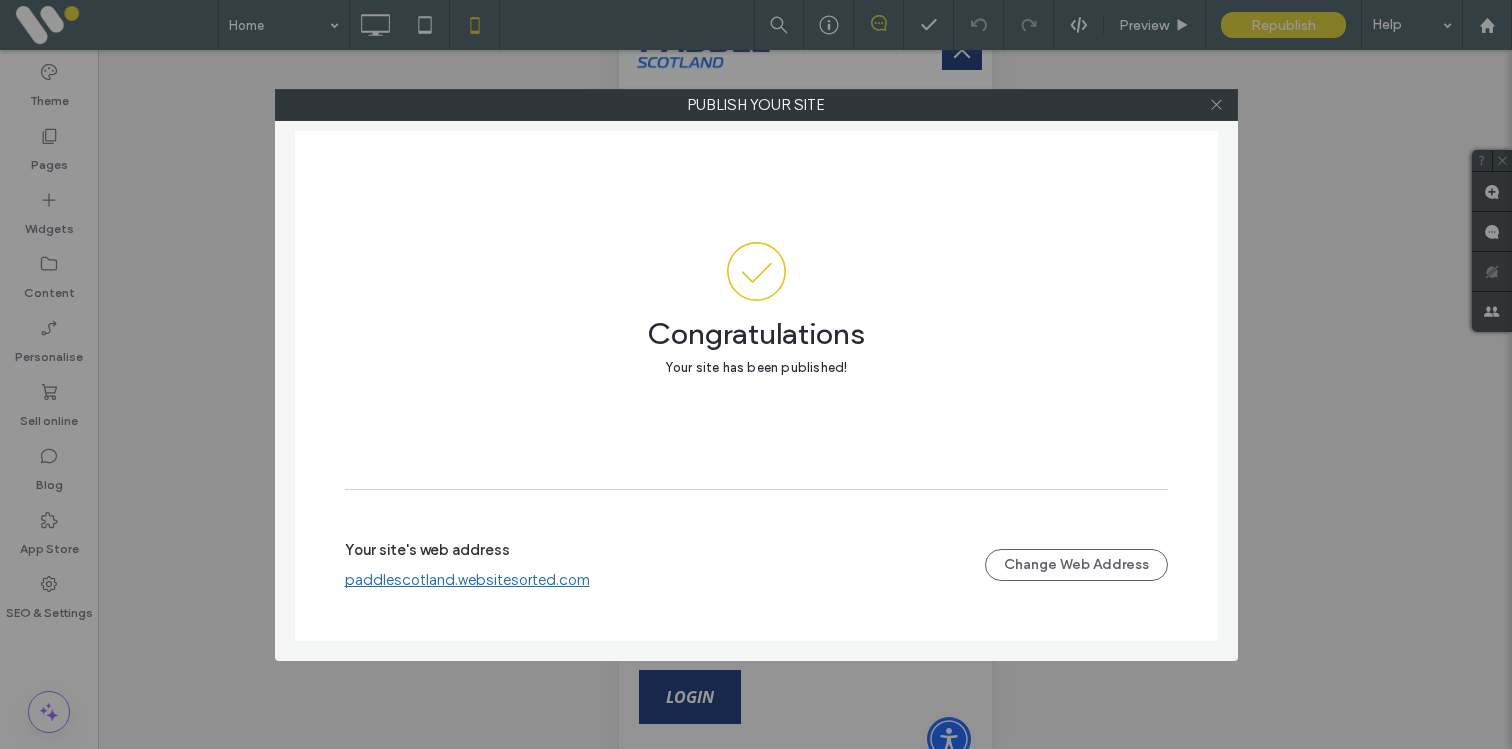 click 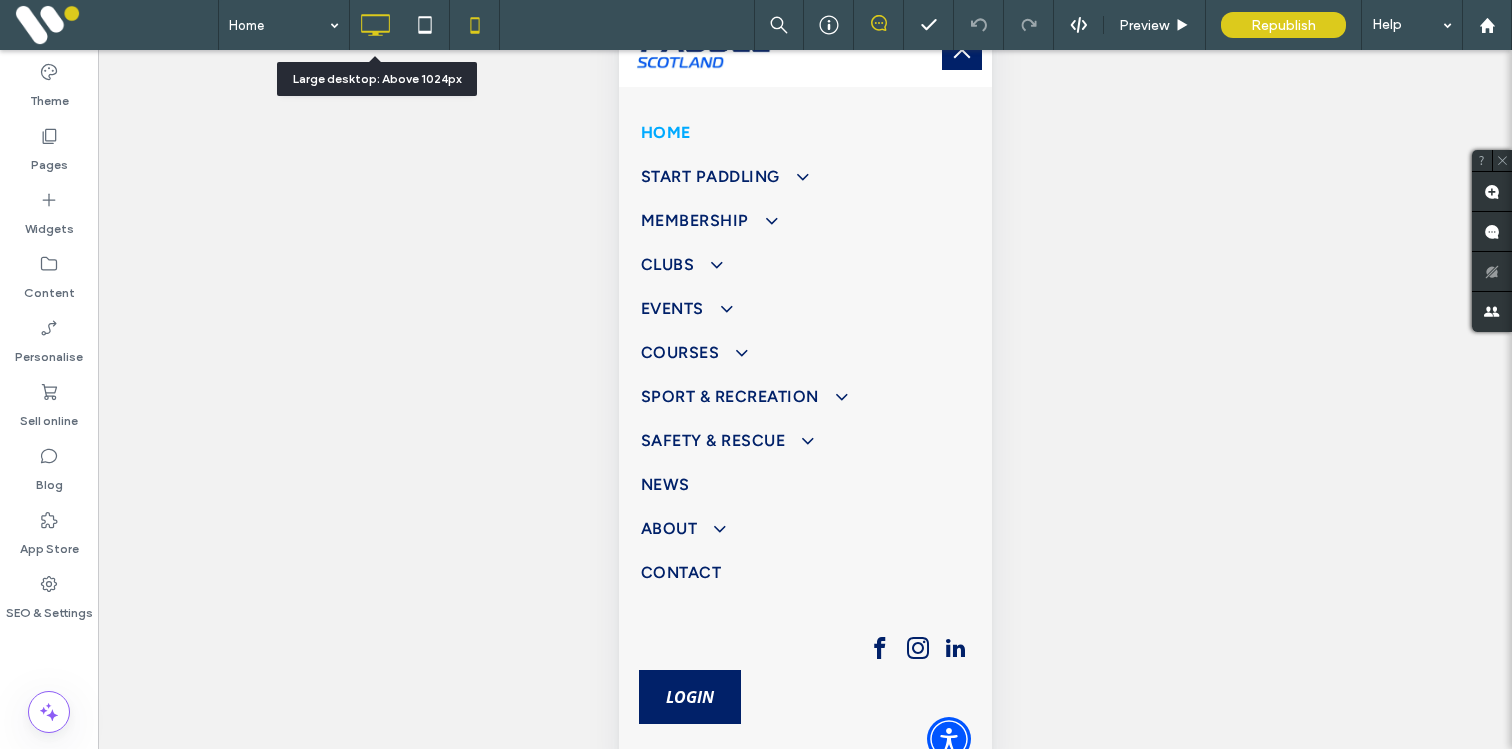 click 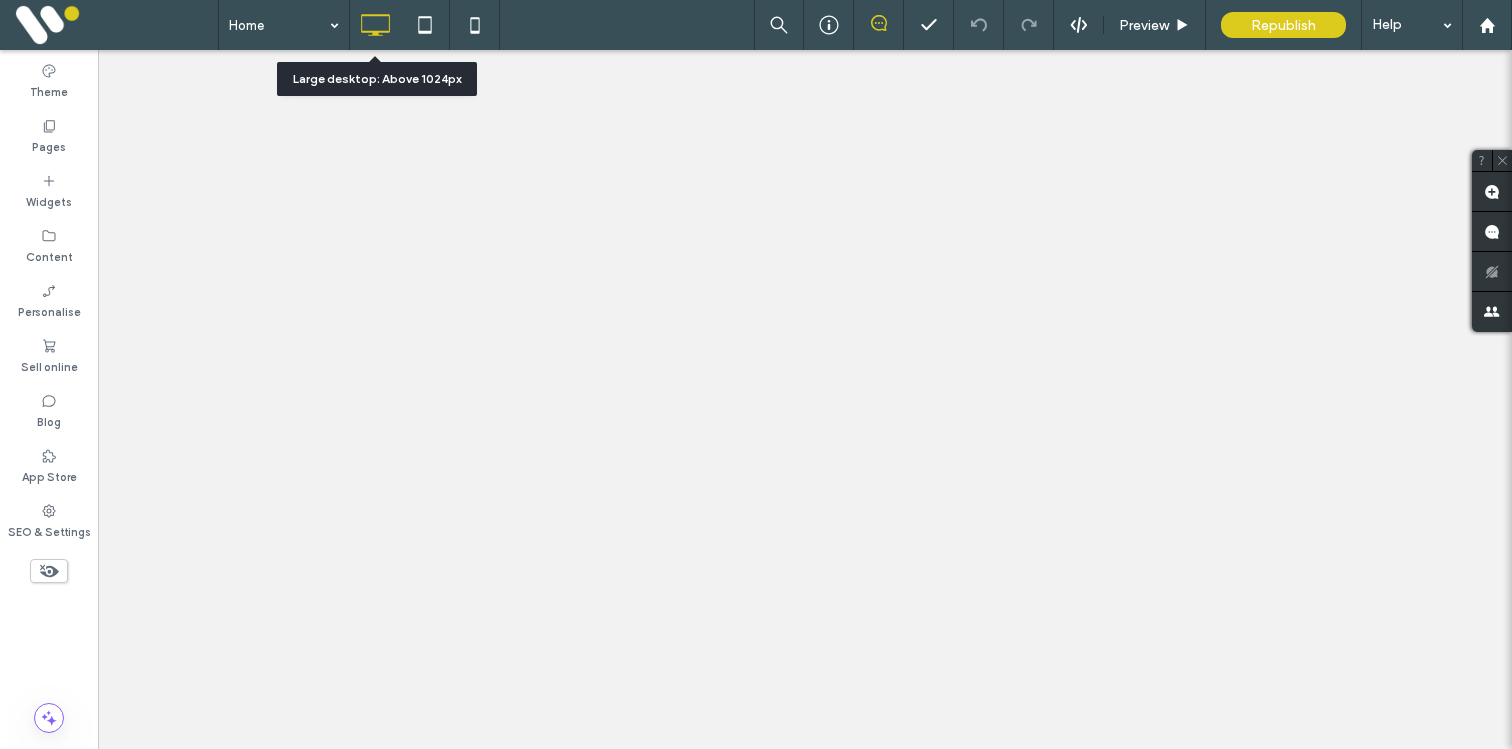 scroll, scrollTop: 0, scrollLeft: 0, axis: both 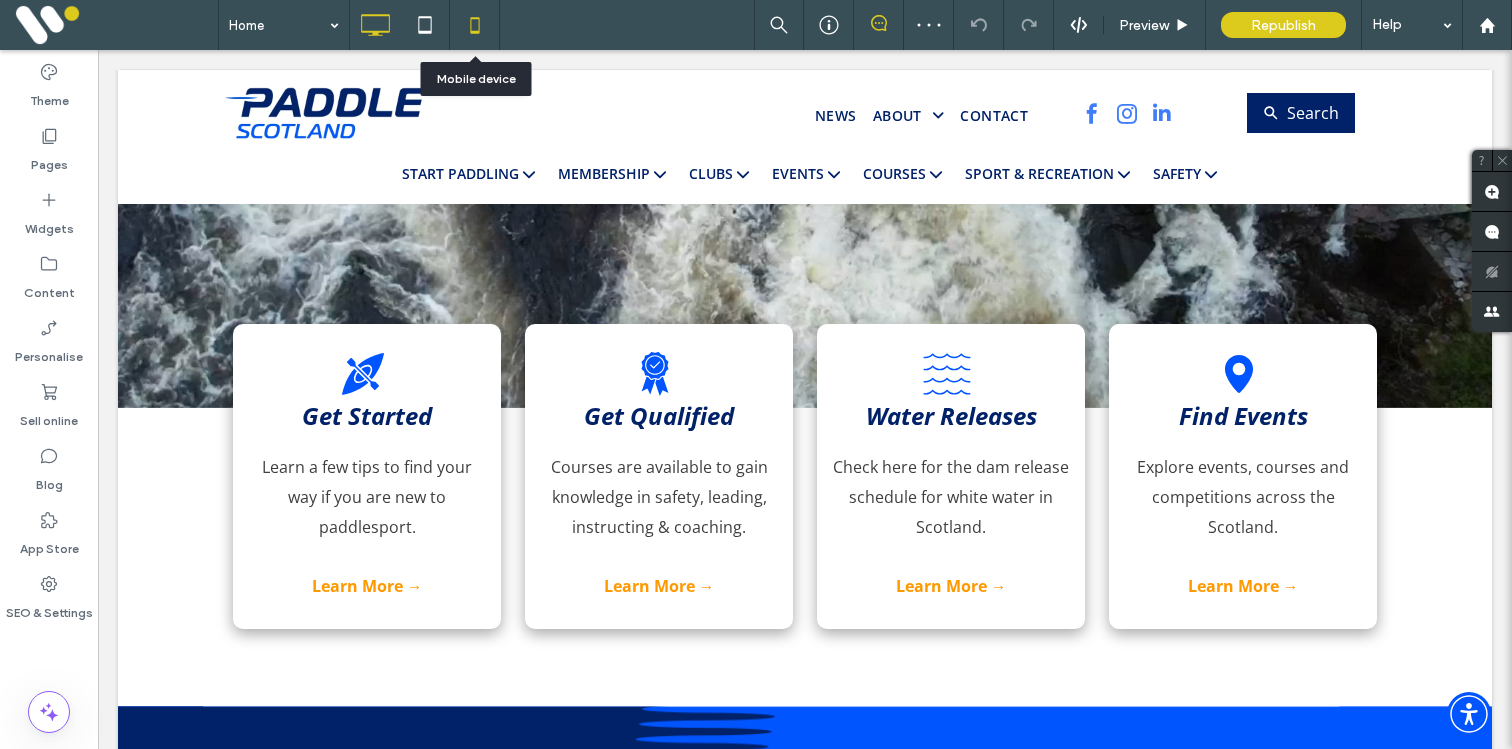 click 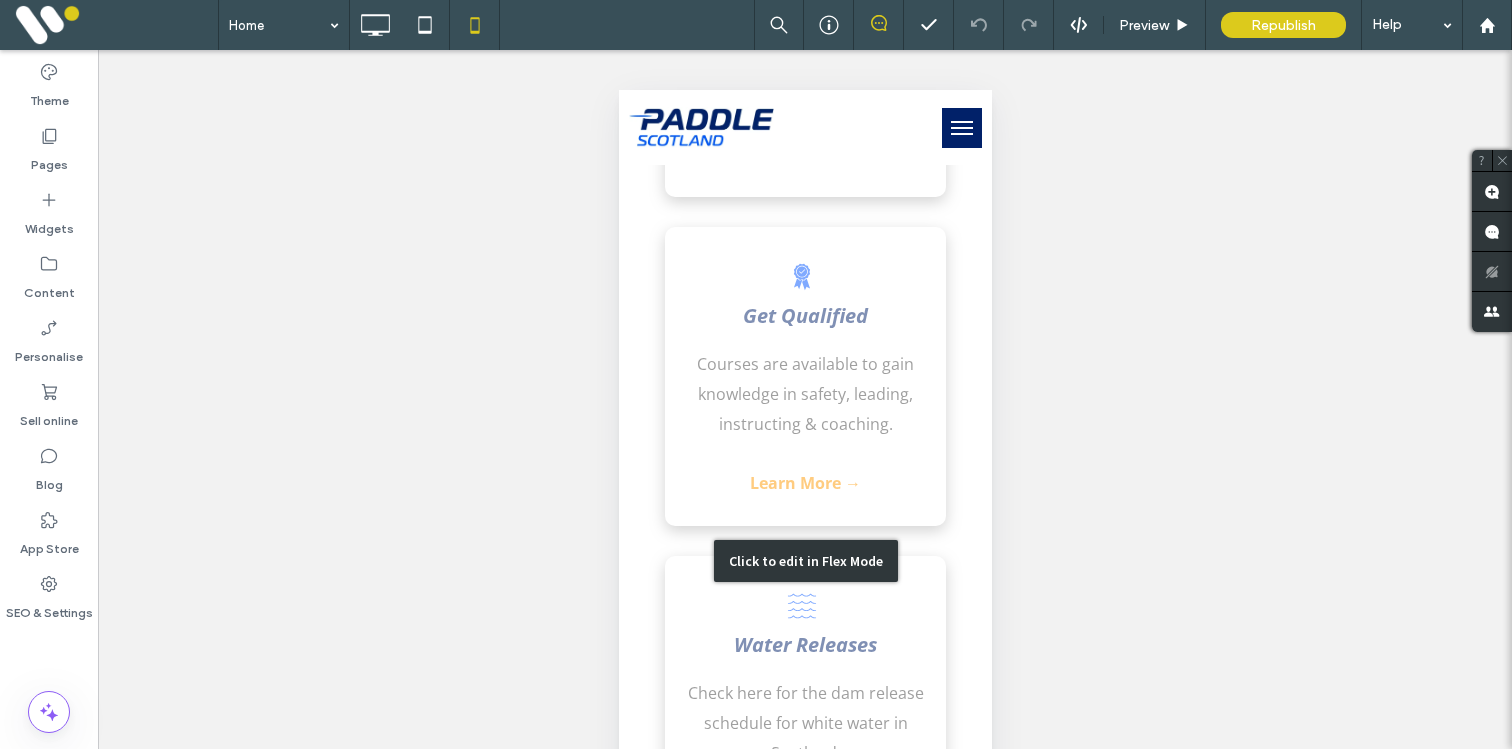 scroll, scrollTop: 553, scrollLeft: 0, axis: vertical 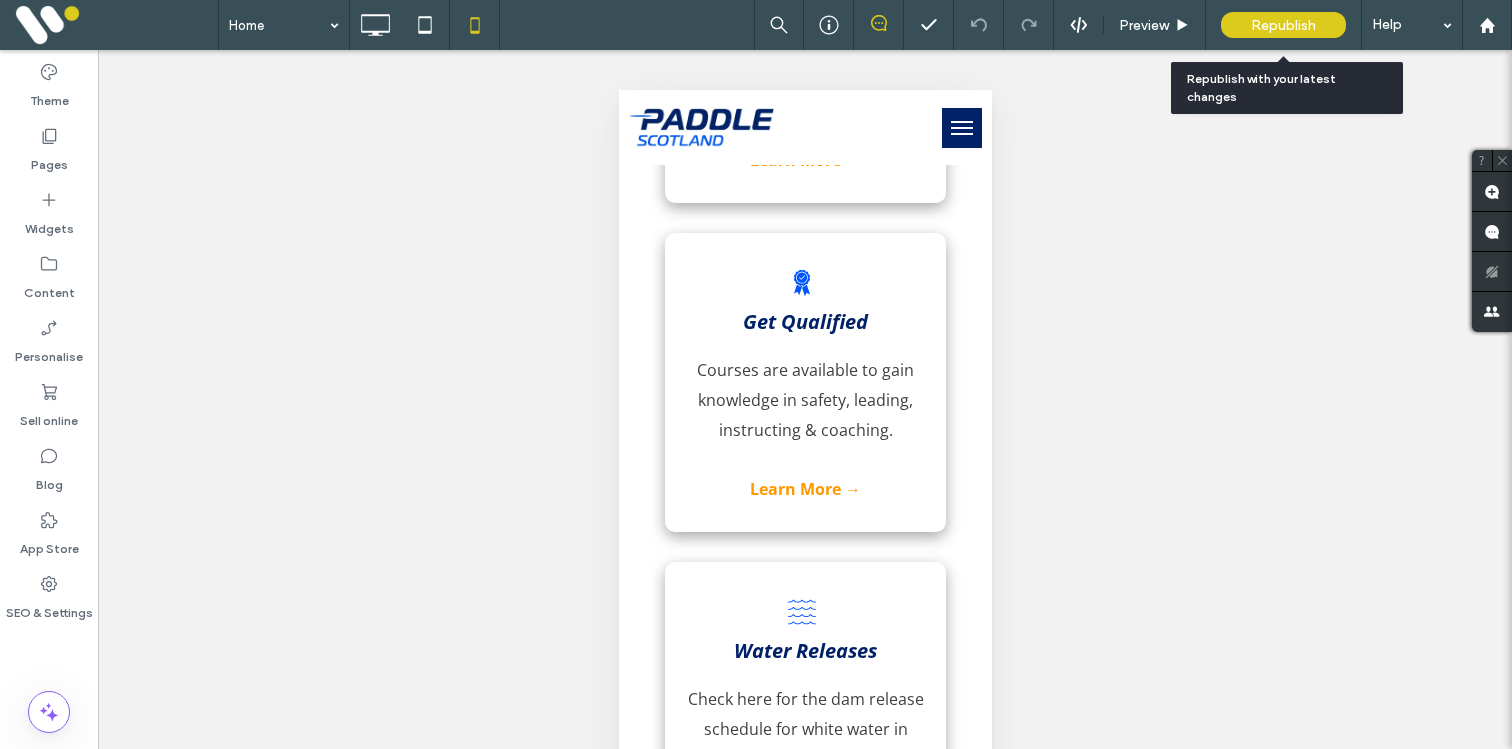 click on "Republish" at bounding box center [1283, 25] 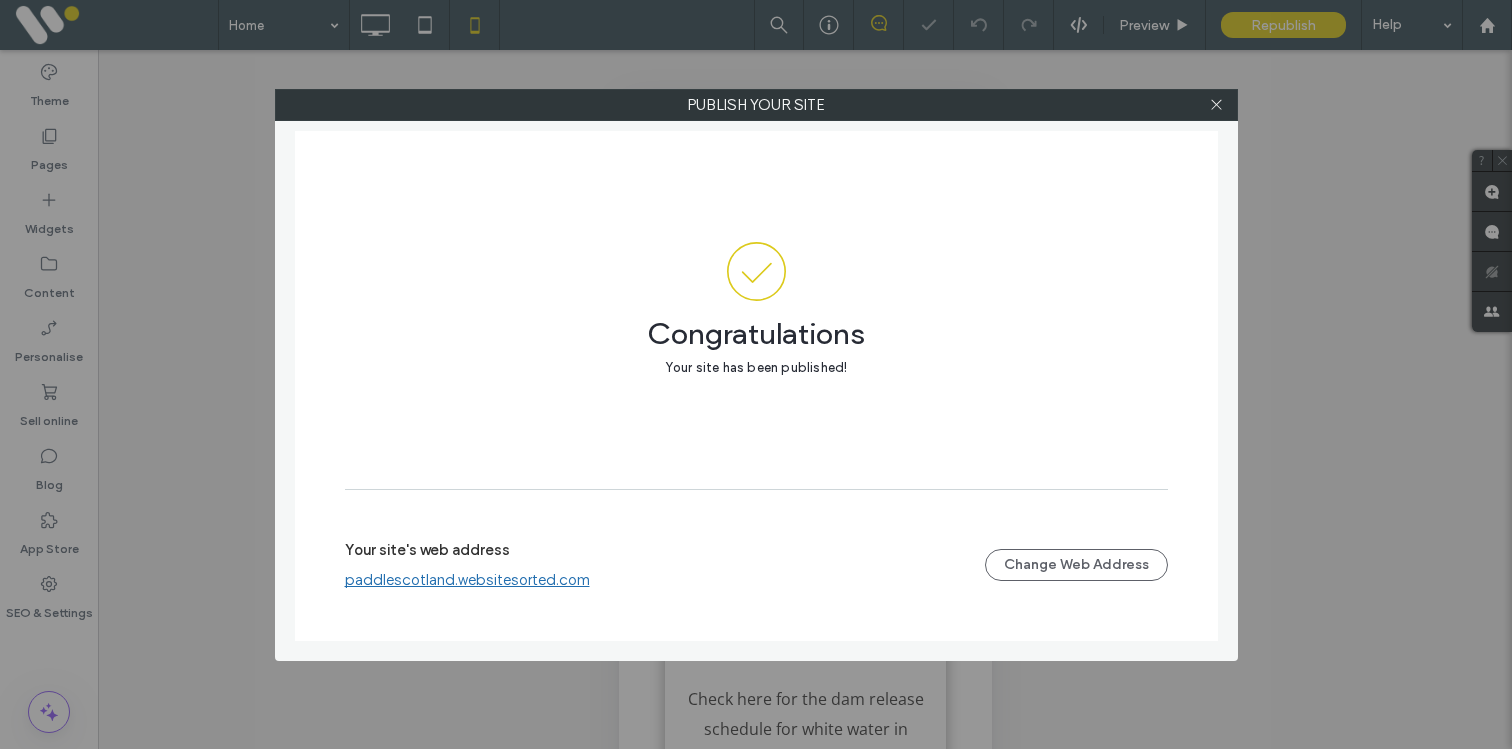 click on "paddlescotland.websitesorted.com" at bounding box center (467, 580) 